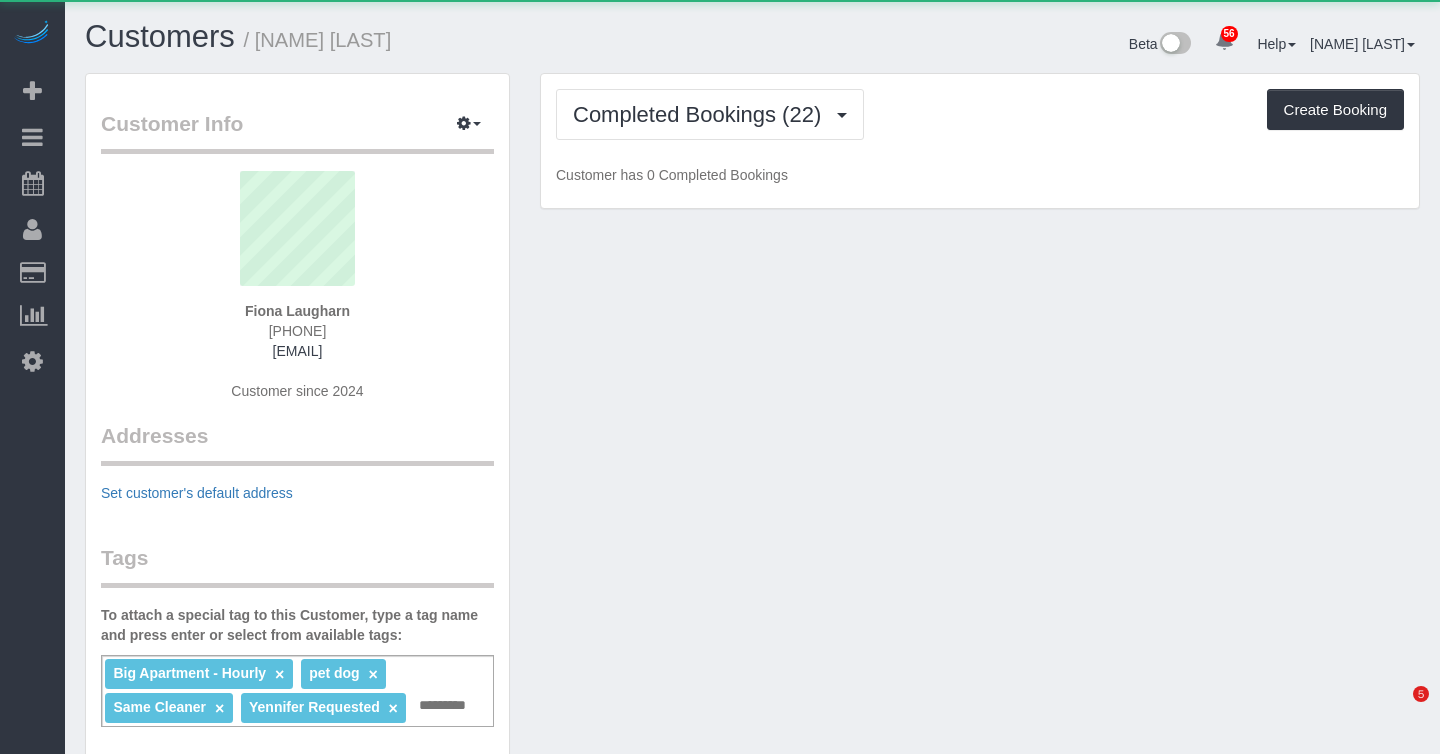 scroll, scrollTop: 0, scrollLeft: 0, axis: both 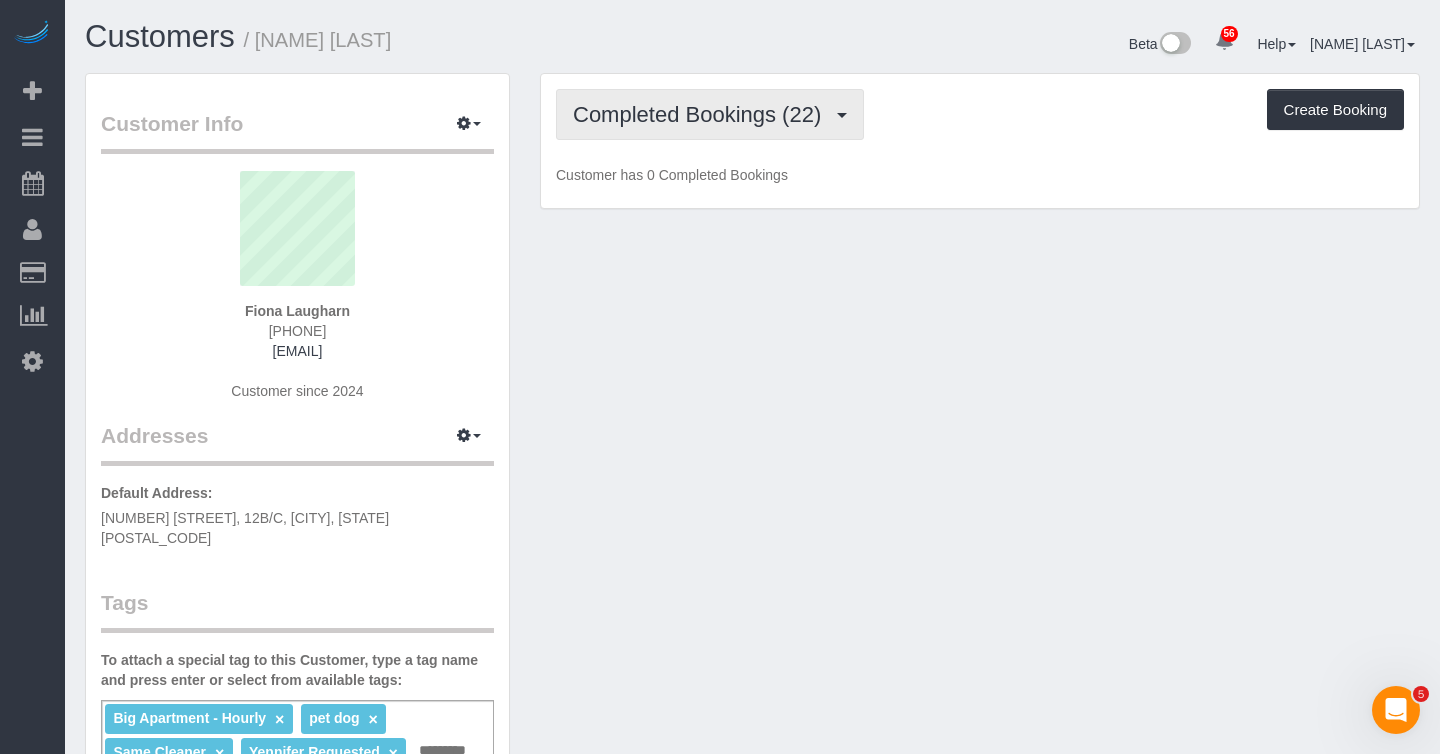 click on "Completed Bookings (22)" at bounding box center [702, 114] 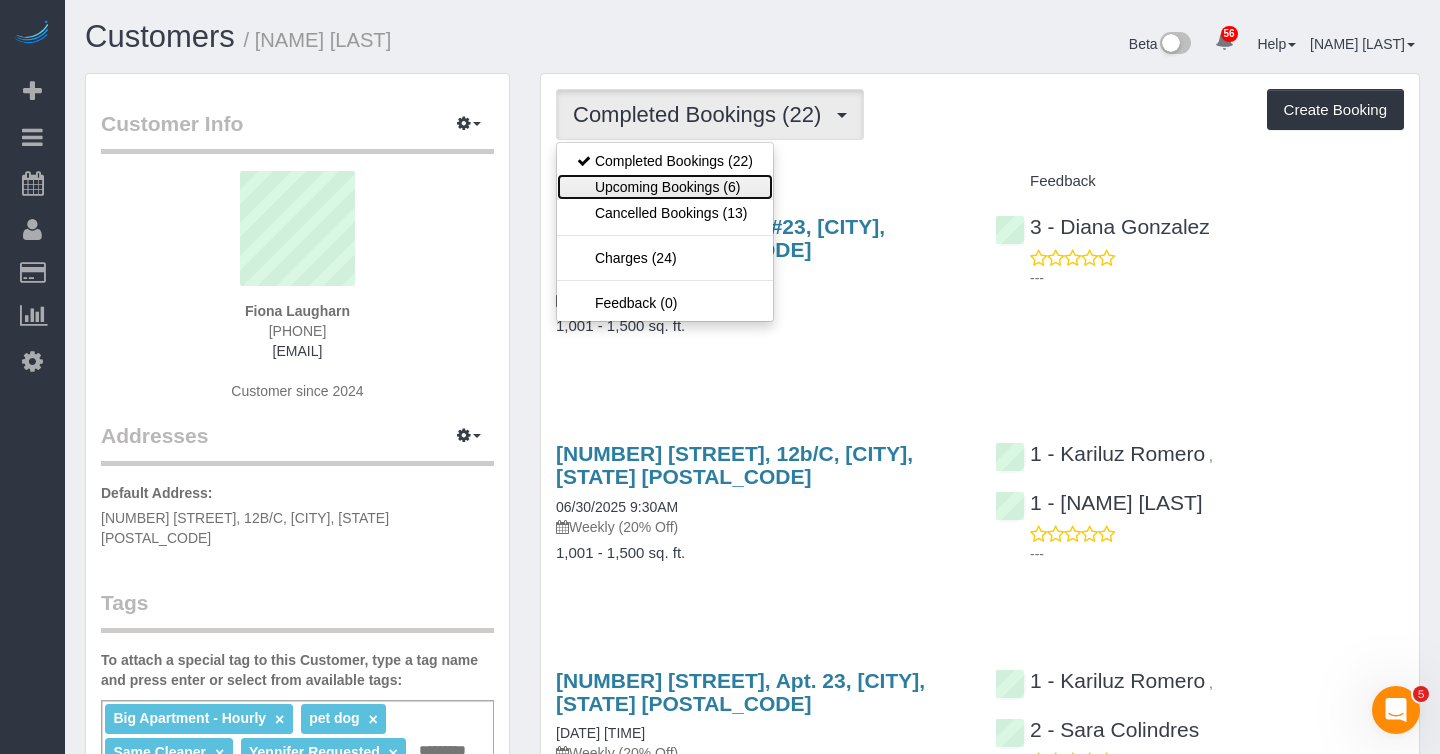 click on "Upcoming Bookings (6)" at bounding box center [665, 187] 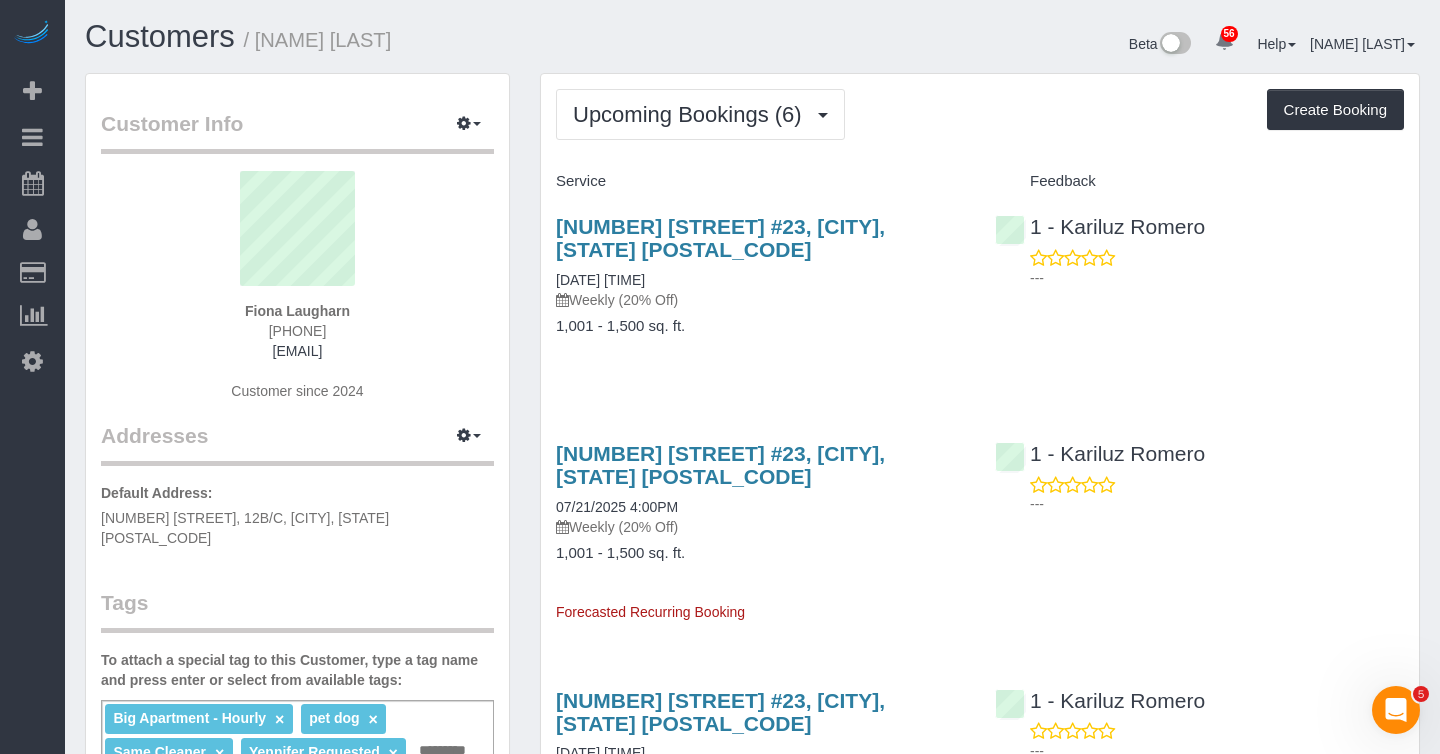 drag, startPoint x: 696, startPoint y: 275, endPoint x: 544, endPoint y: 274, distance: 152.0033 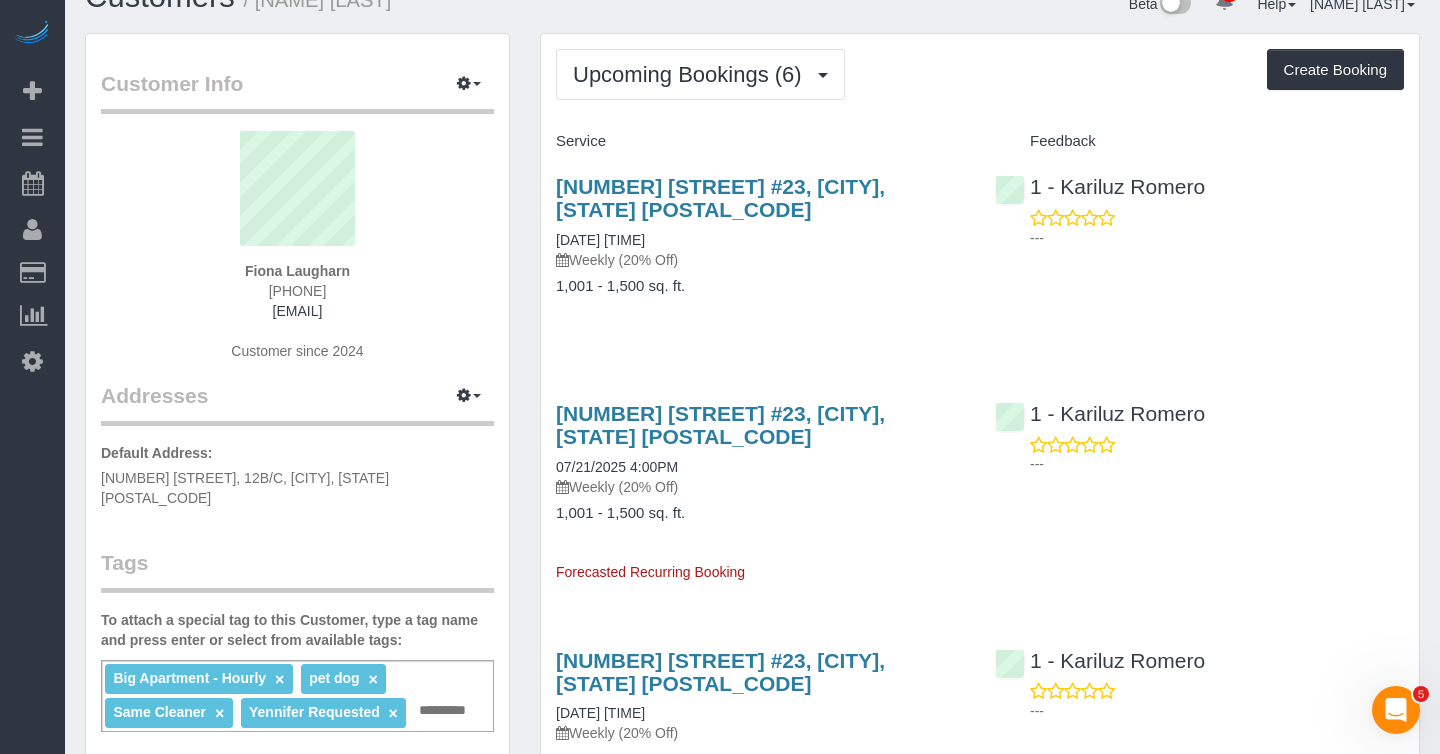 scroll, scrollTop: 0, scrollLeft: 0, axis: both 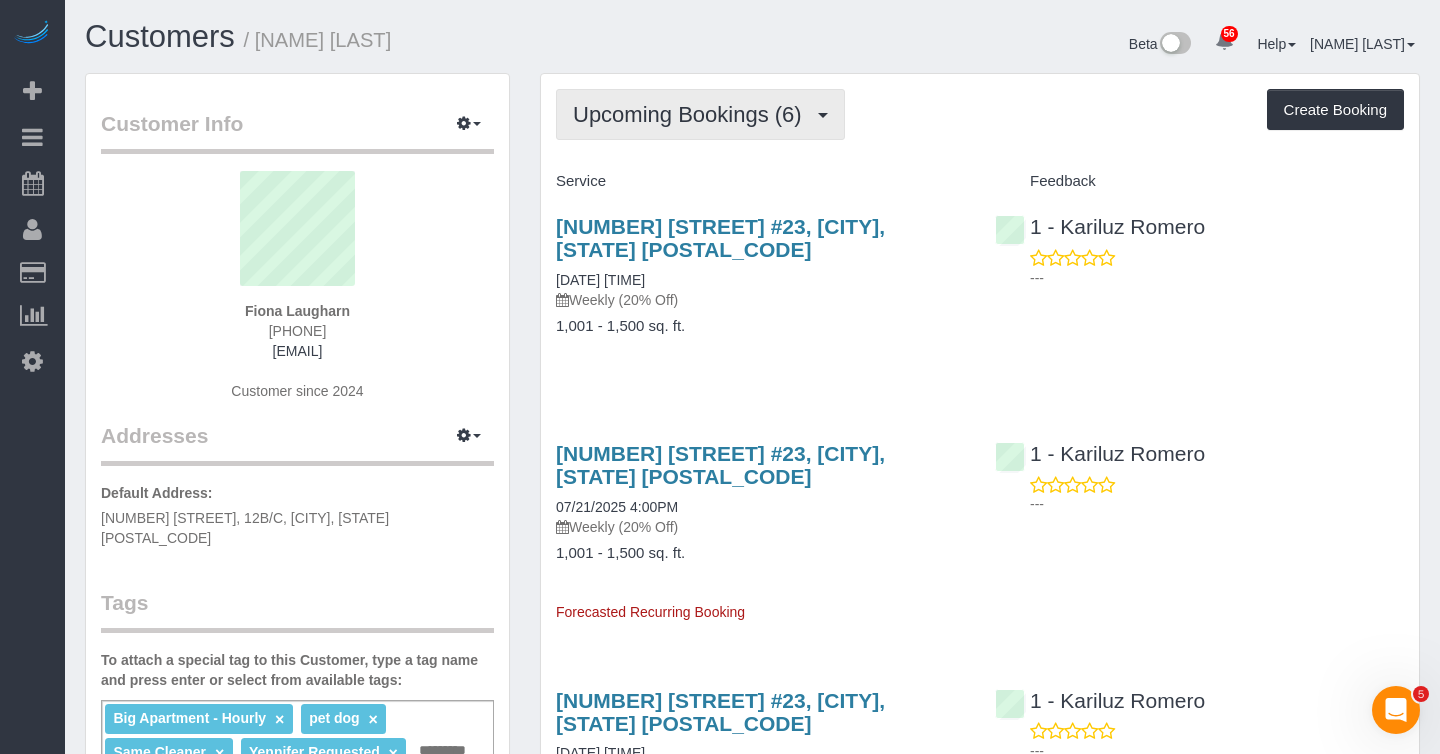 click on "Upcoming Bookings (6)" at bounding box center [692, 114] 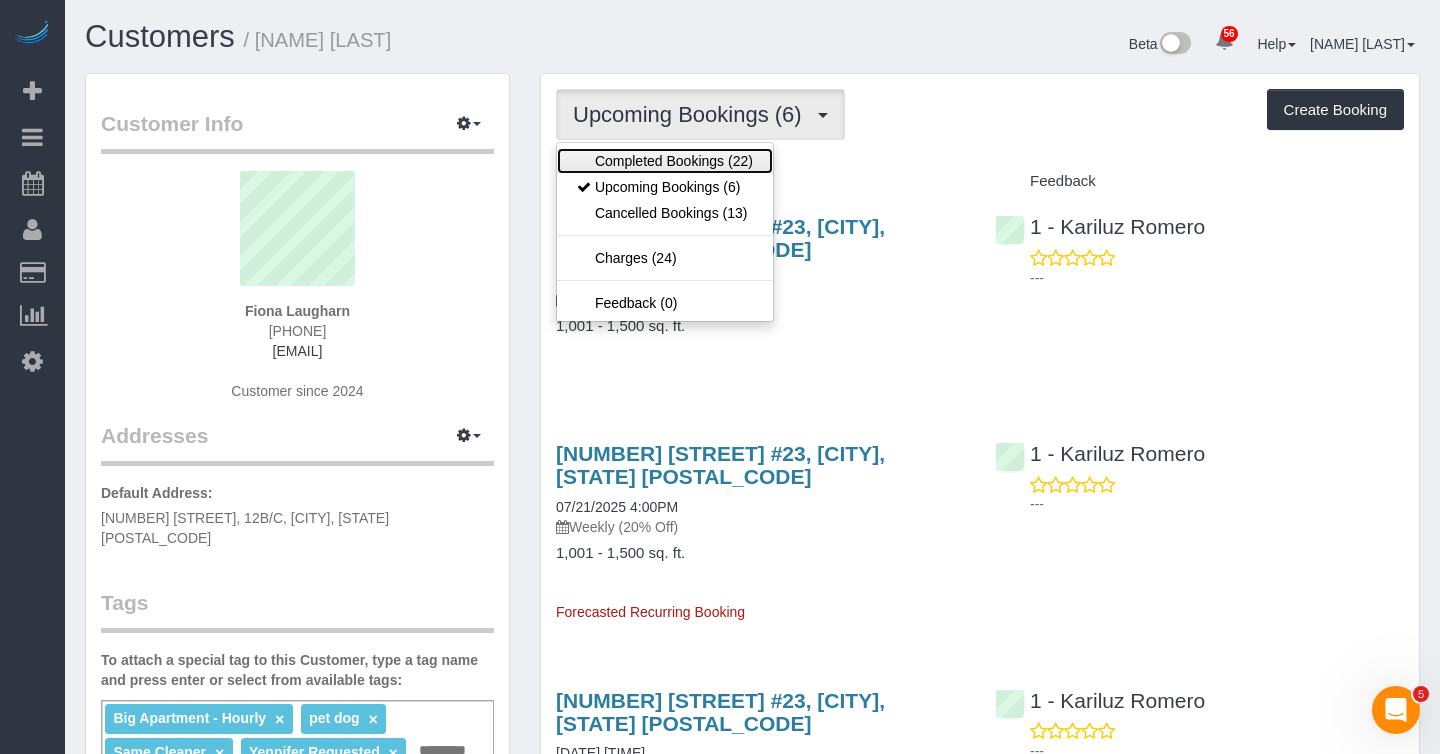 click on "Completed Bookings (22)" at bounding box center [665, 161] 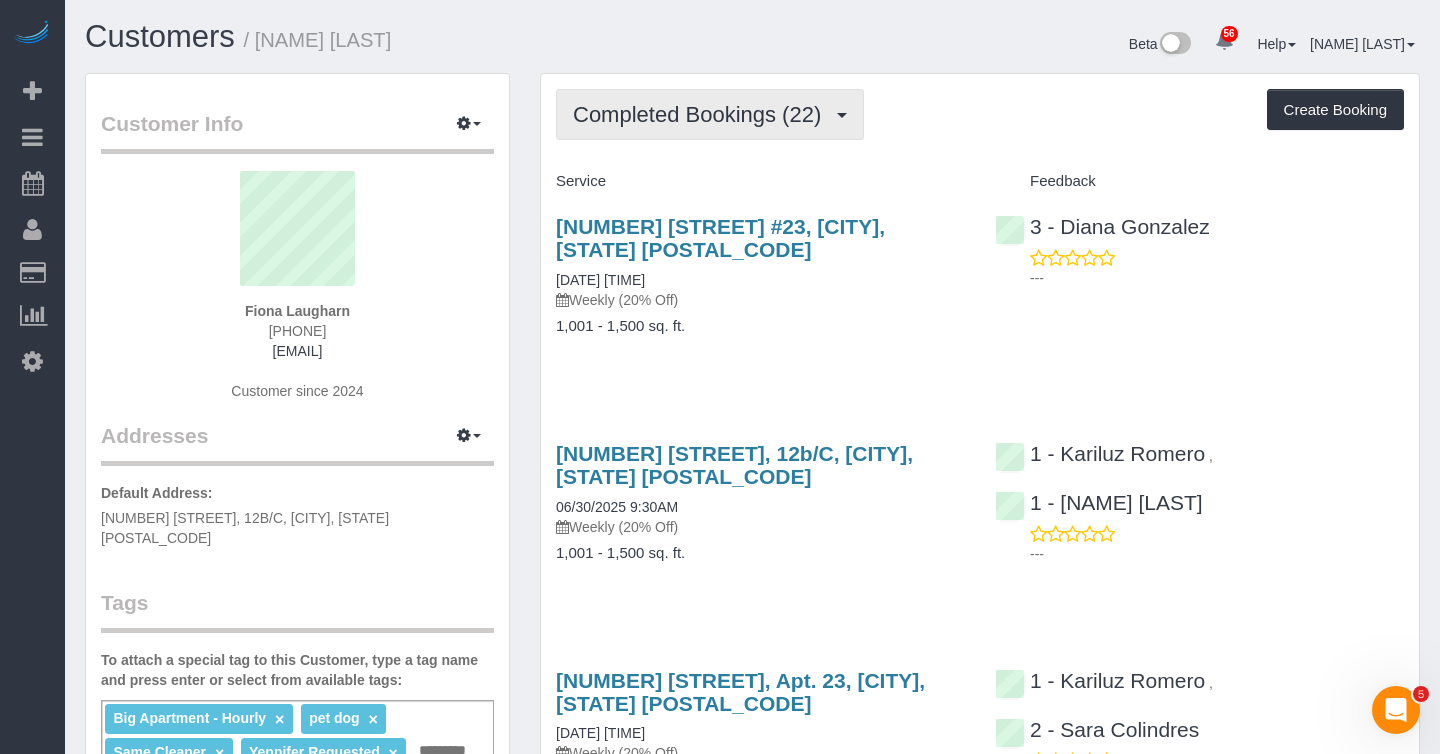 click on "Completed Bookings (22)" at bounding box center [702, 114] 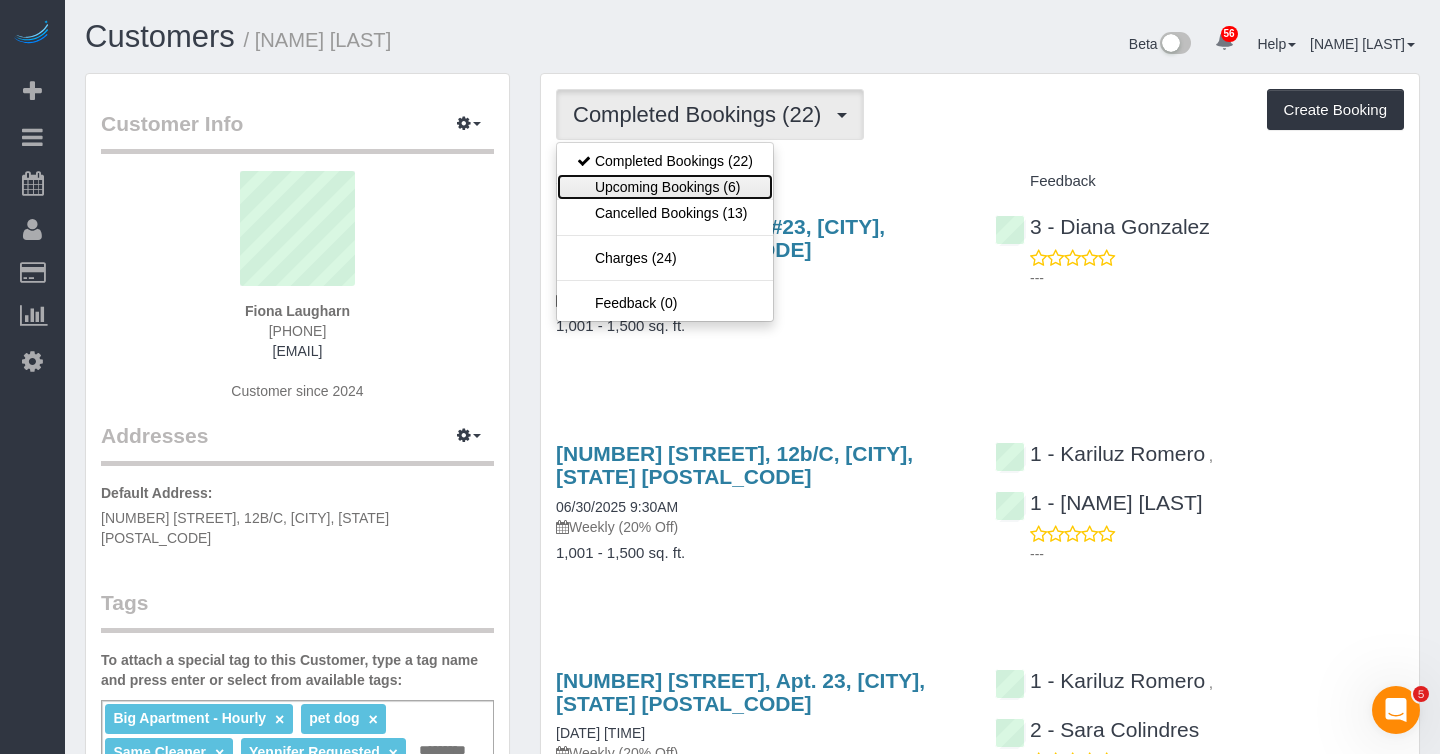 click on "Upcoming Bookings (6)" at bounding box center [665, 187] 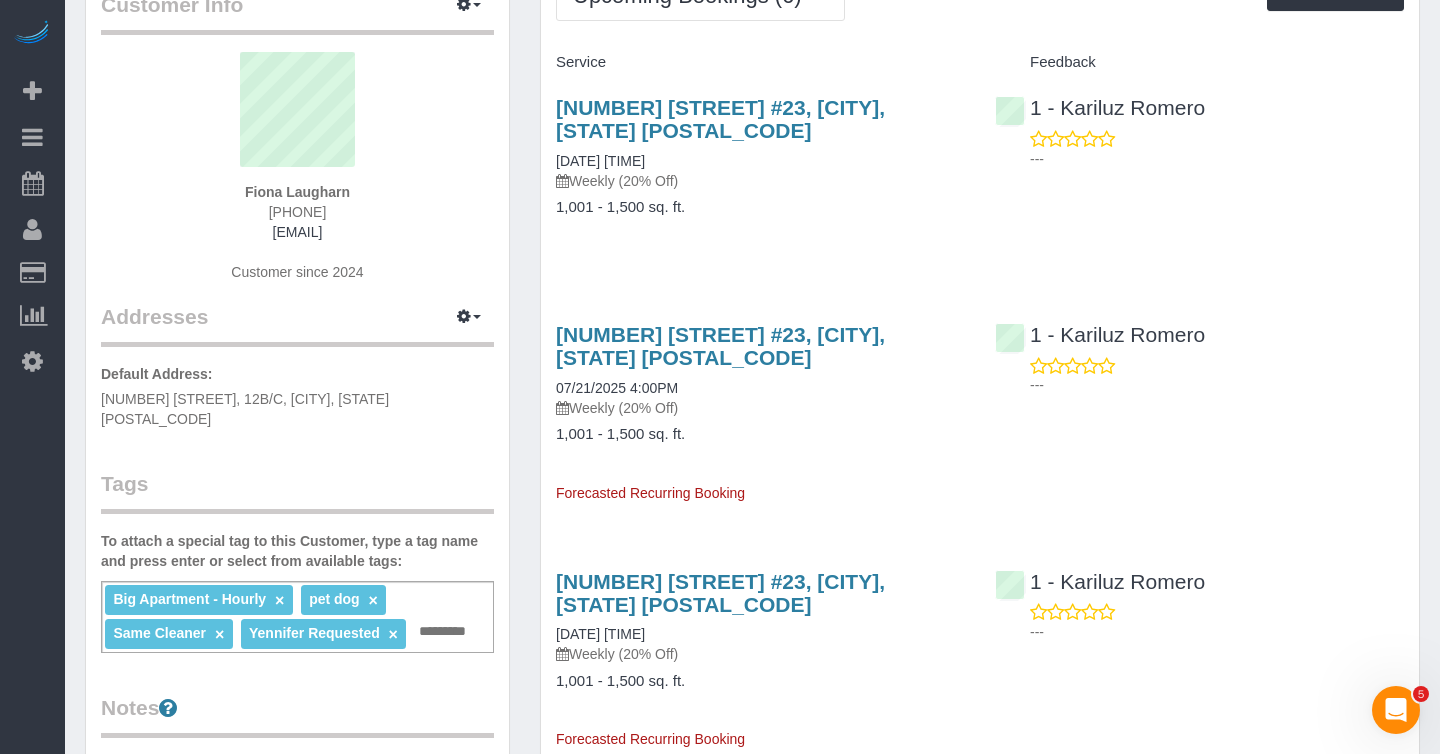 scroll, scrollTop: 0, scrollLeft: 0, axis: both 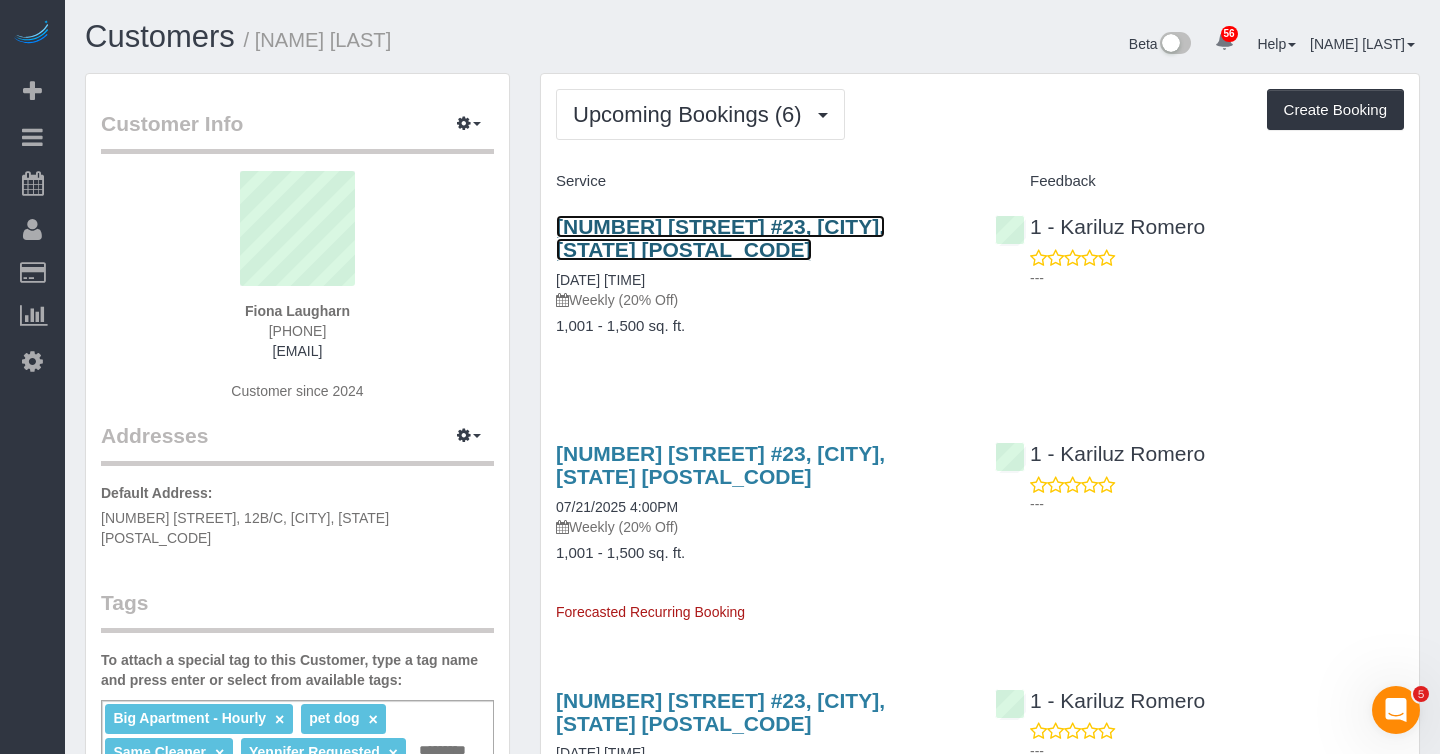 click on "[NUMBER] [STREET] #[APT_NUMBER], [CITY], [STATE] [POSTAL_CODE]" at bounding box center (720, 238) 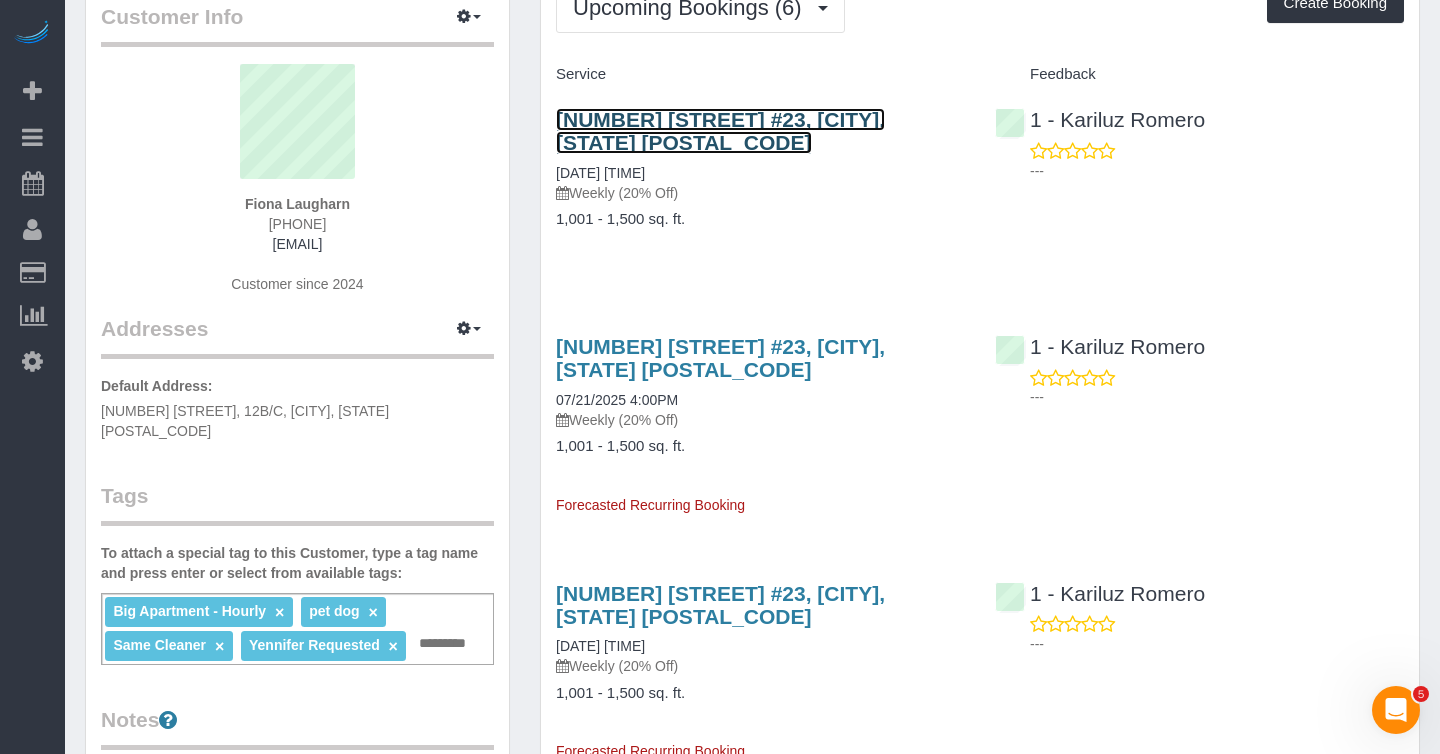 scroll, scrollTop: 136, scrollLeft: 0, axis: vertical 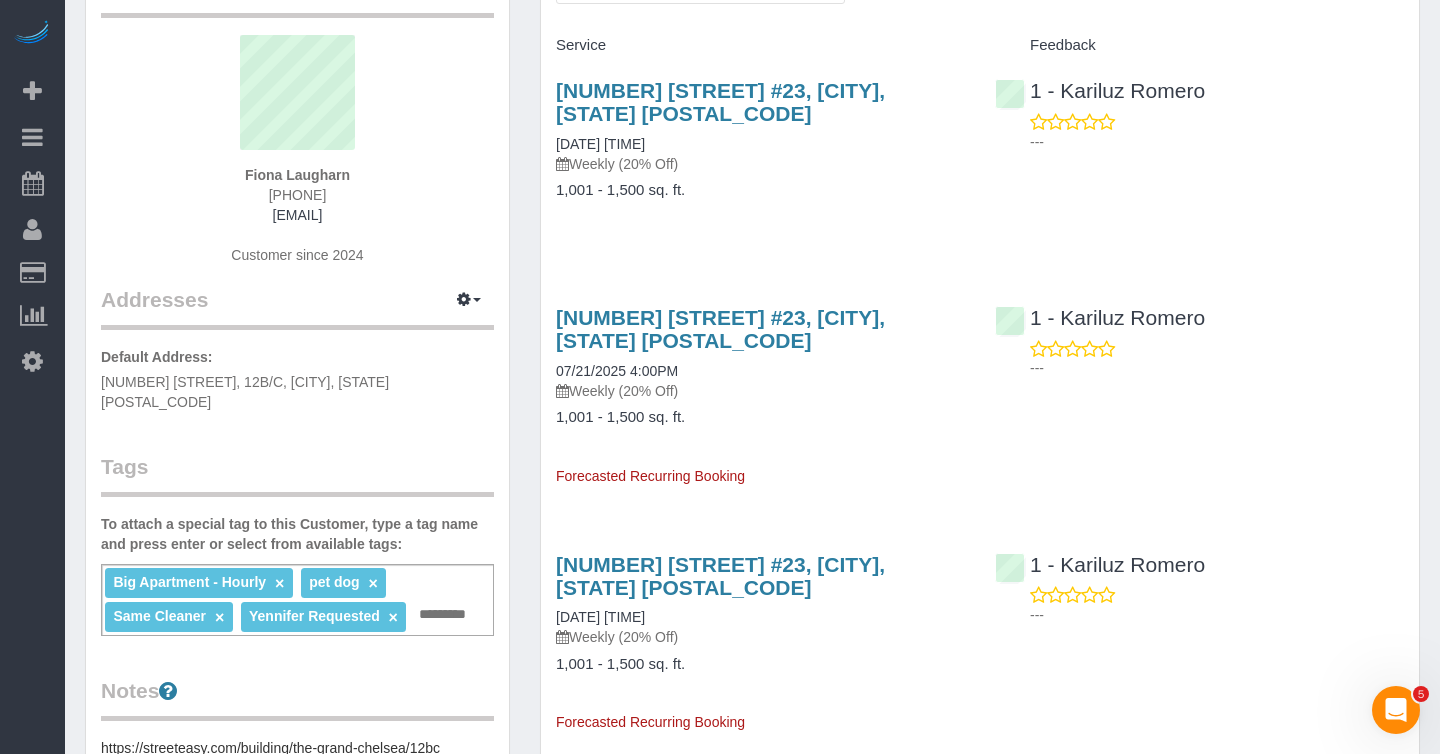 click at bounding box center (448, 615) 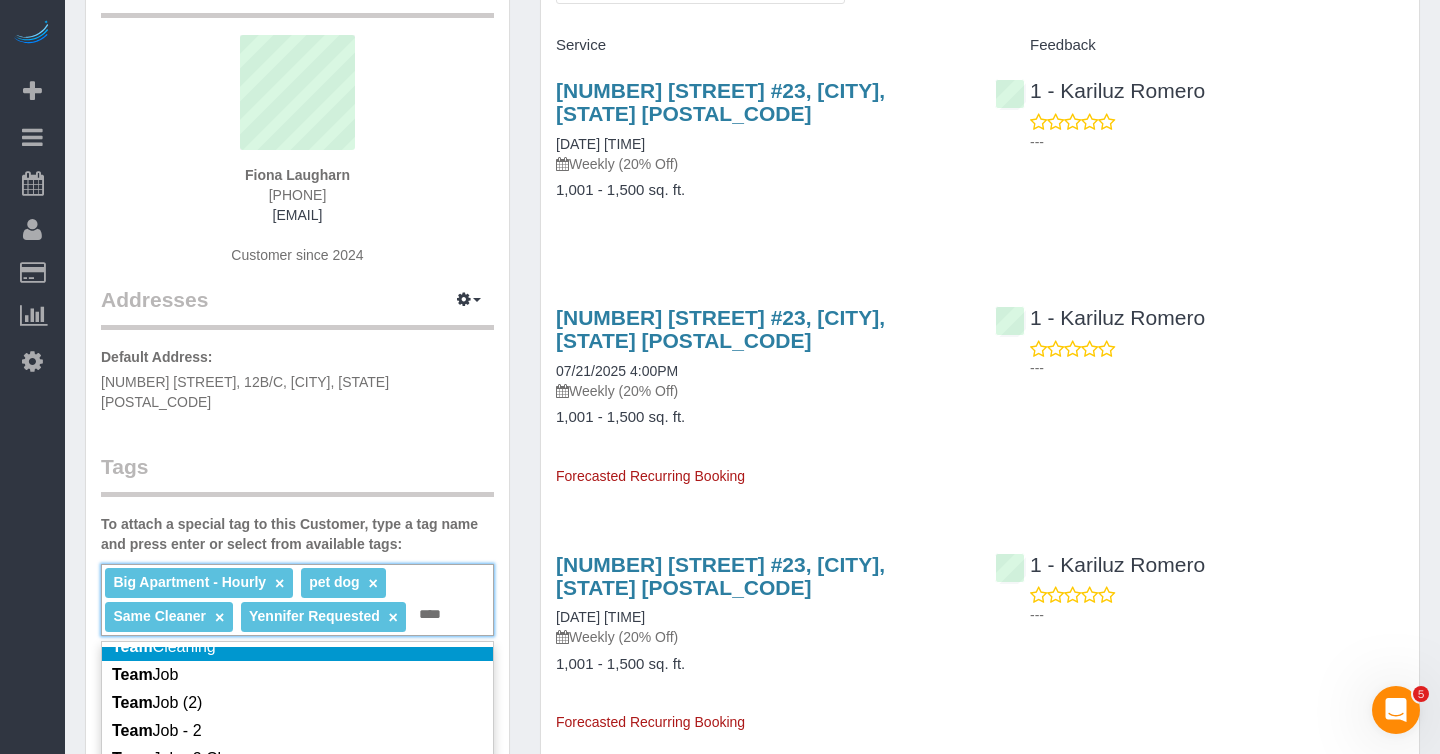 scroll, scrollTop: 433, scrollLeft: 0, axis: vertical 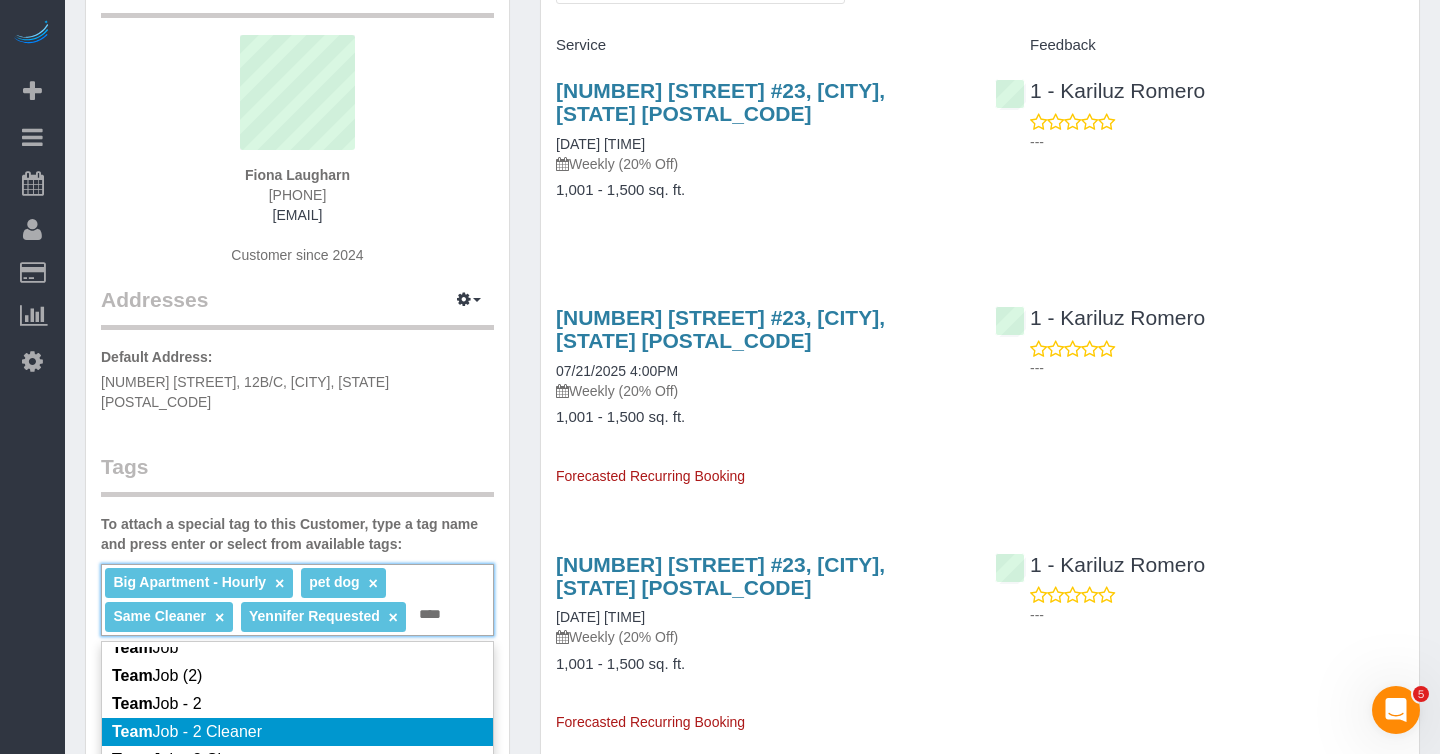 type on "****" 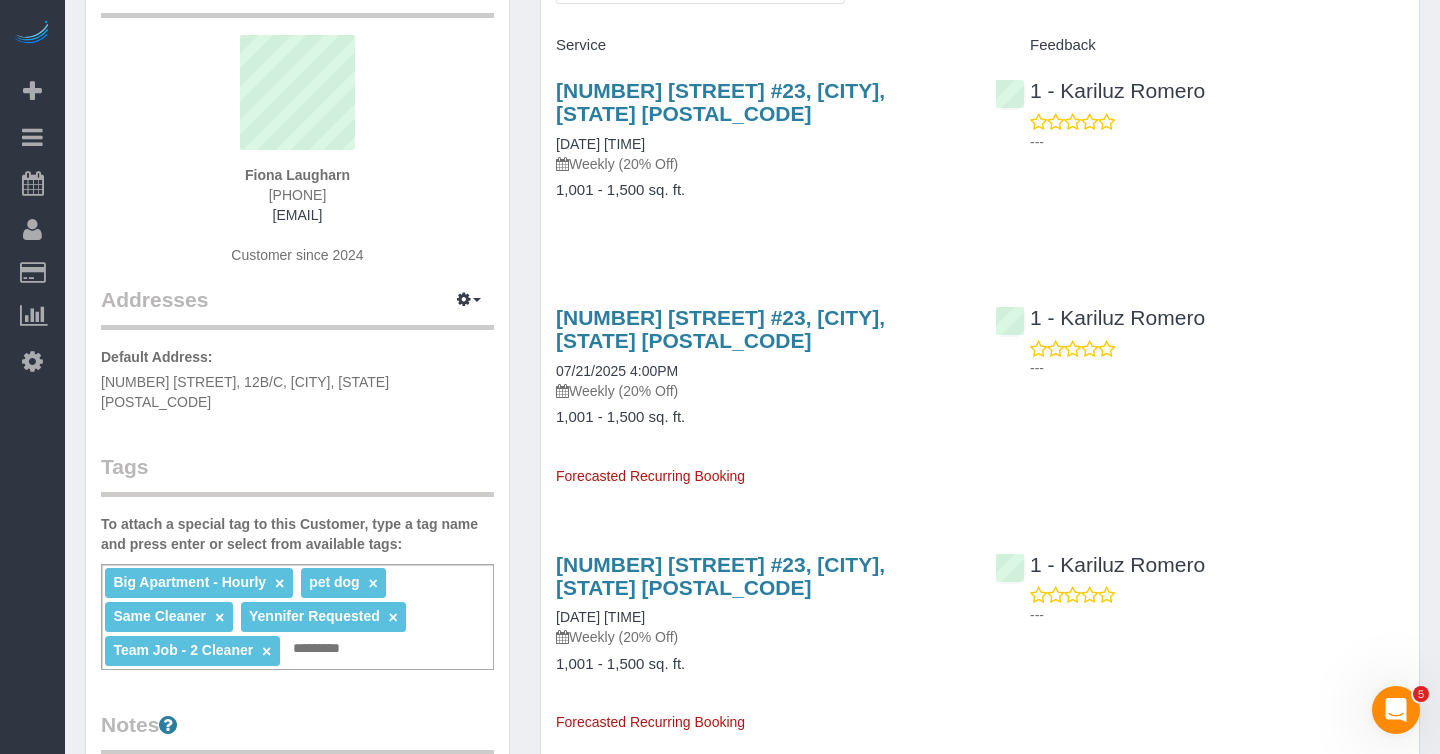 click on "Tags" at bounding box center (297, 474) 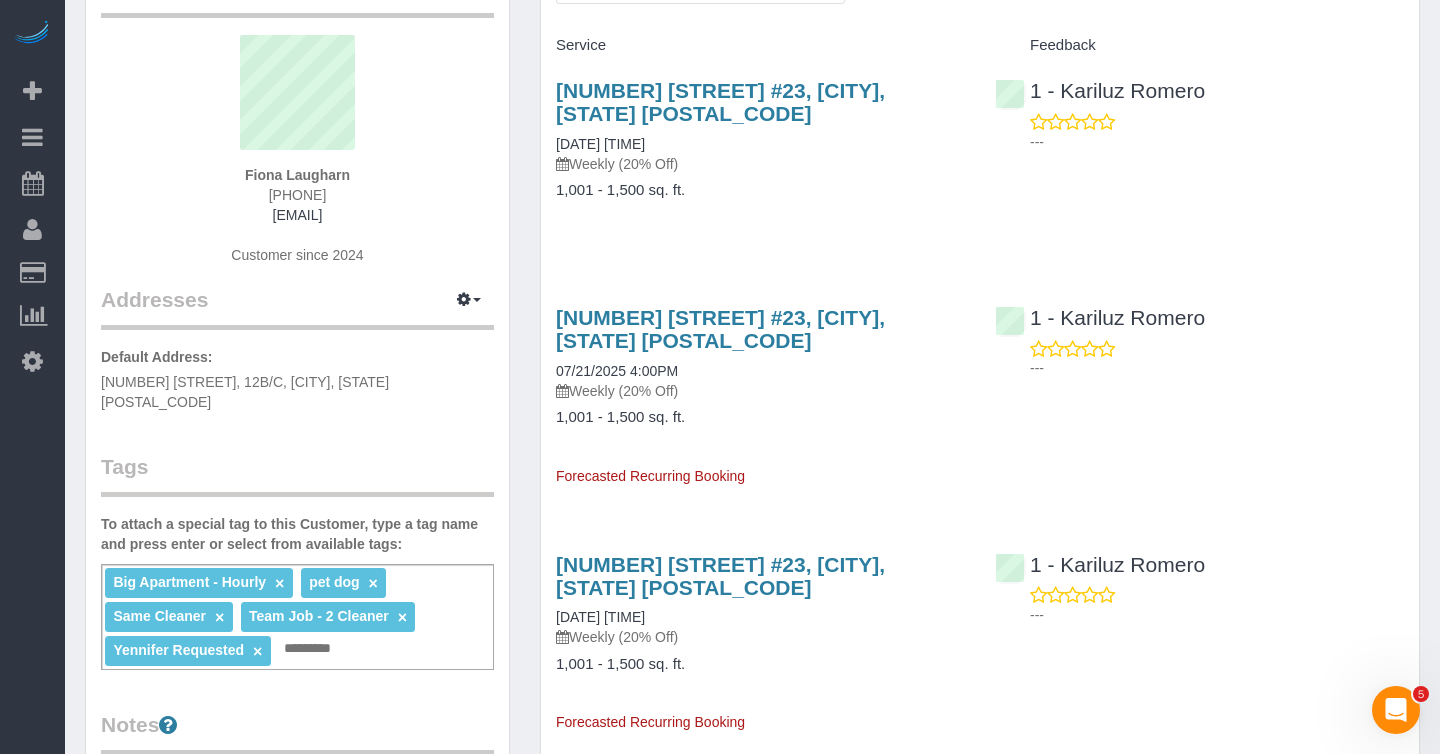 scroll, scrollTop: 0, scrollLeft: 0, axis: both 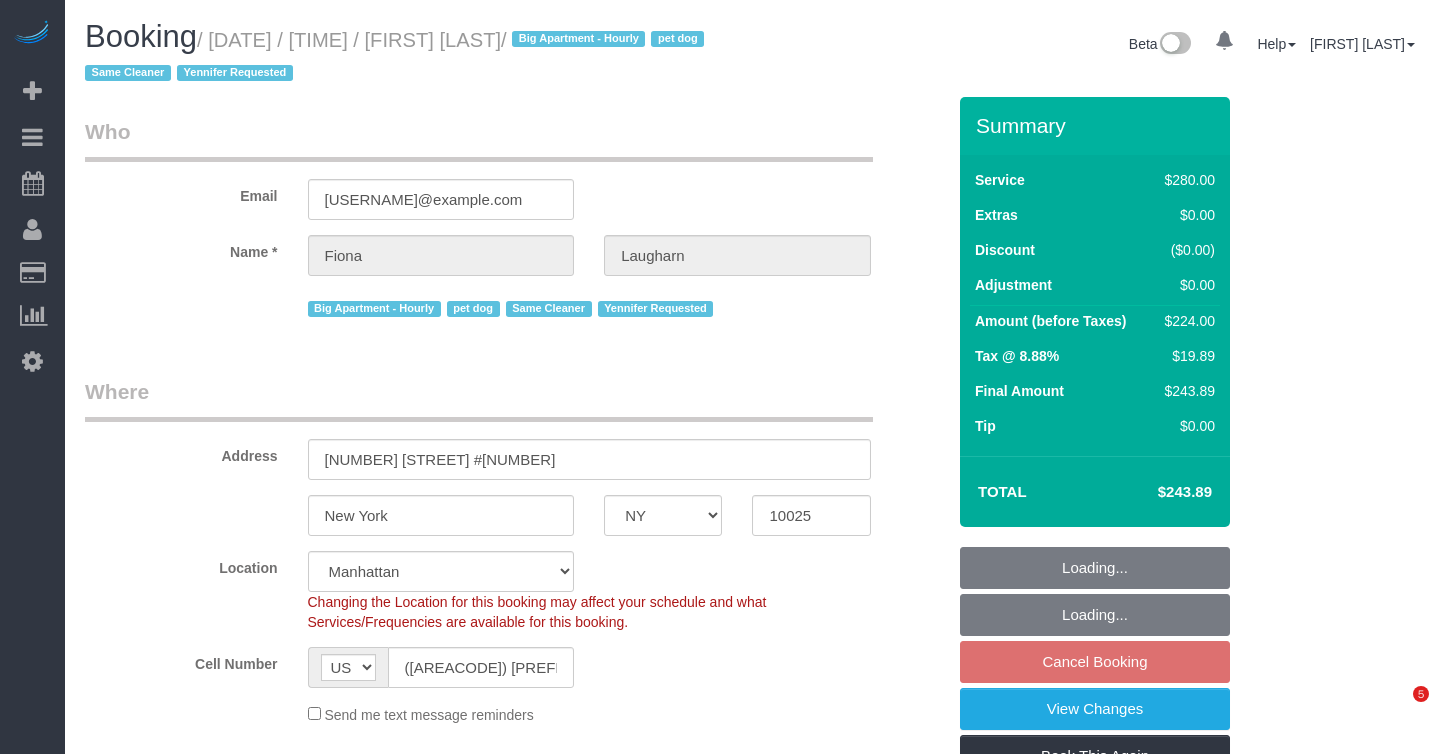 select on "NY" 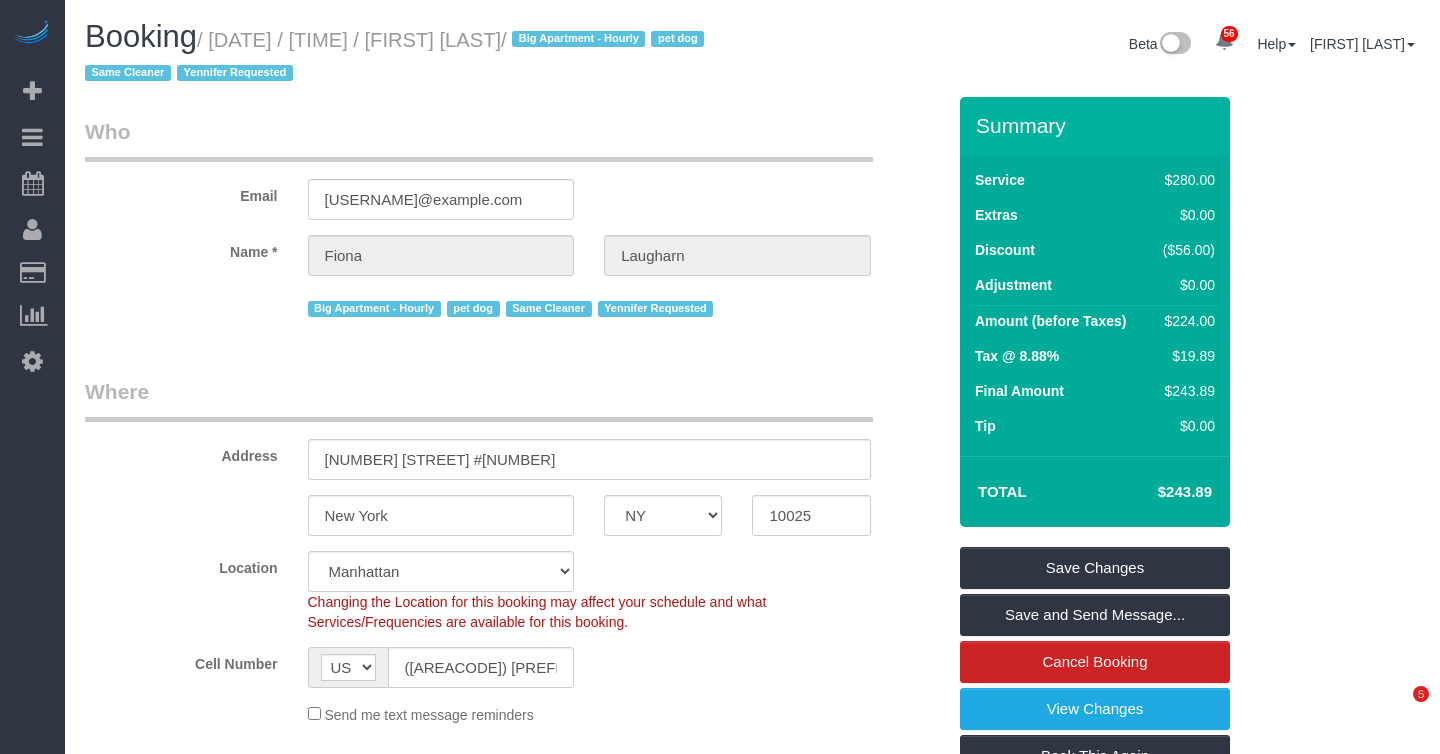 scroll, scrollTop: 0, scrollLeft: 0, axis: both 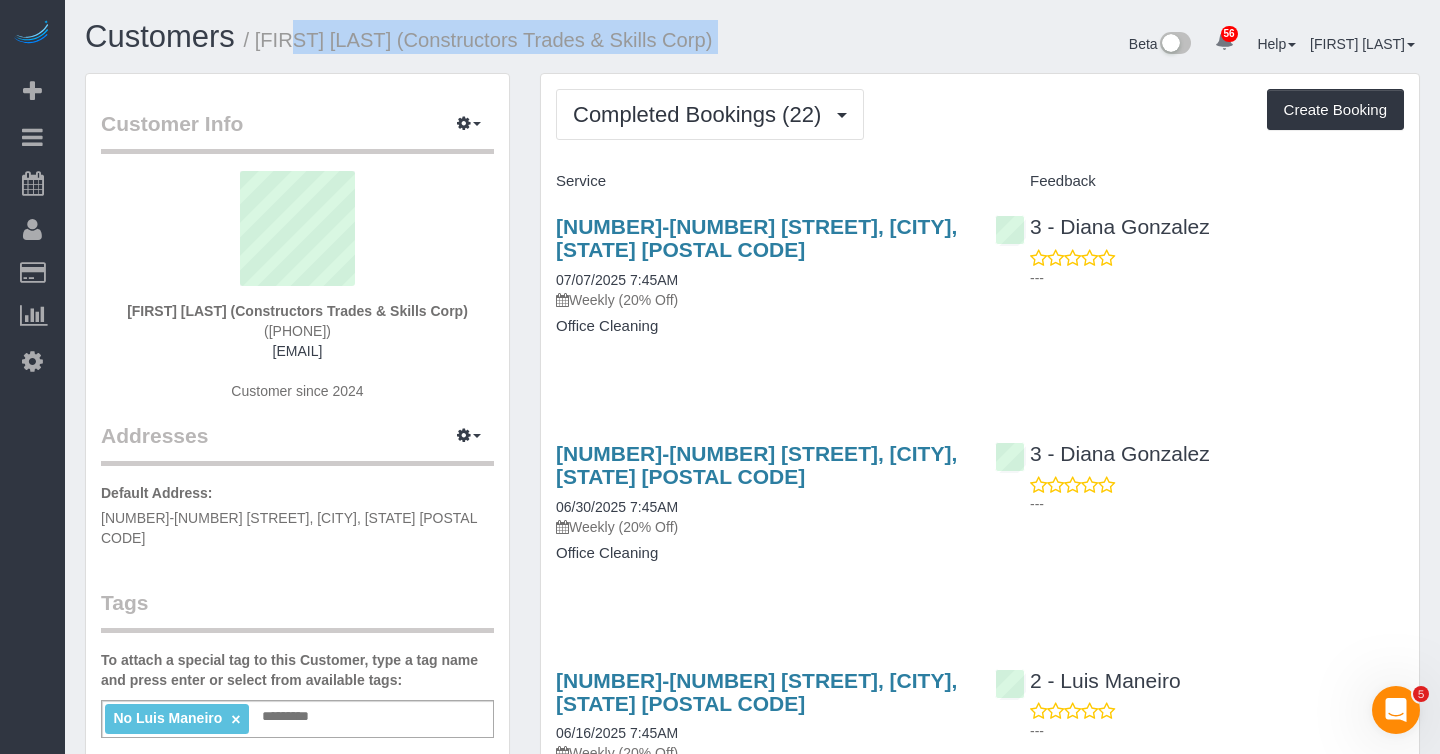 drag, startPoint x: 268, startPoint y: 43, endPoint x: 756, endPoint y: 47, distance: 488.0164 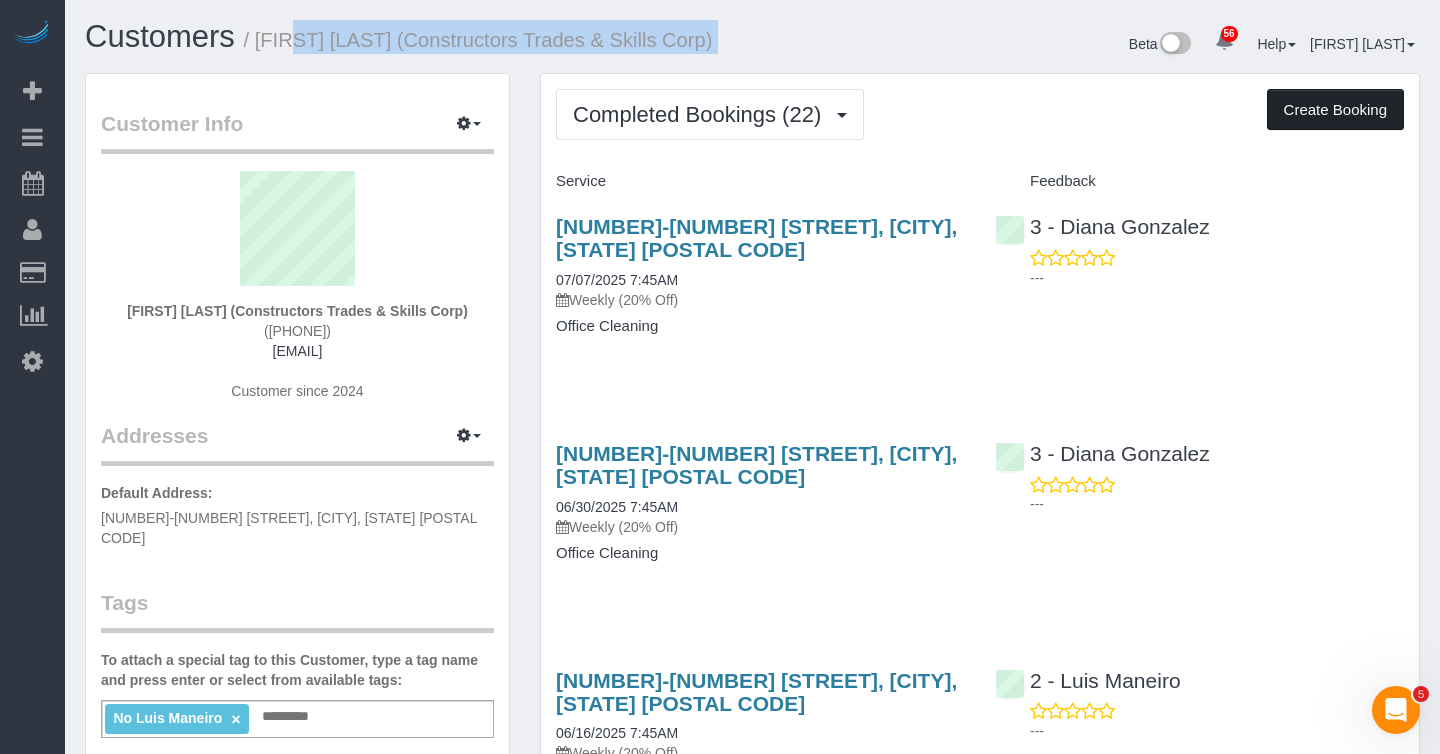 click on "Create Booking" at bounding box center [1335, 110] 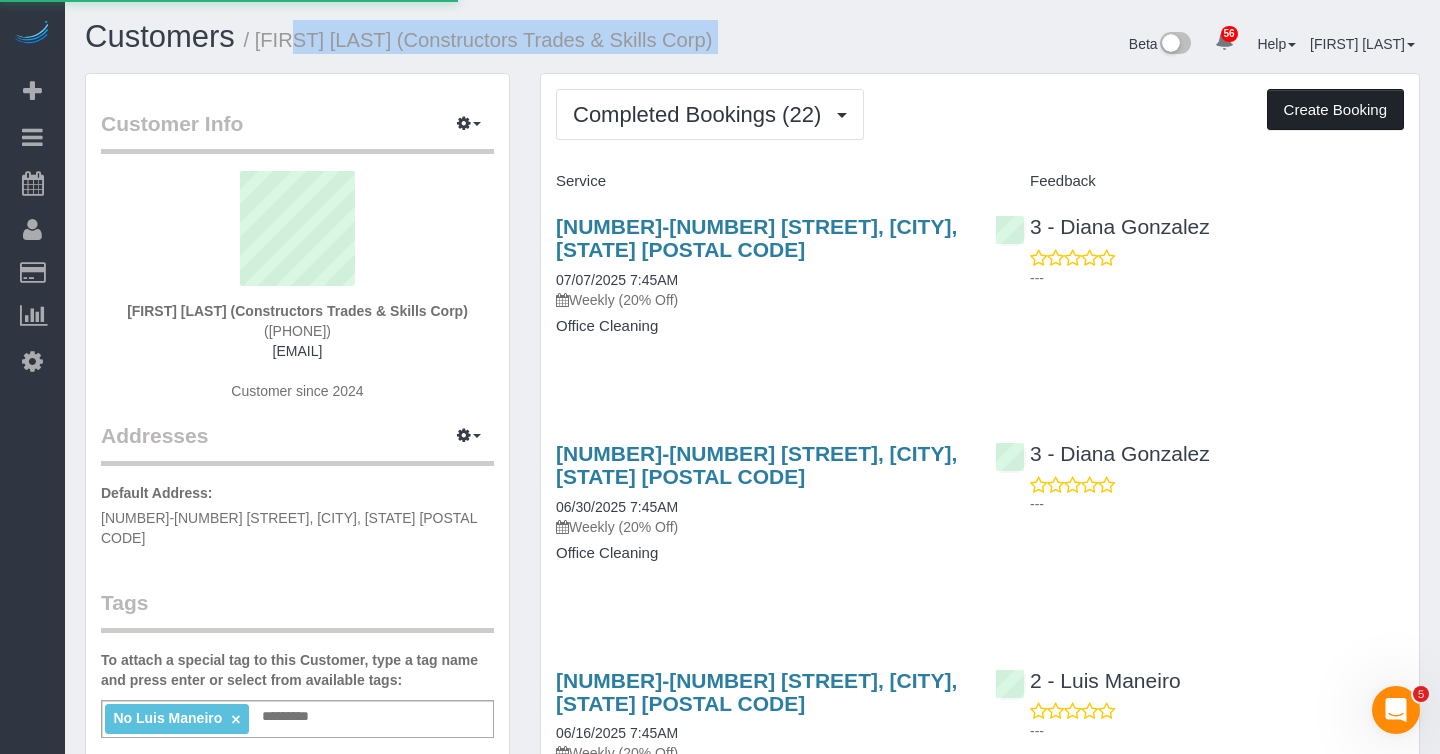 select on "NY" 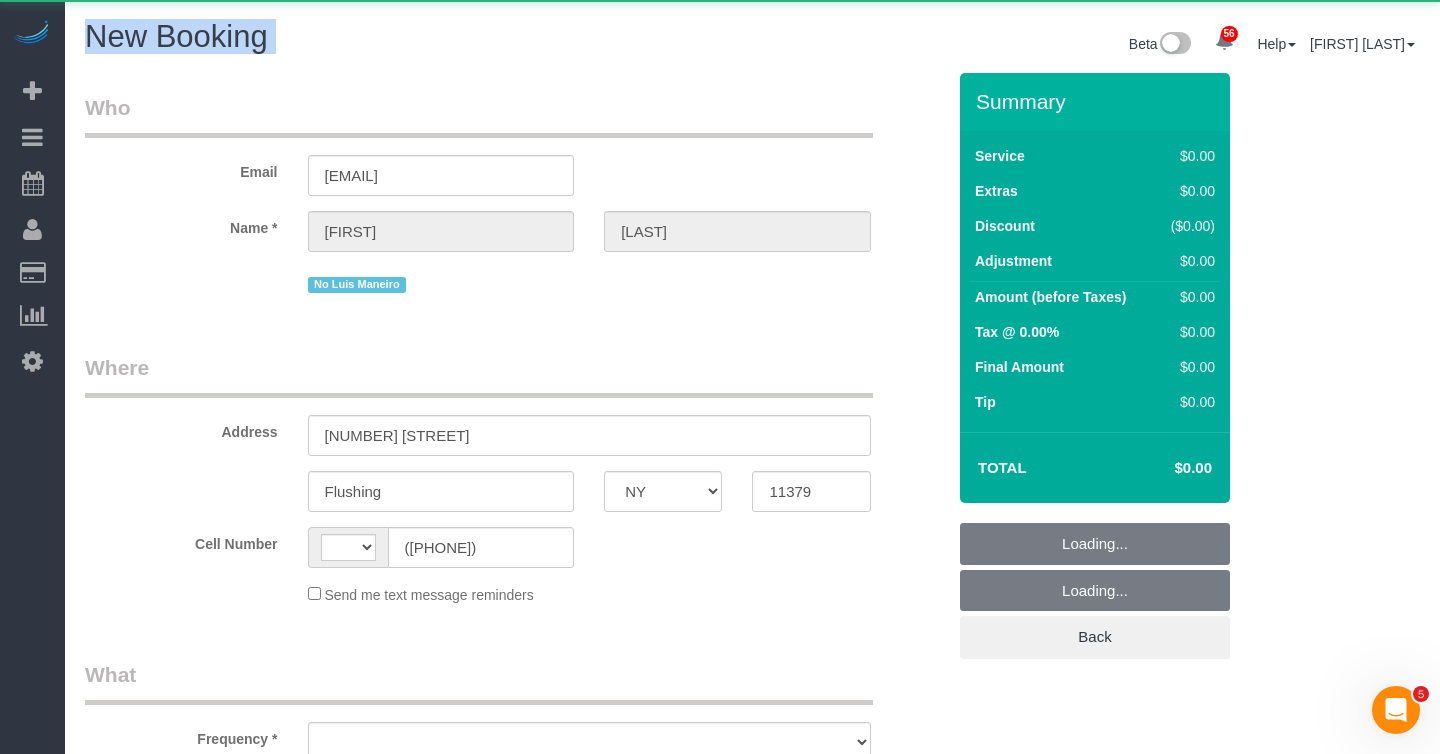 select on "number:89" 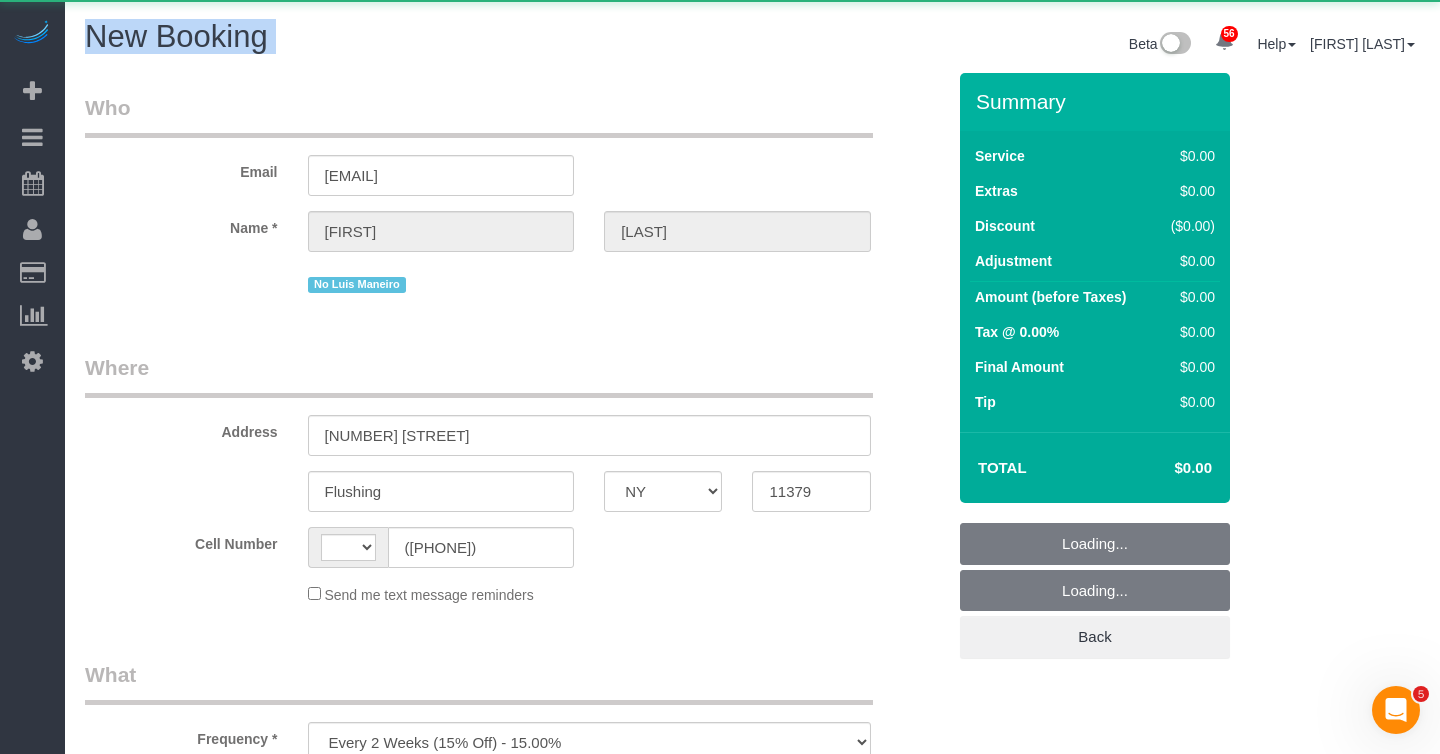 select on "string:US" 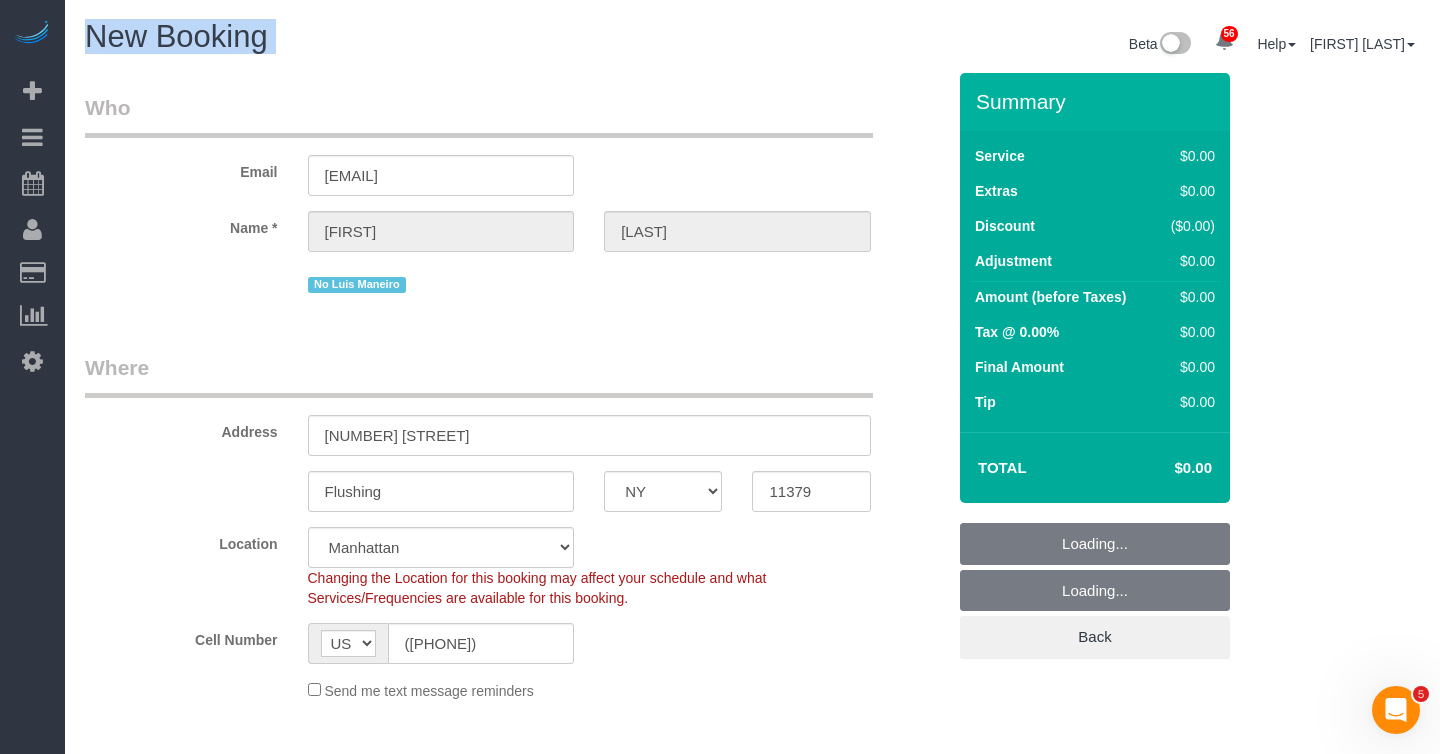 select on "string:stripe-pm_1Q5DQq4VGloSiKo7Az6kRgWV" 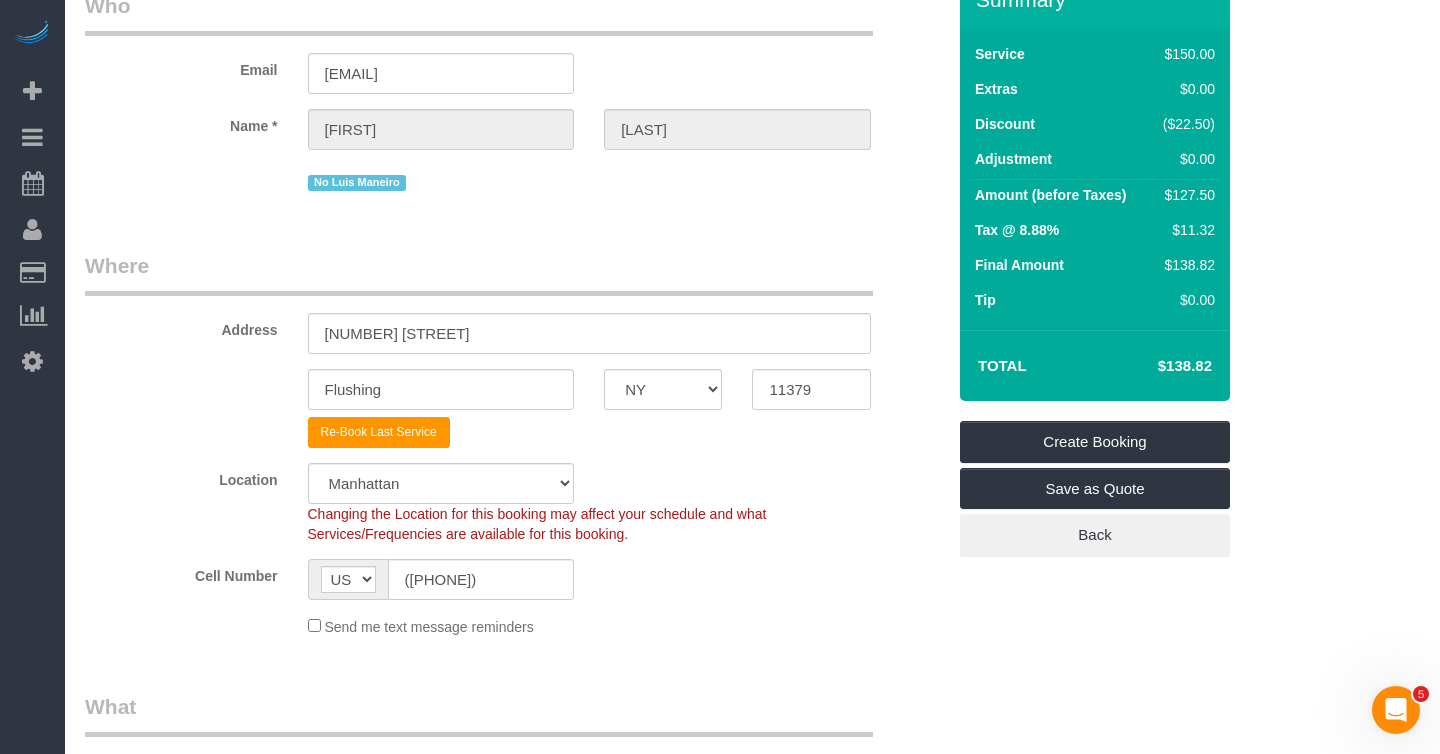 scroll, scrollTop: 103, scrollLeft: 0, axis: vertical 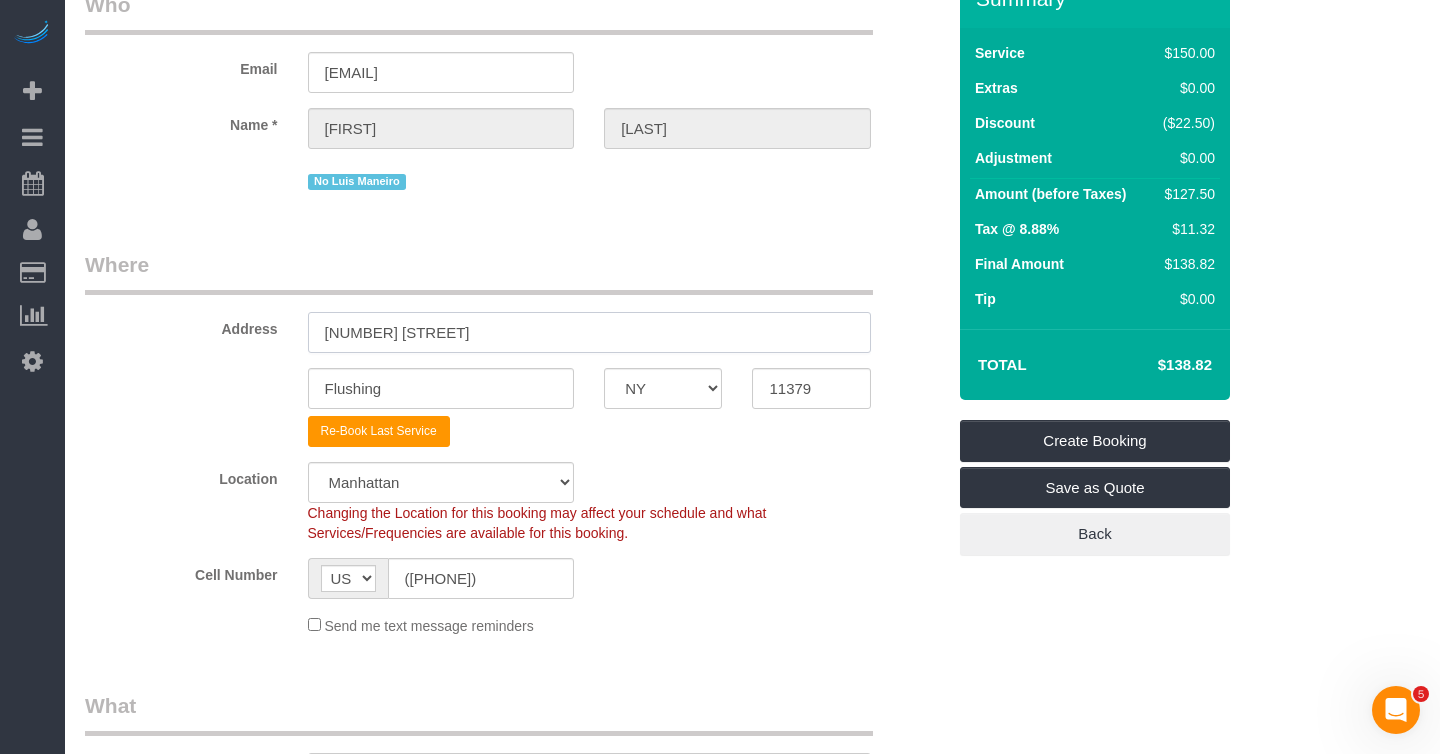 click on "64-00 Metropolitan Ave" at bounding box center (589, 332) 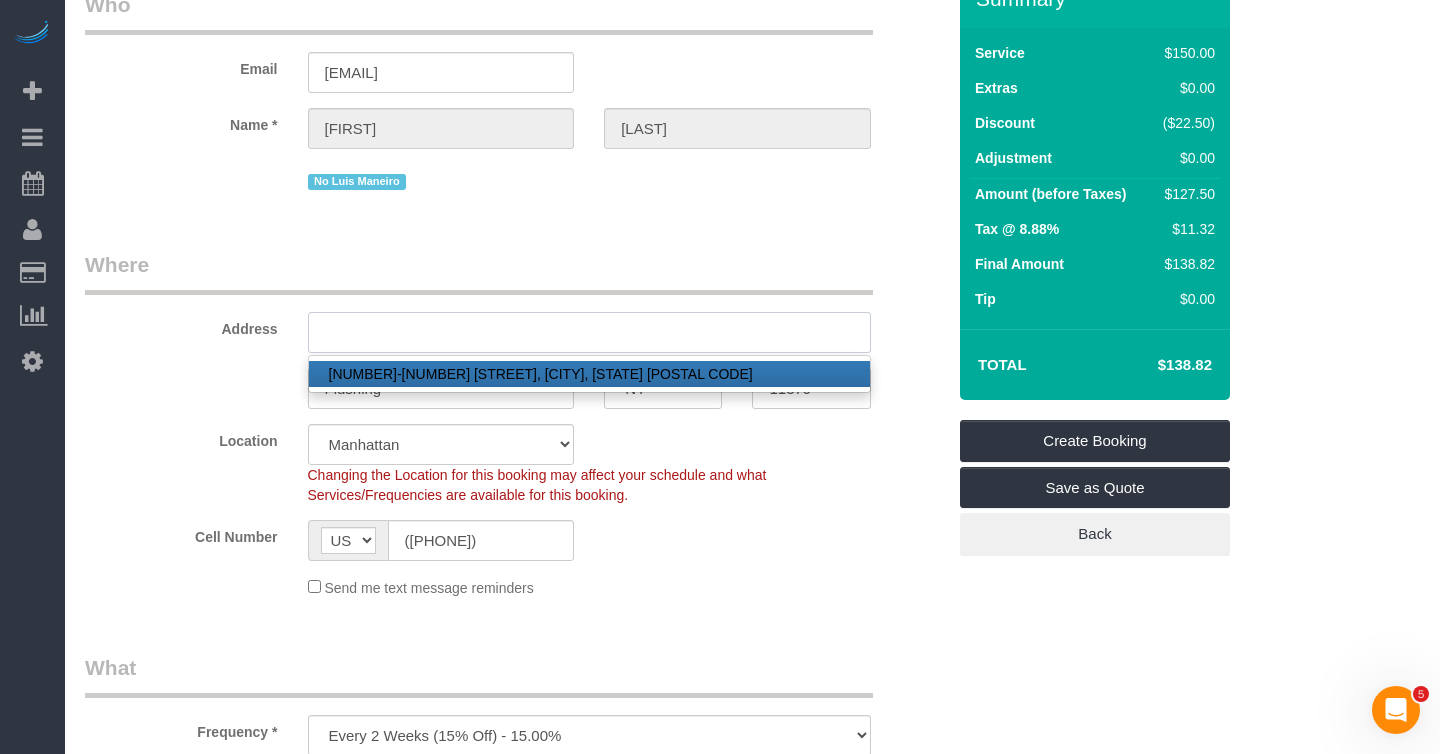 paste on "72-34 Austin Street, Apt. D9" 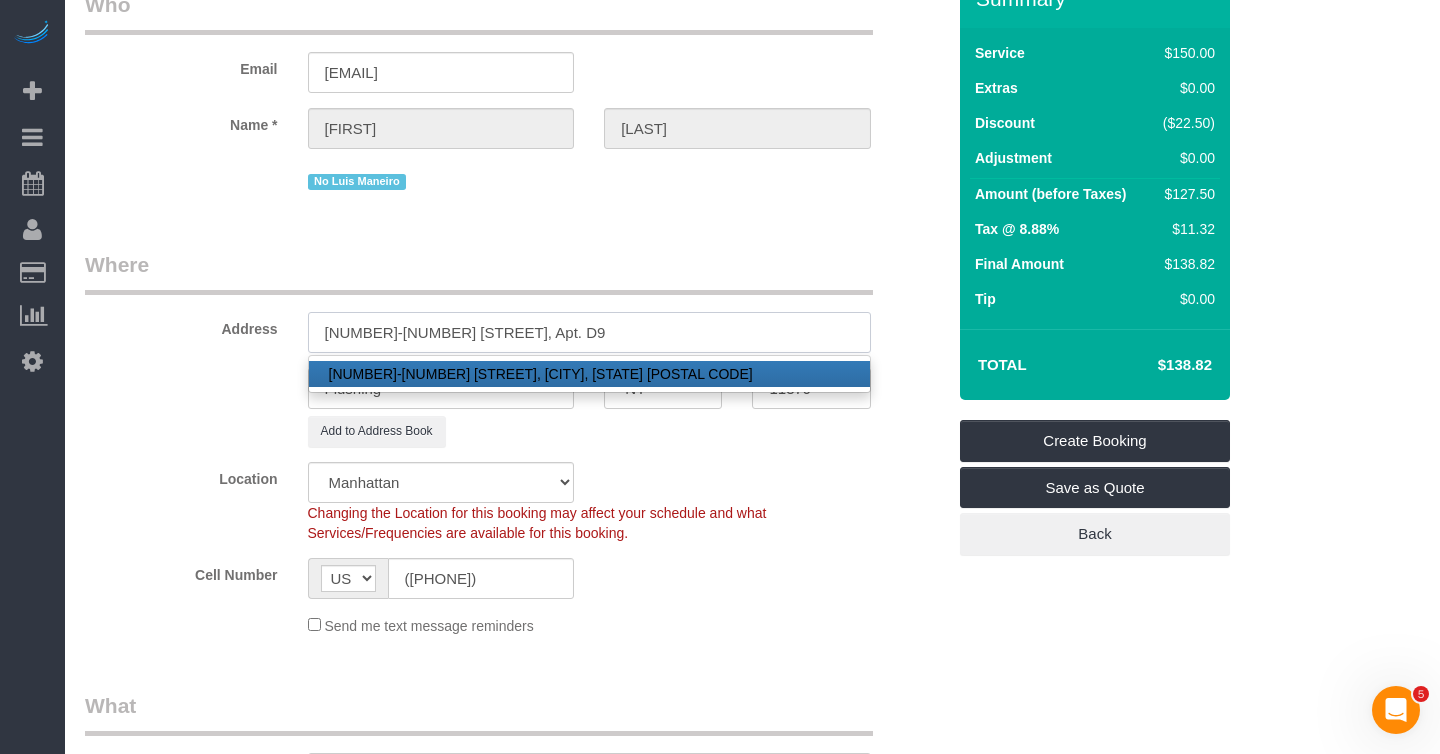 type on "72-34 Austin Street, Apt. D9" 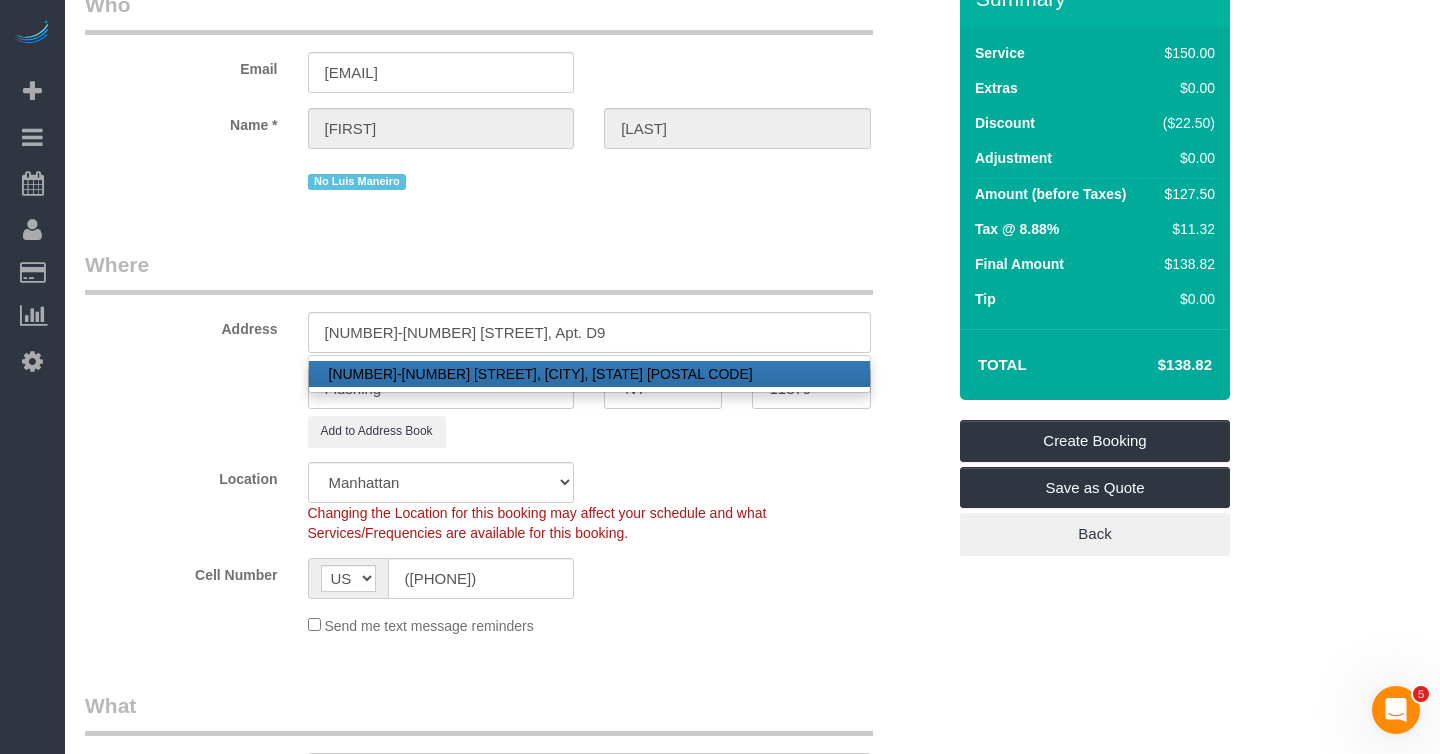 click on "Where" at bounding box center [479, 272] 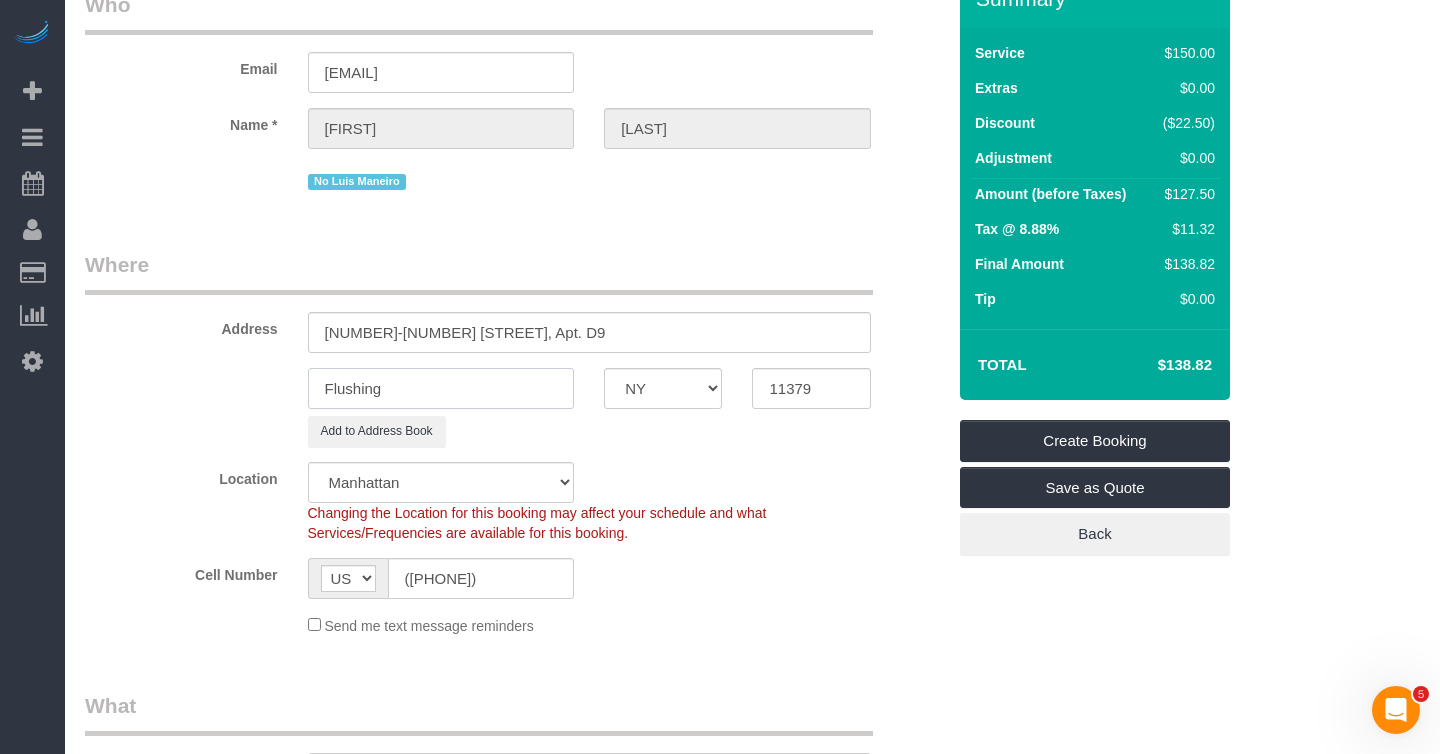 click on "Flushing" at bounding box center (441, 388) 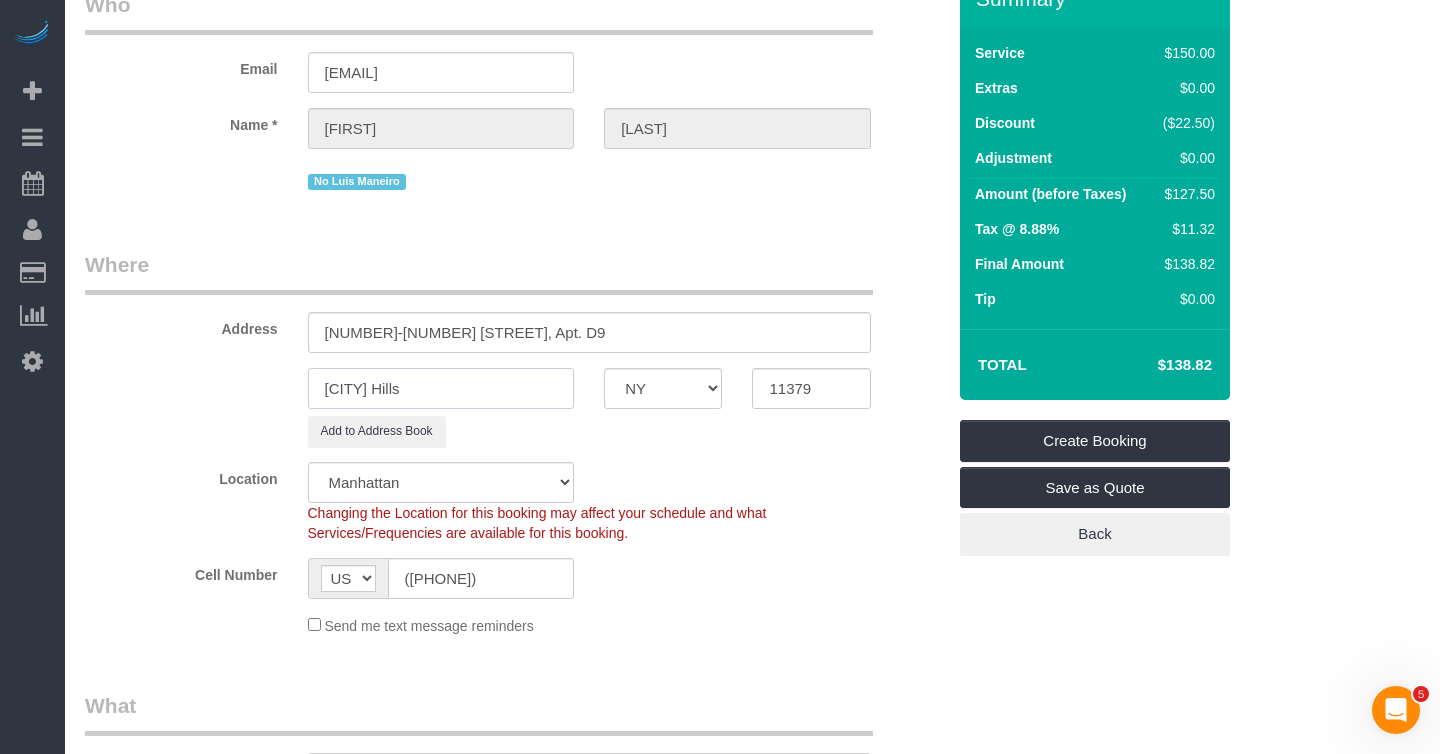 type on "Forrest Hills" 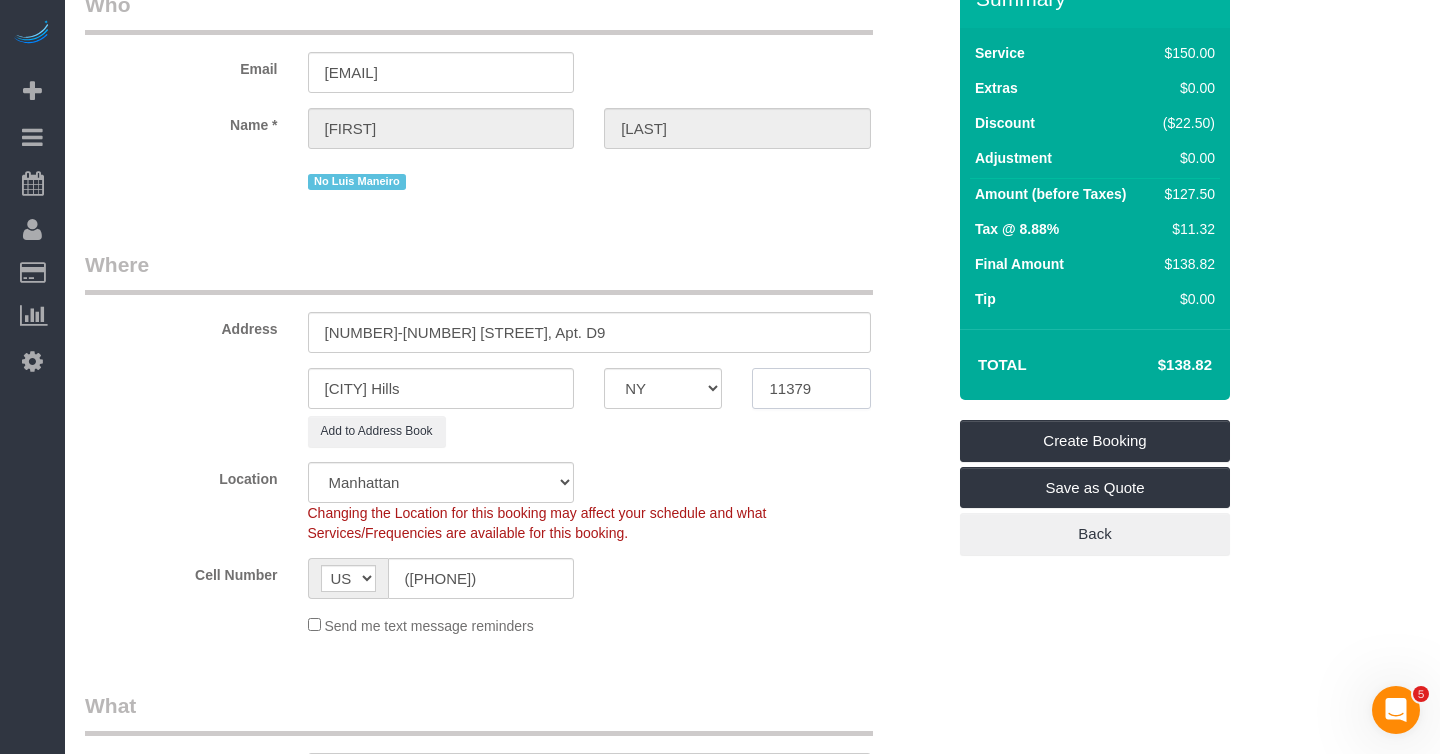 click on "11379" at bounding box center (811, 388) 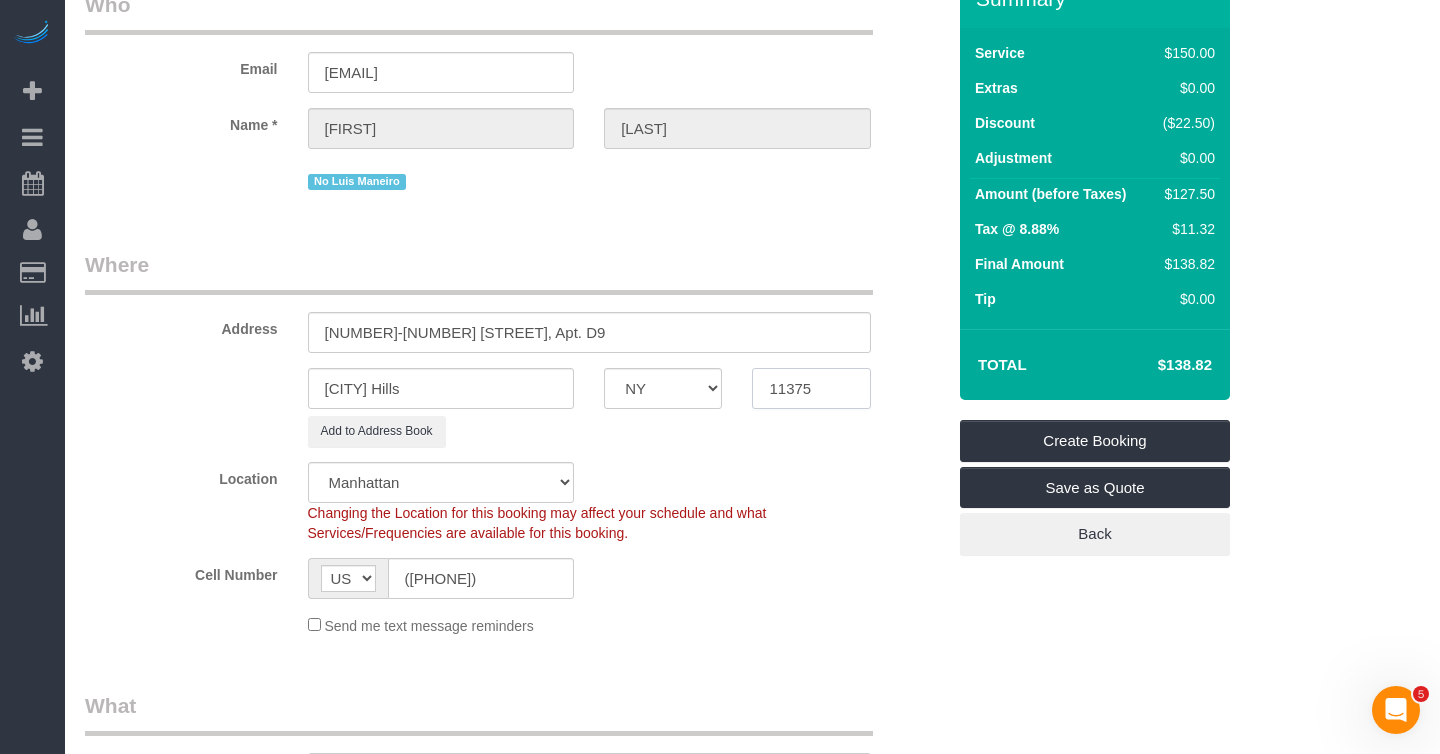 type on "11375" 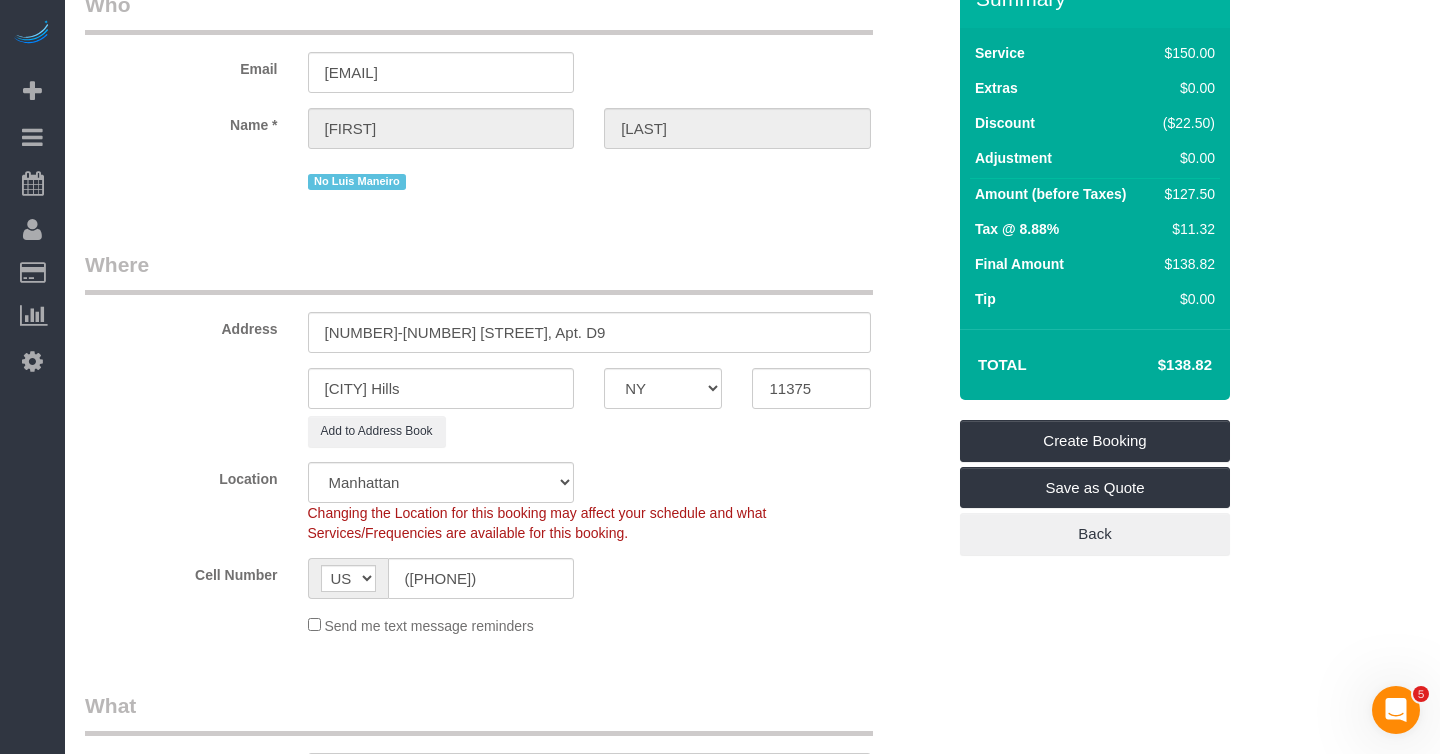 click on "Where
Address
72-34 Austin Street, Apt. D9
Forrest Hills
AK
AL
AR
AZ
CA
CO
CT
DC
DE
FL
GA
HI
IA
ID
IL
IN
KS
KY
LA
MA
MD
ME
MI
MN
MO
MS
MT
NC
ND
NE
NH
NJ
NM
NV
NY
OH
OK
OR
PA
RI
SC
SD
TN
TX" at bounding box center [515, 450] 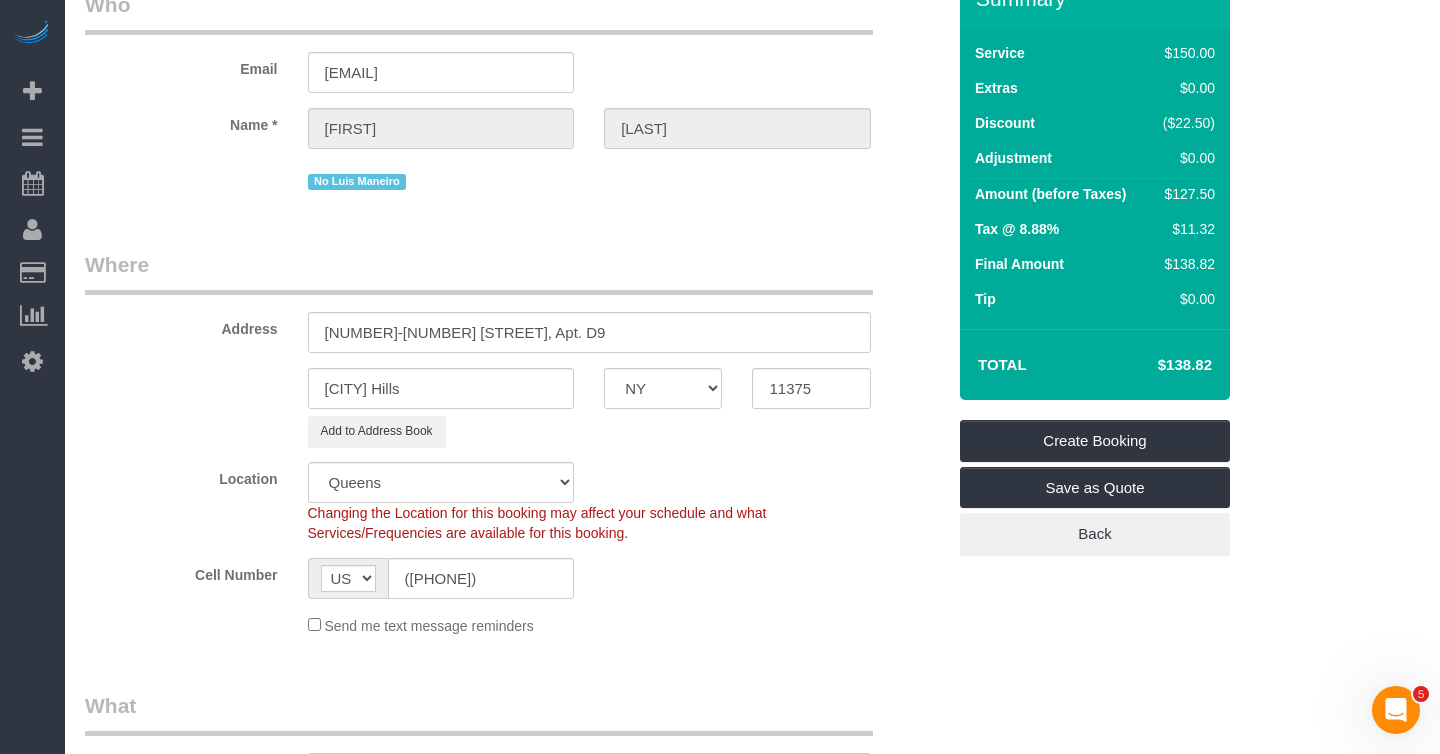 select on "object:3090" 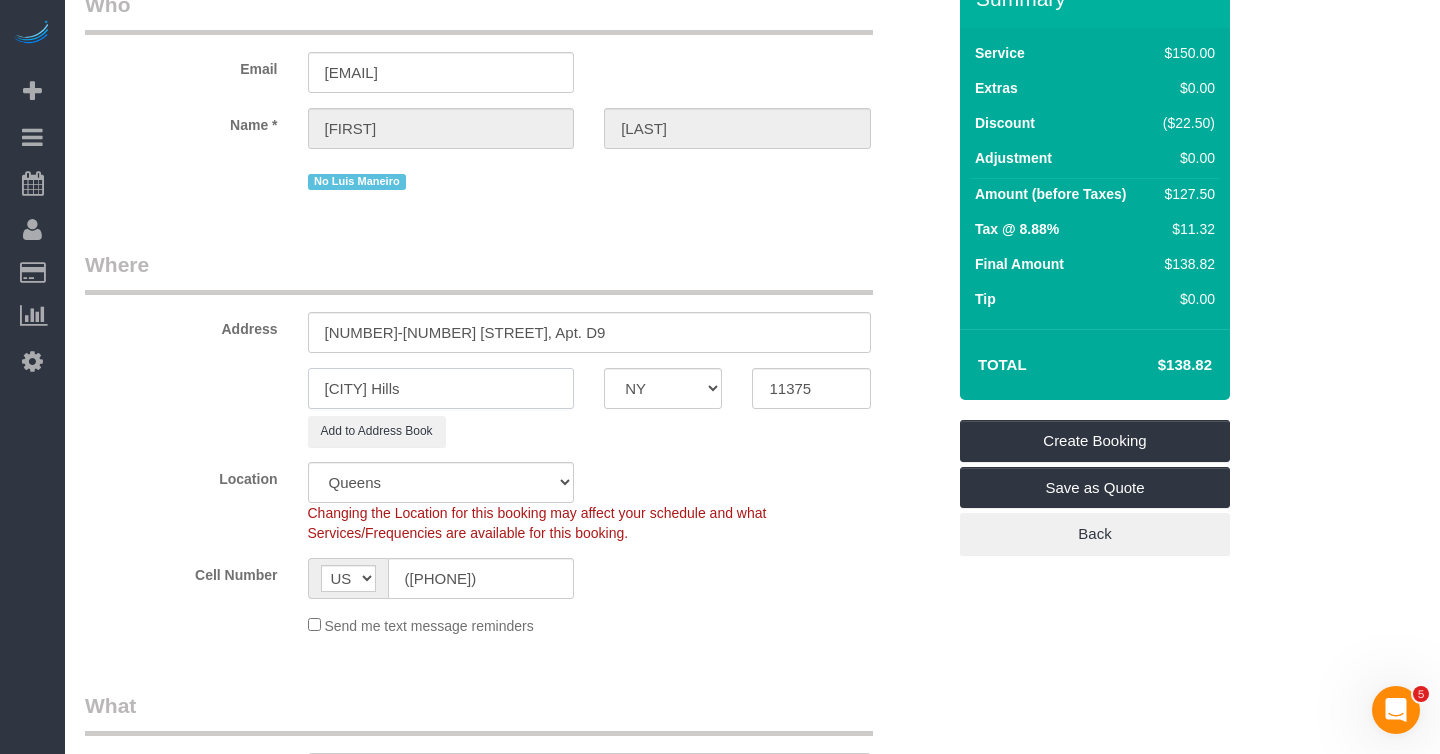 click on "Forrest Hills" at bounding box center (441, 388) 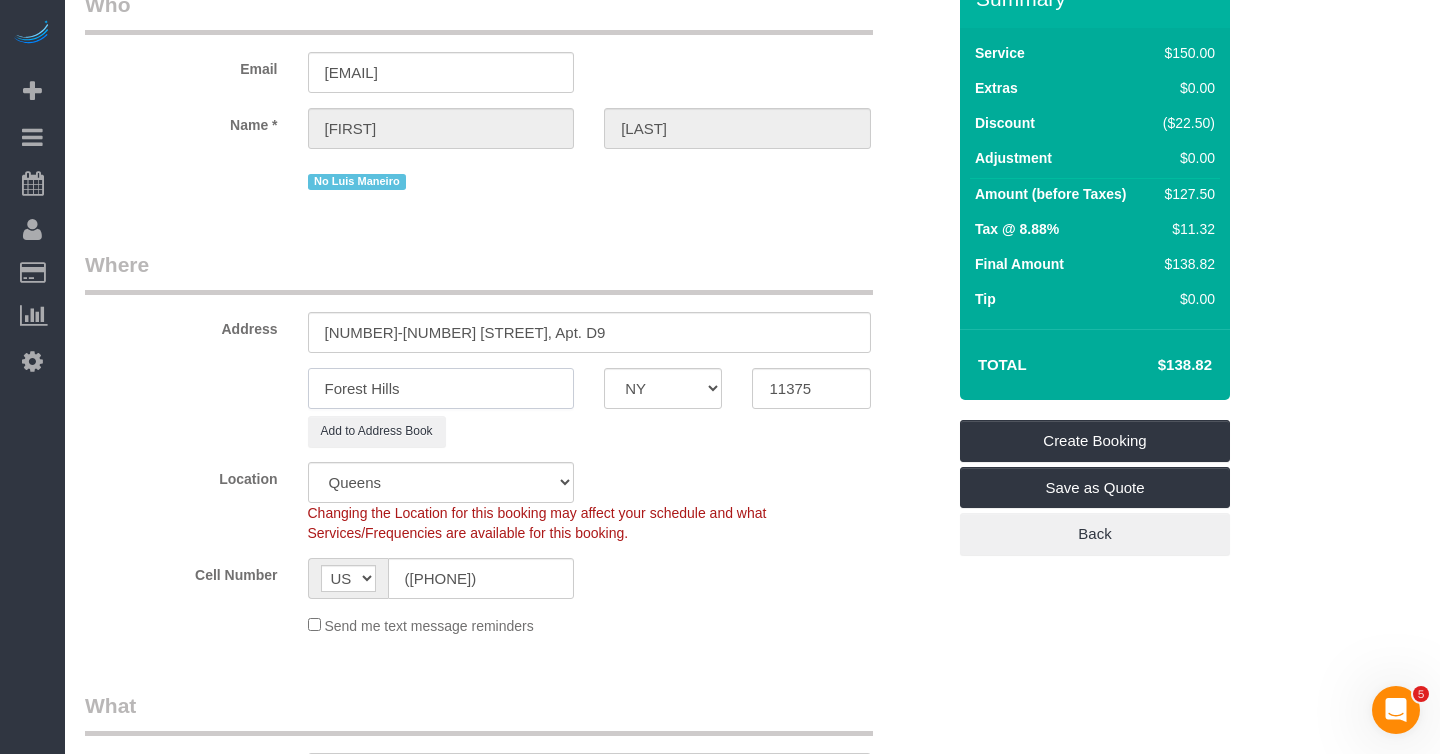 type on "Forest Hills" 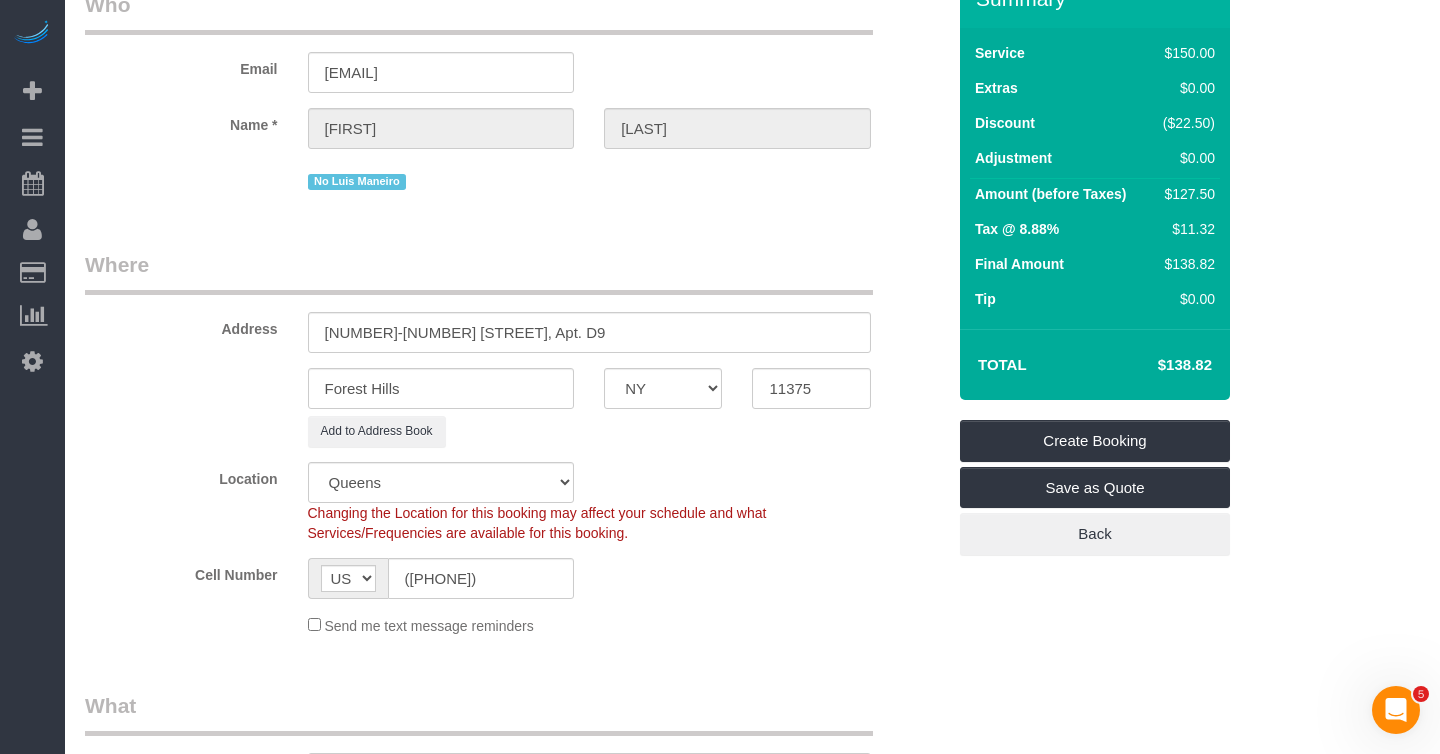 click on "Location
Manhattan Austin Boston Bronx Brooklyn Charlotte Denver New Jersey Portland Queens Seattle Staten Island
Changing the Location for this booking may affect your schedule and what
Services/Frequencies are available for this booking." 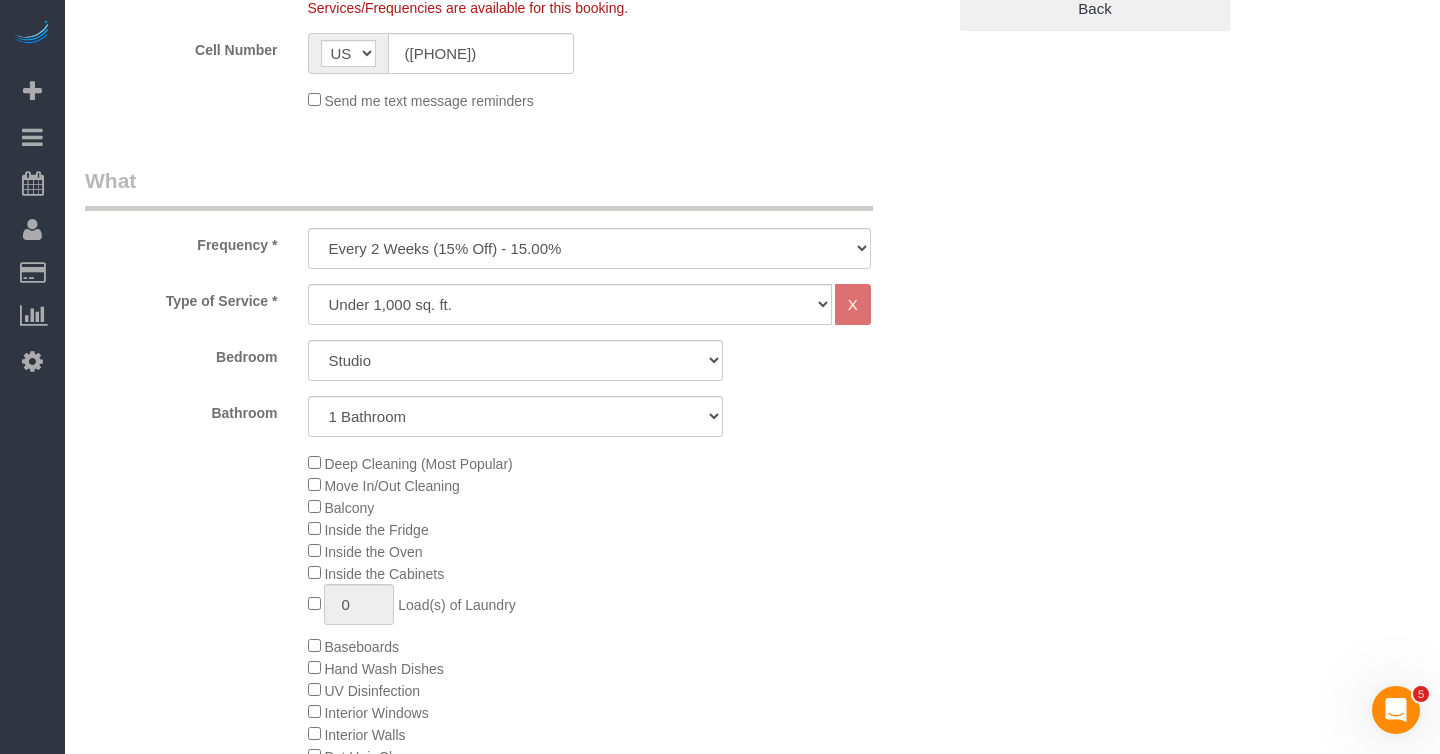 scroll, scrollTop: 631, scrollLeft: 0, axis: vertical 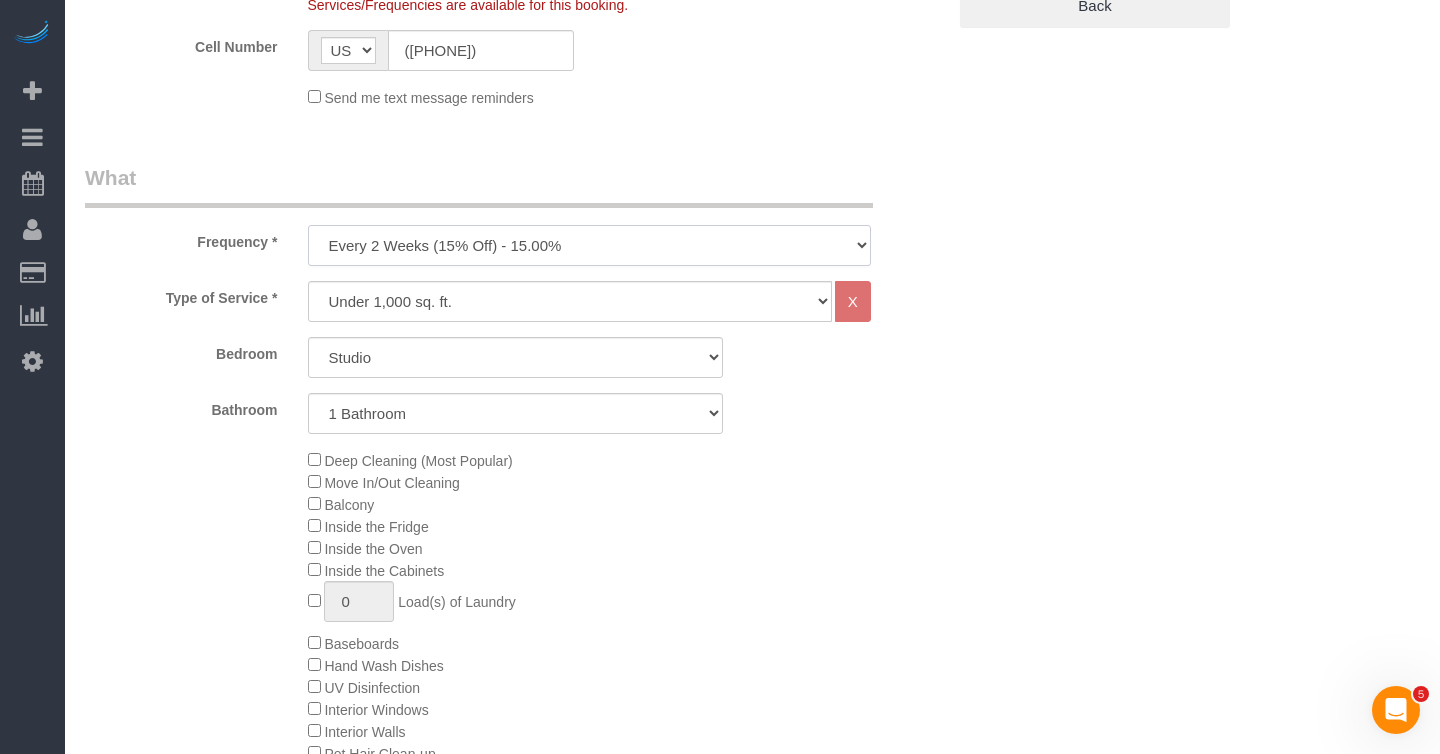 click on "One Time Weekly (20% Off) - 20.00% Every 2 Weeks (15% Off) - 15.00% Every 4 Weeks (10% Off) - 10.00%" at bounding box center (589, 245) 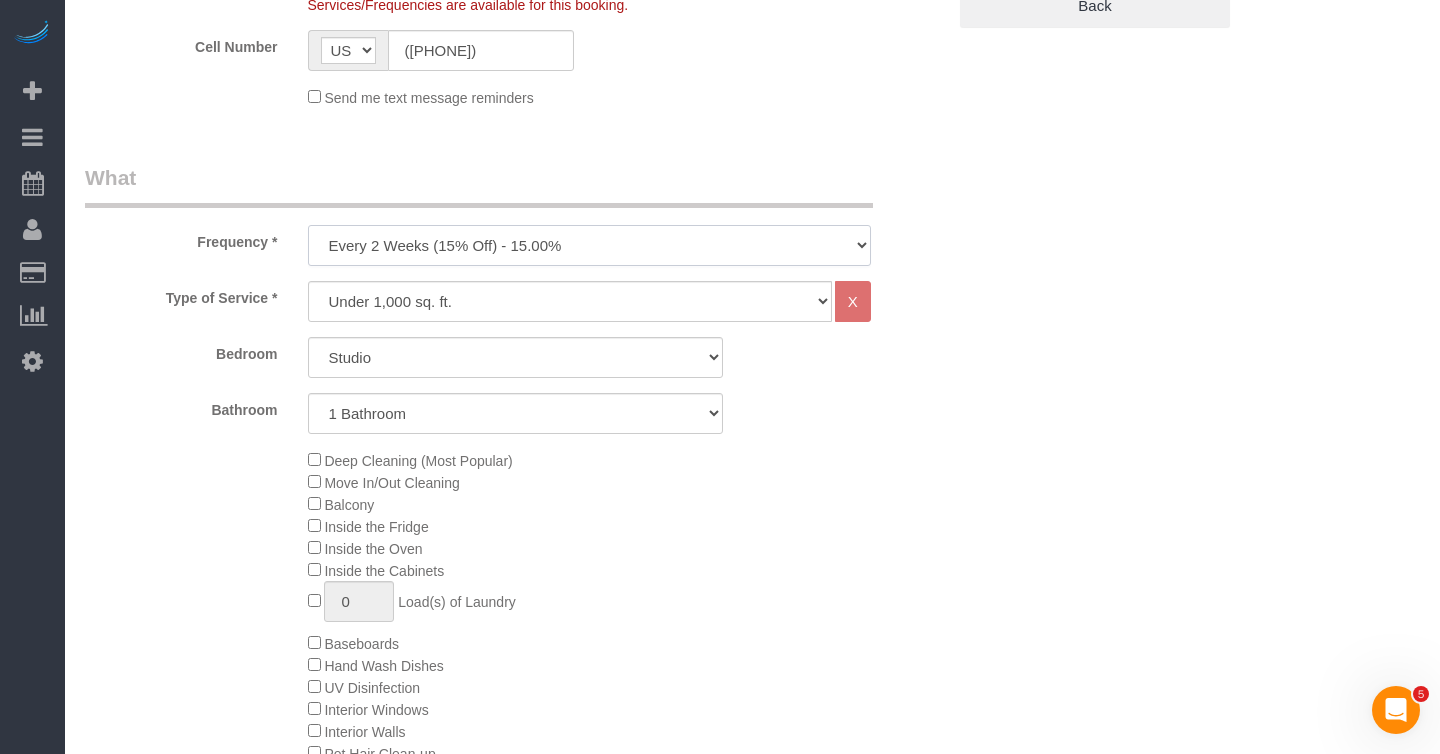 select on "object:3091" 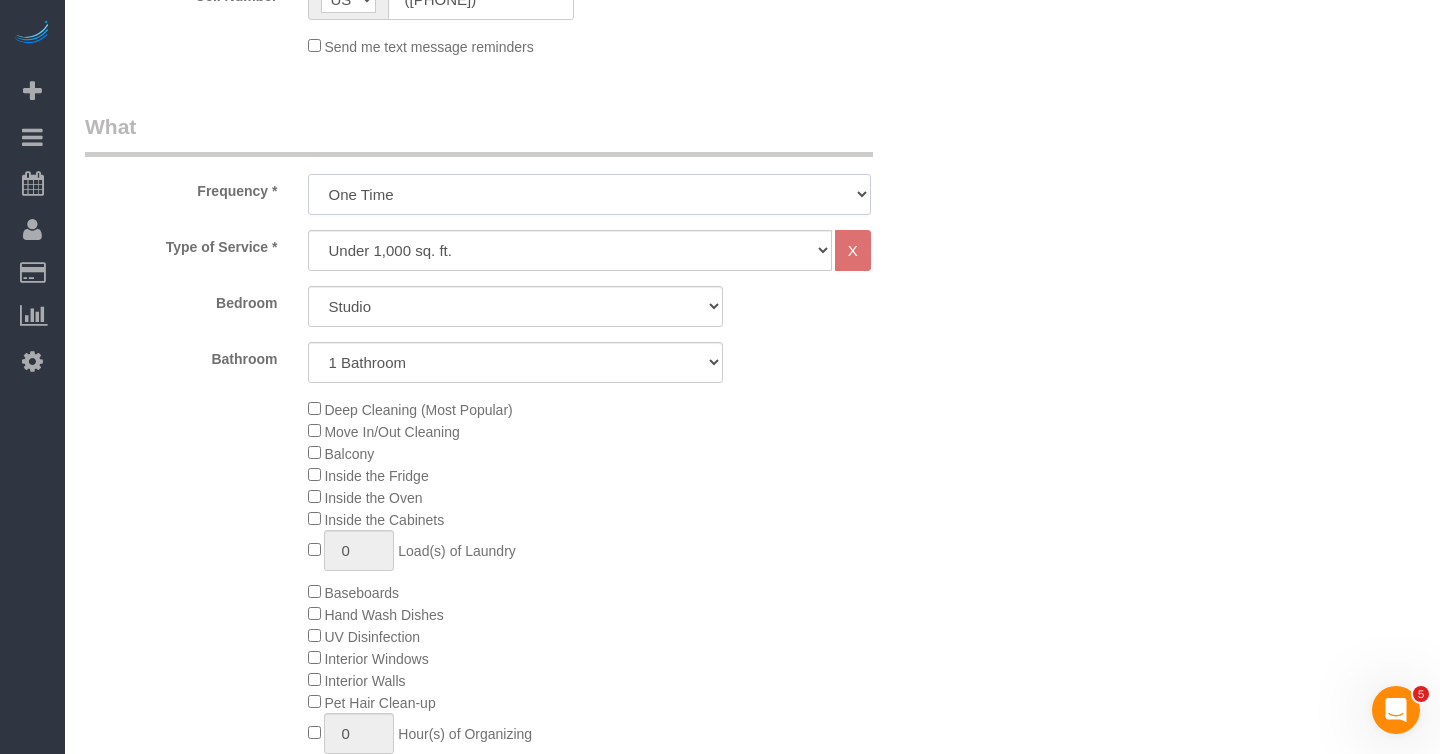 scroll, scrollTop: 687, scrollLeft: 0, axis: vertical 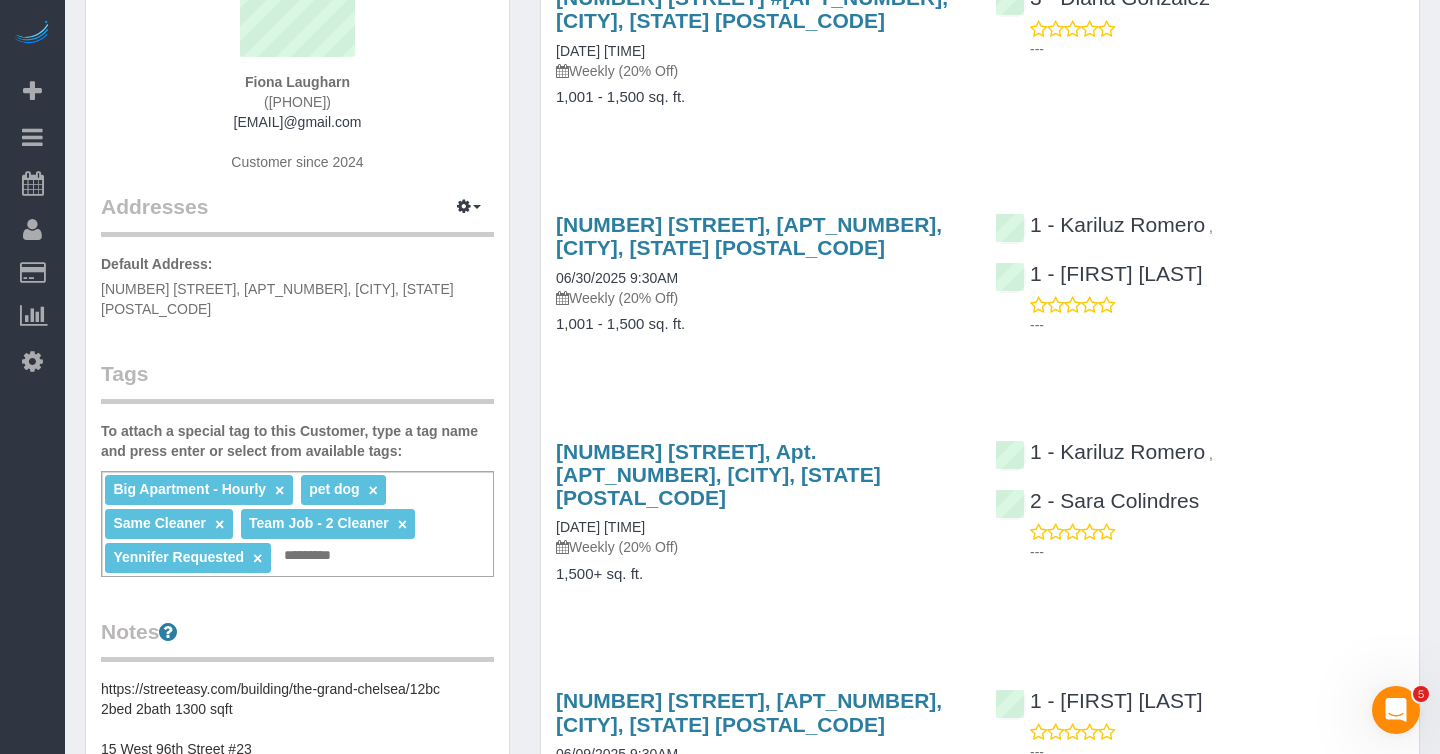 click at bounding box center [313, 556] 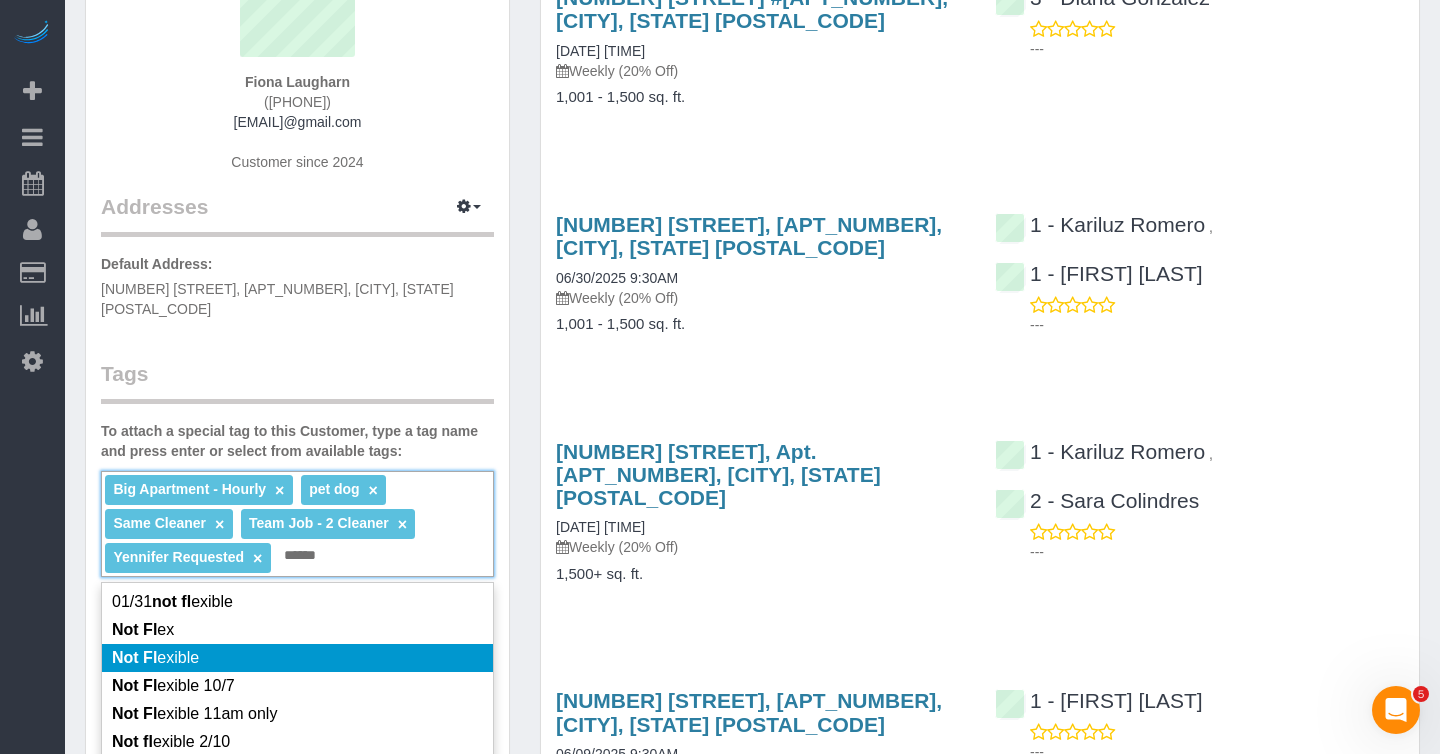 type on "******" 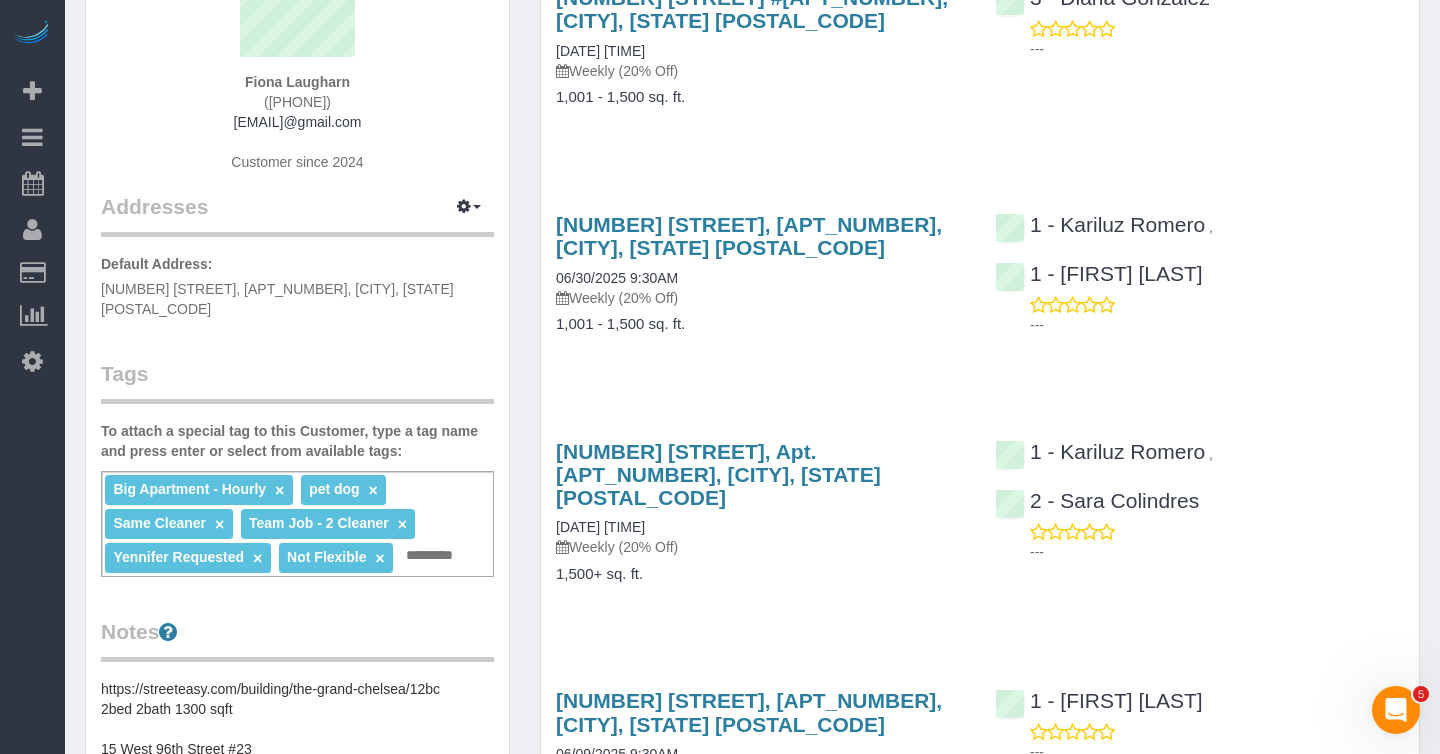 click at bounding box center [435, 556] 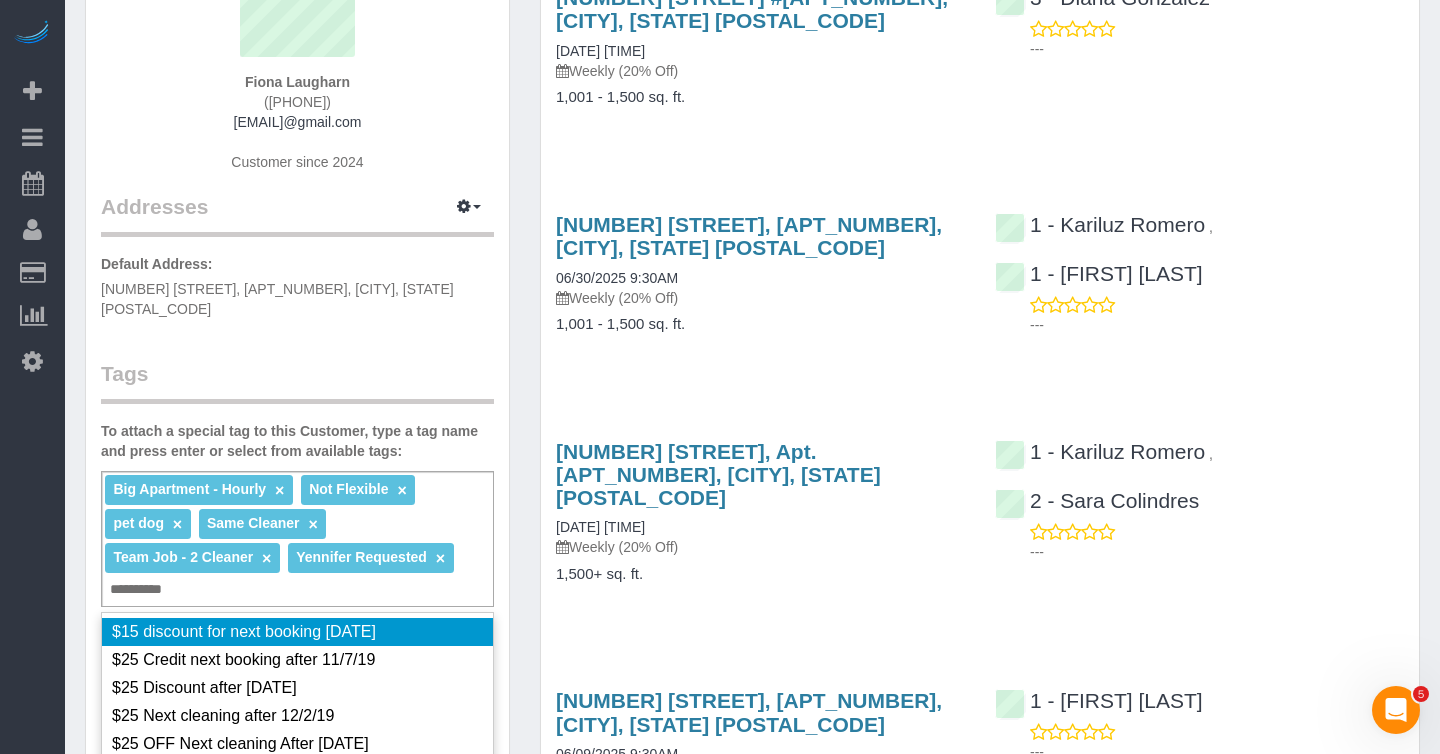 type on "**********" 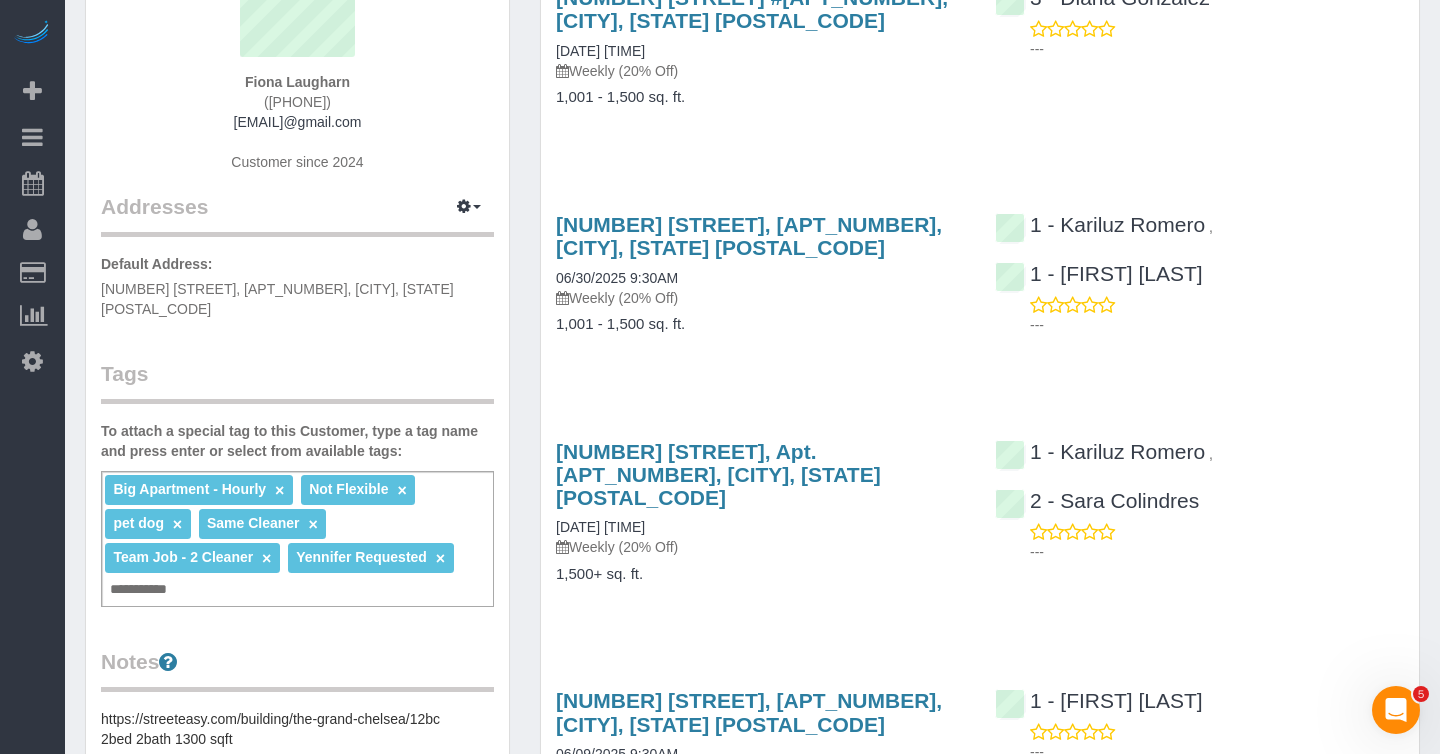 type 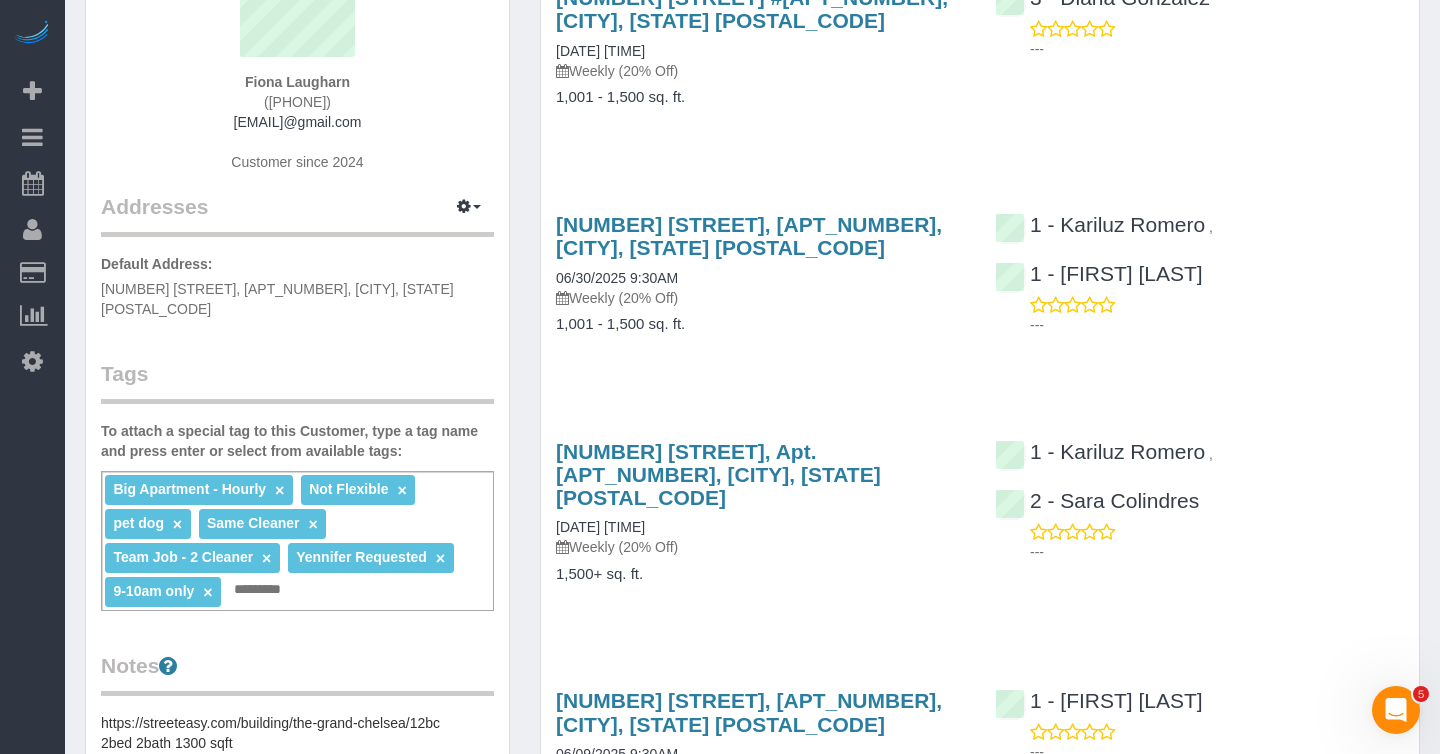 scroll, scrollTop: 0, scrollLeft: 0, axis: both 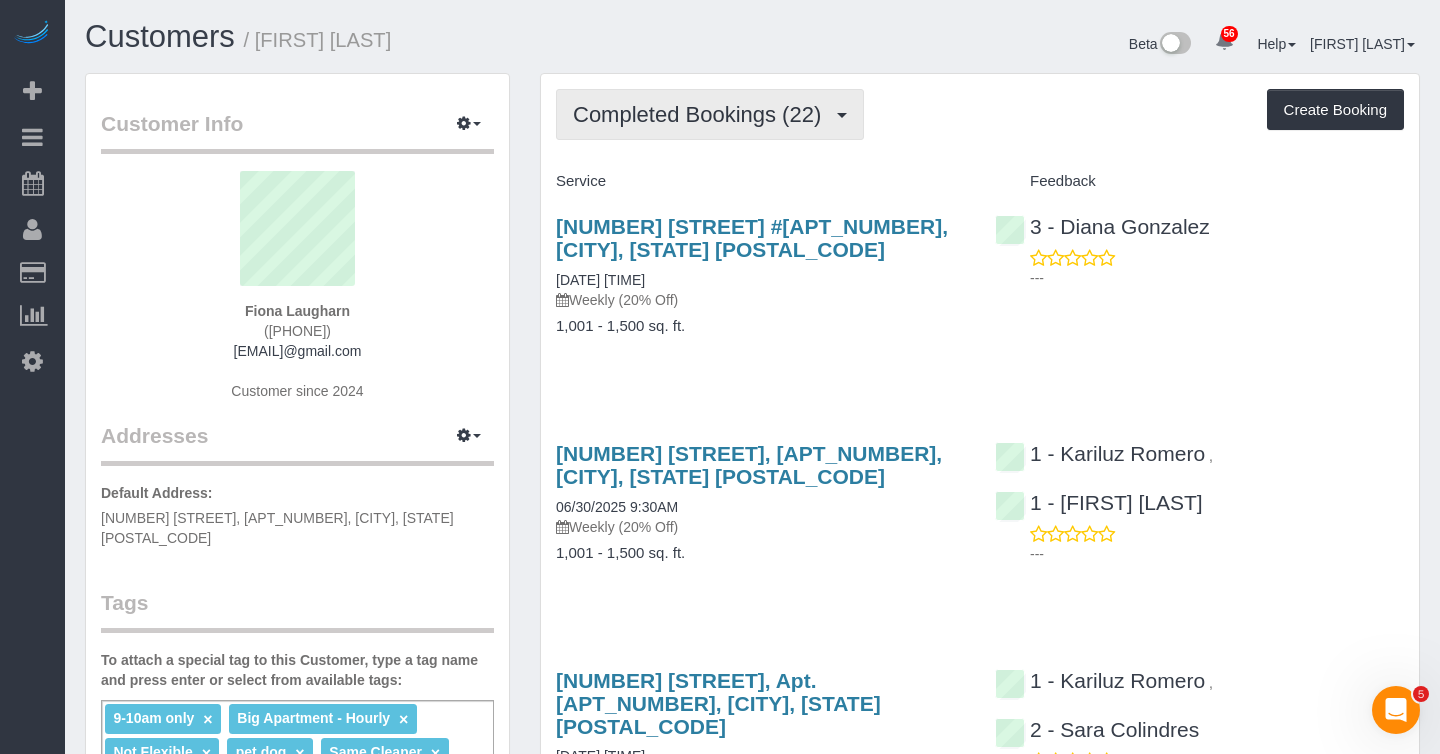 click on "Completed Bookings (22)" at bounding box center (702, 114) 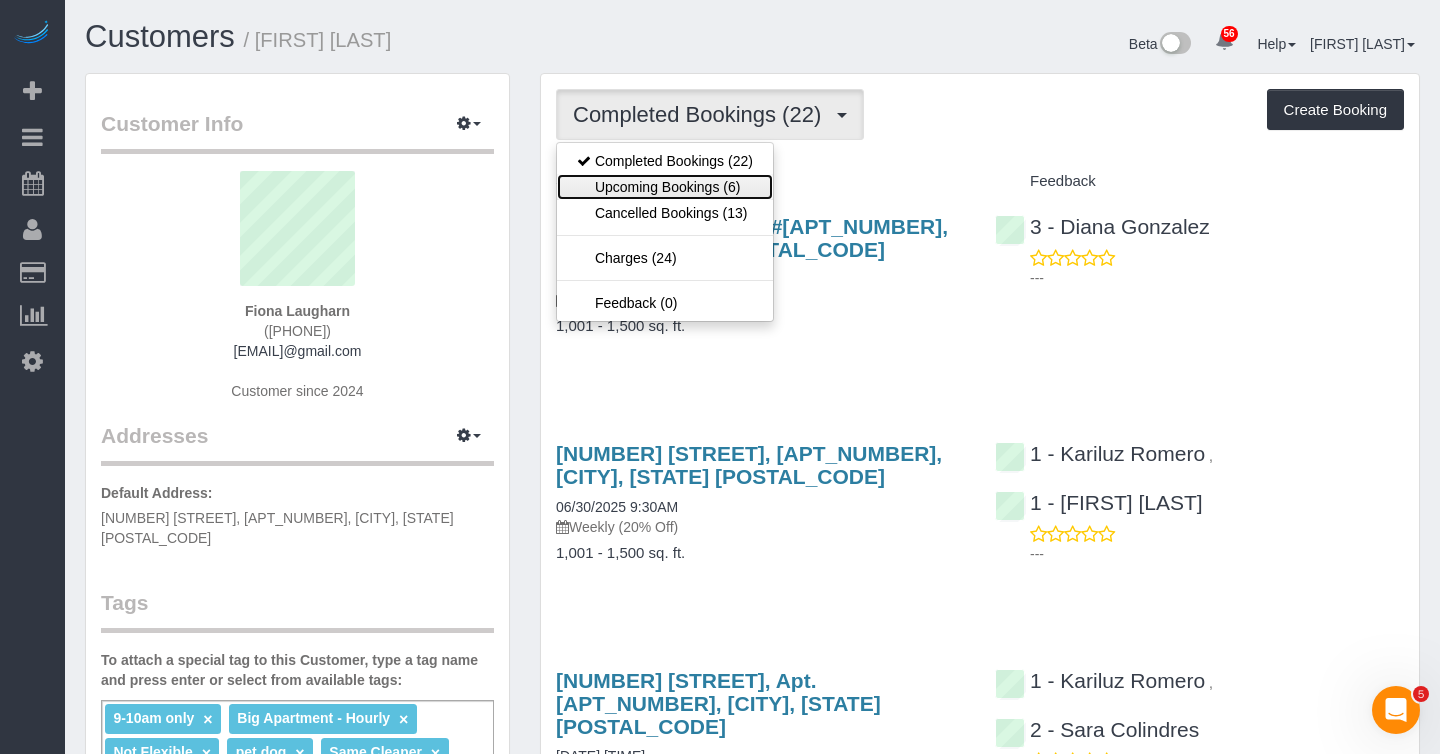 click on "Upcoming Bookings (6)" at bounding box center [665, 187] 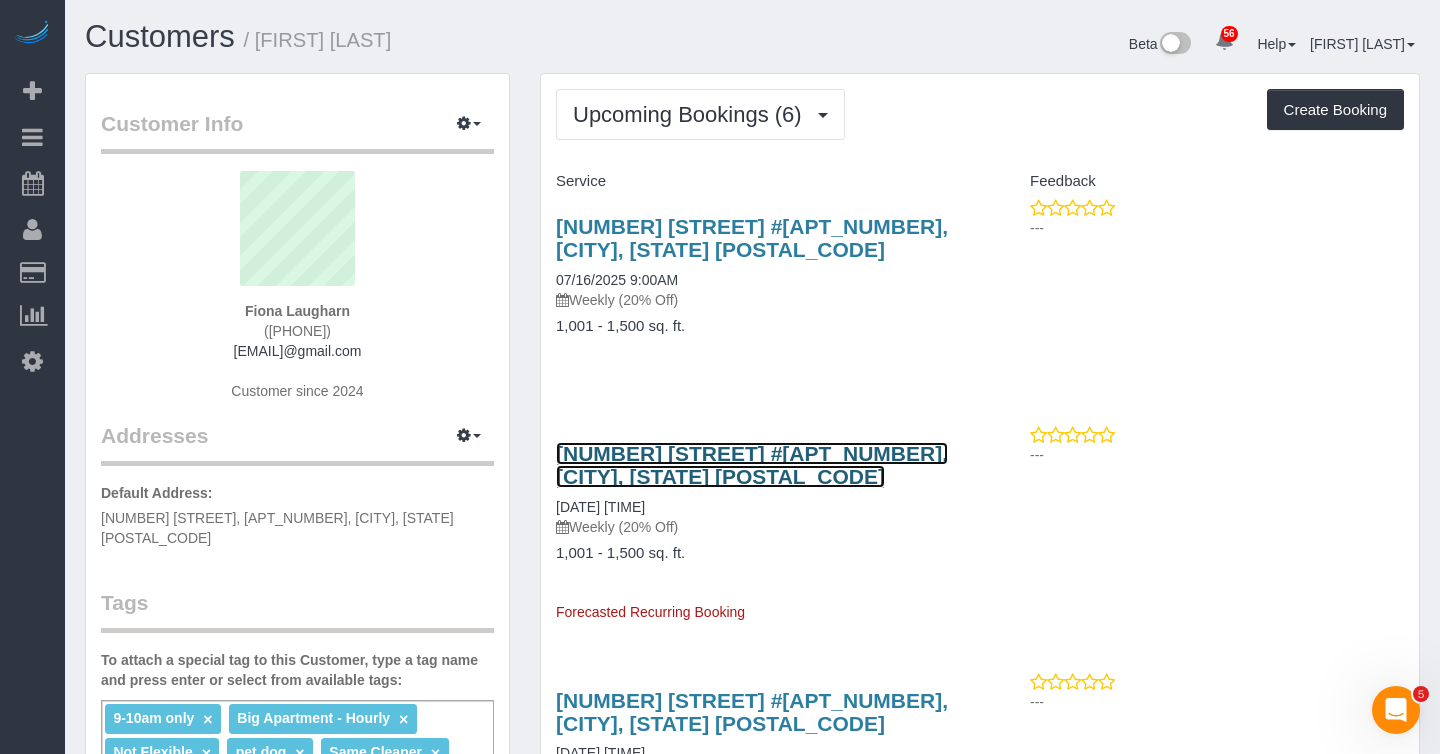 click on "15 West 96th Street #23, New York, NY 10025" at bounding box center (752, 465) 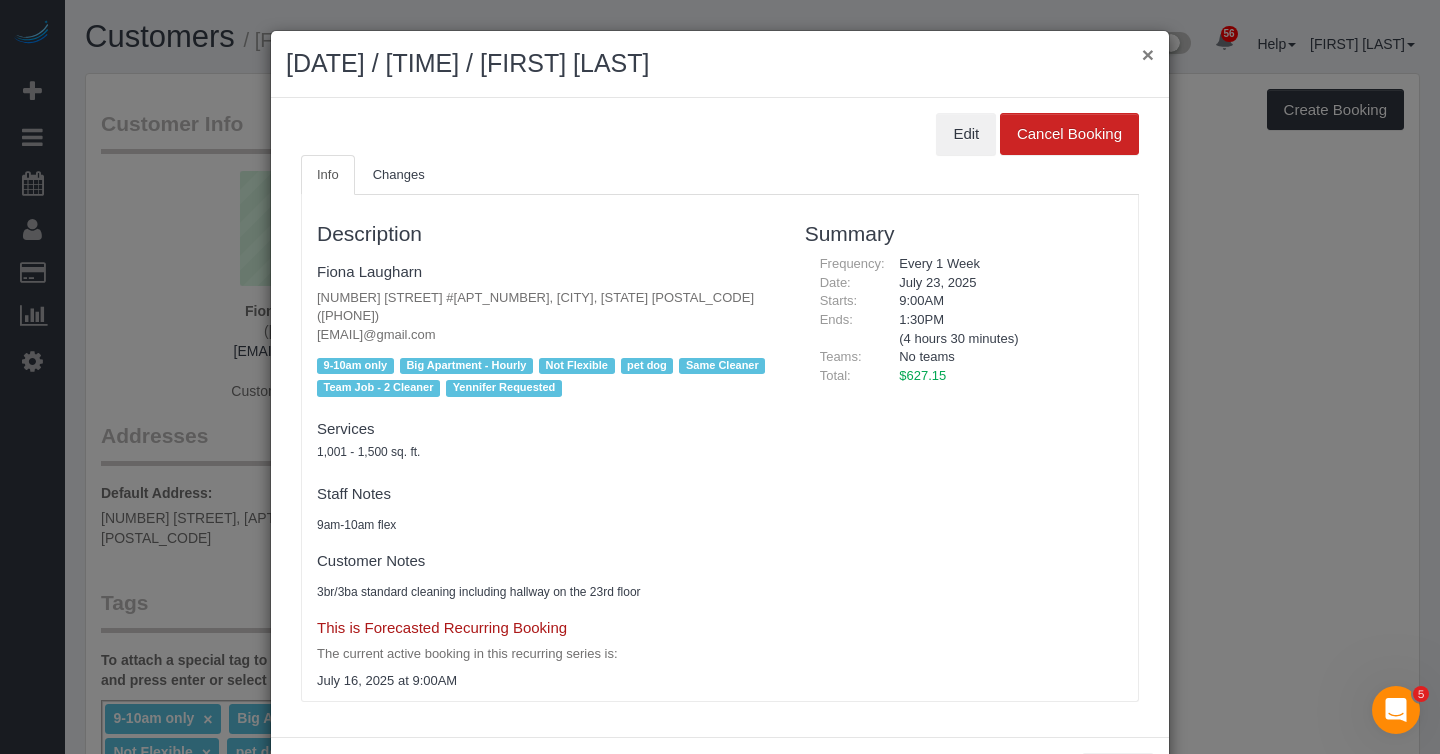 click on "×" at bounding box center [1148, 54] 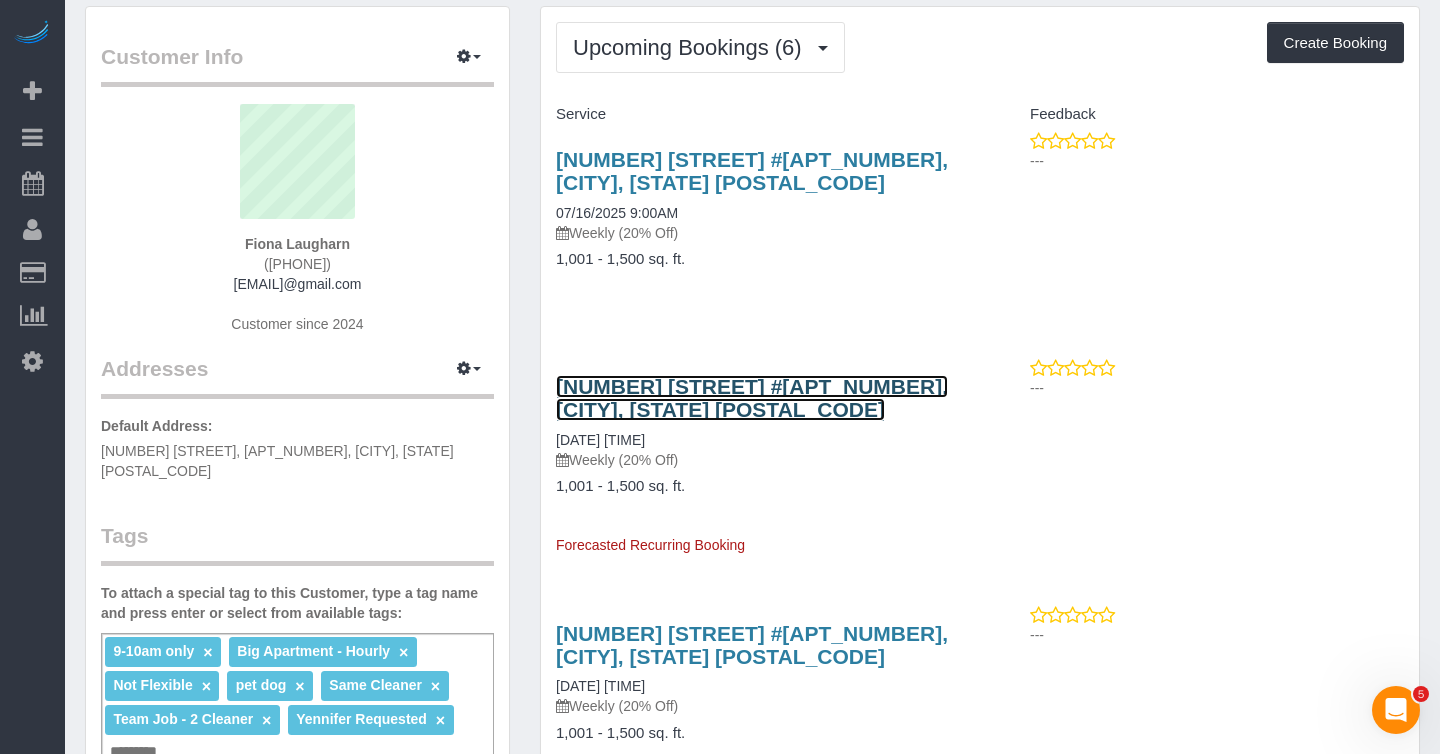 scroll, scrollTop: 0, scrollLeft: 0, axis: both 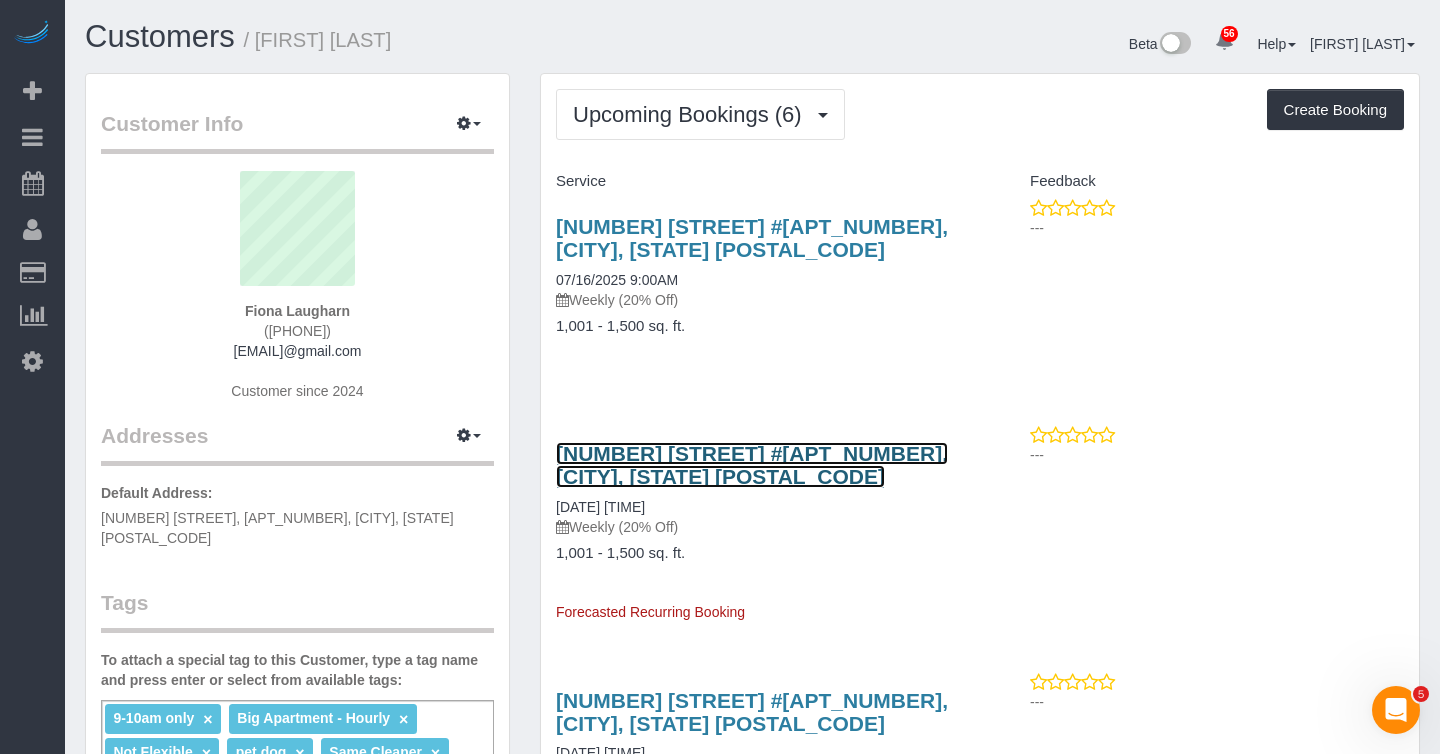 click on "15 West 96th Street #23, New York, NY 10025" at bounding box center [752, 465] 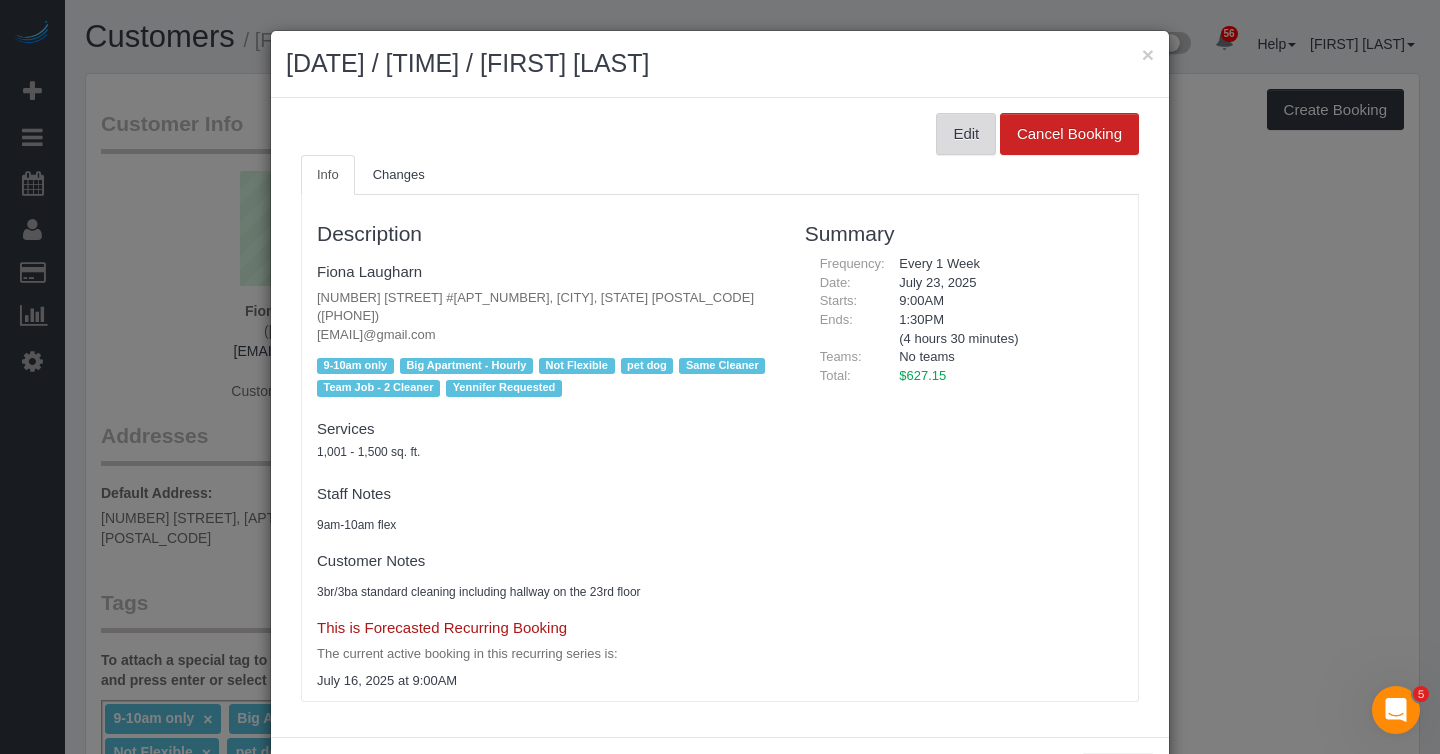 click on "Edit" at bounding box center (966, 134) 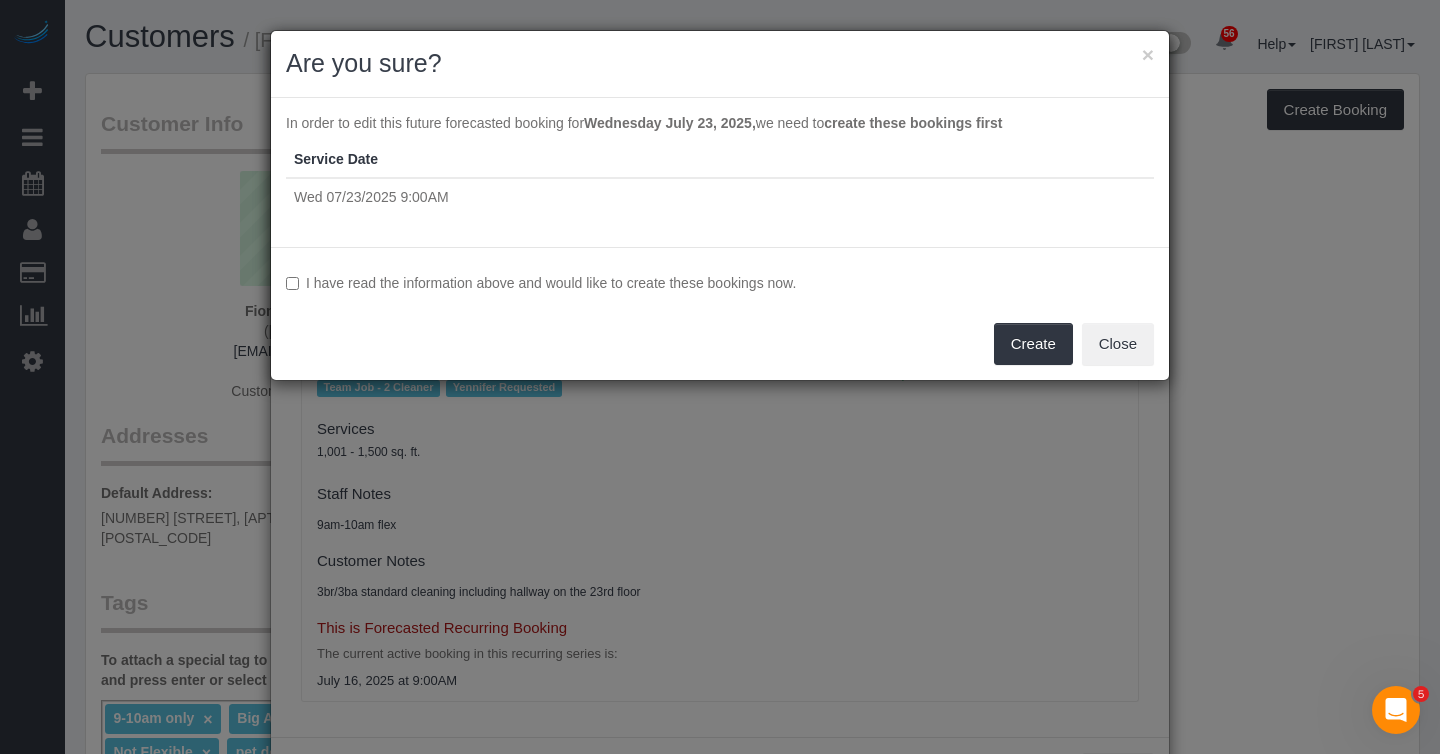 click on "I have read the information above and would like to create these bookings now." at bounding box center (720, 283) 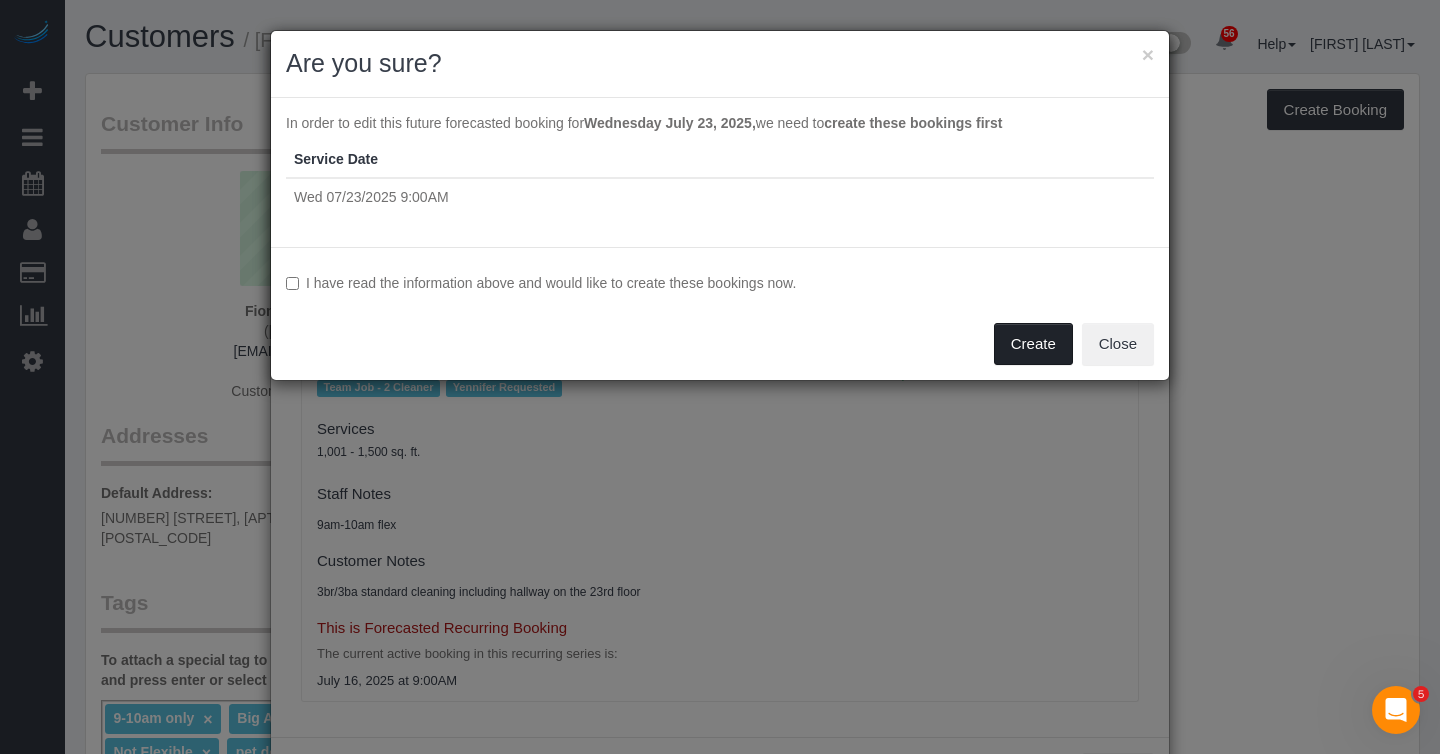 click on "Create" at bounding box center [1033, 344] 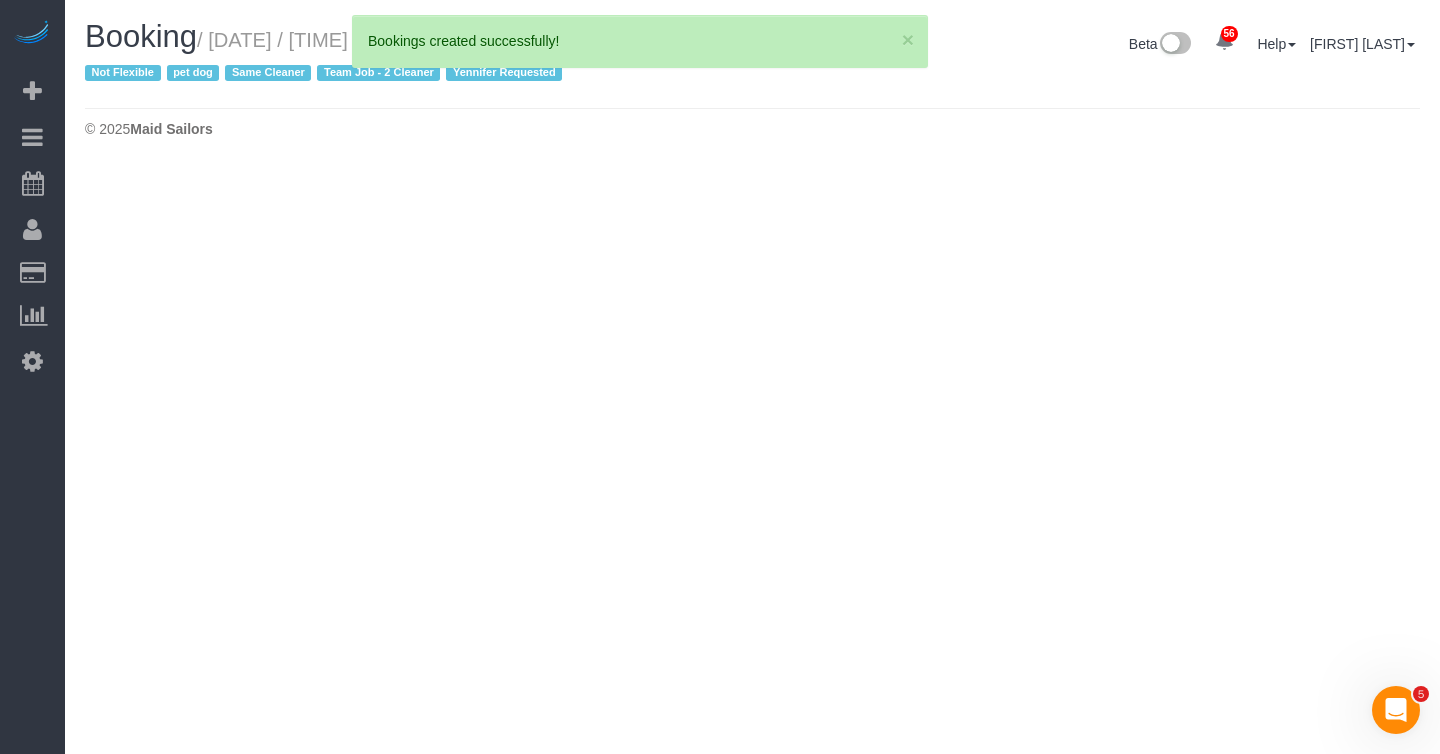 select on "NY" 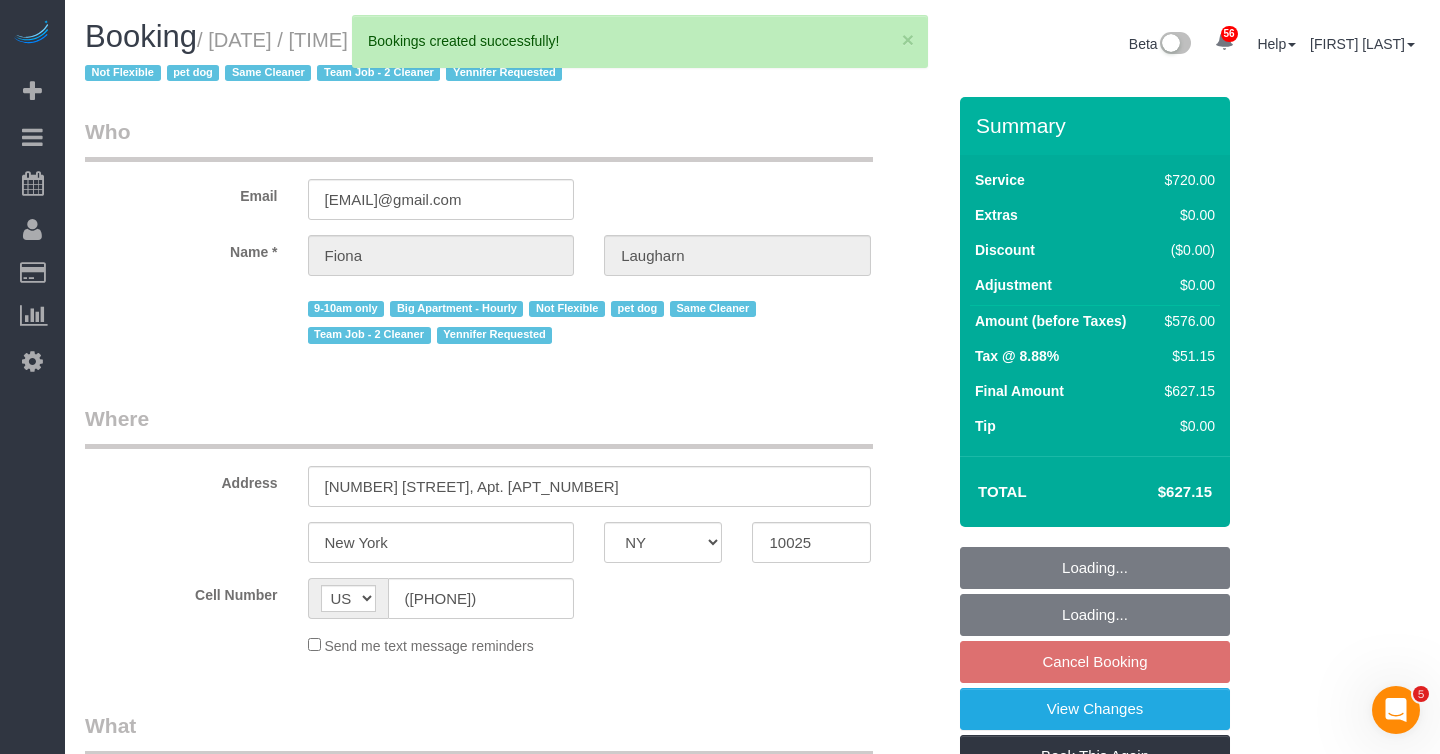 select on "object:8897" 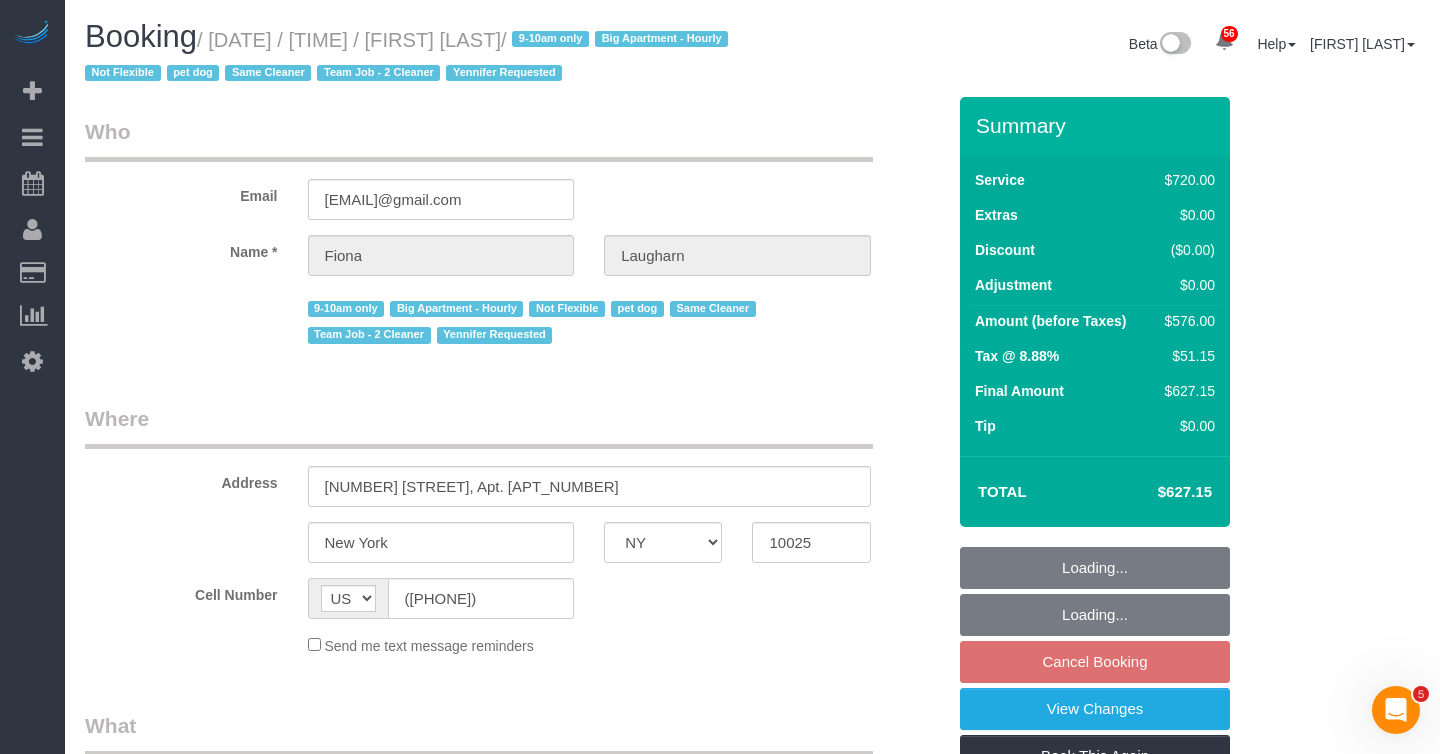 select on "string:stripe-pm_1Qg79n4VGloSiKo7Xb5RYN0j" 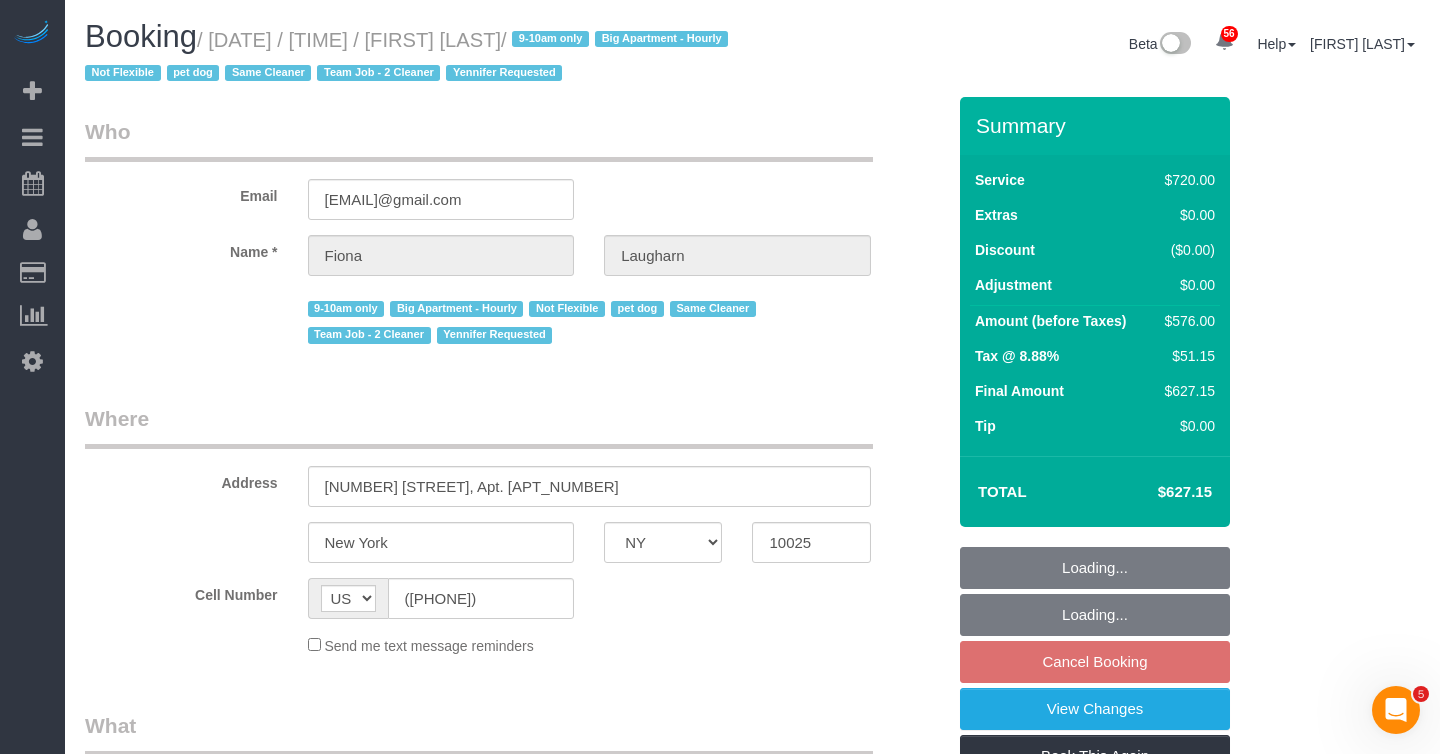 select on "spot119" 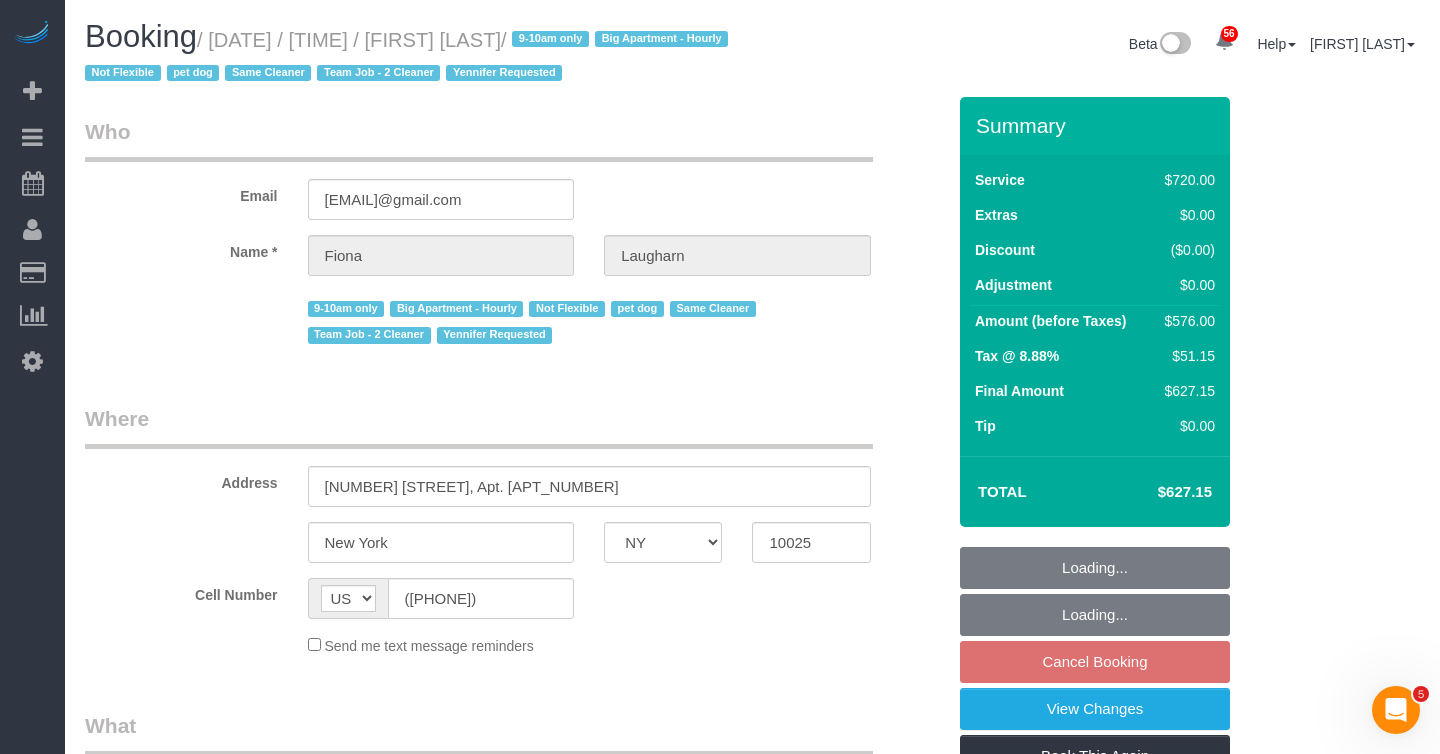 select on "number:89" 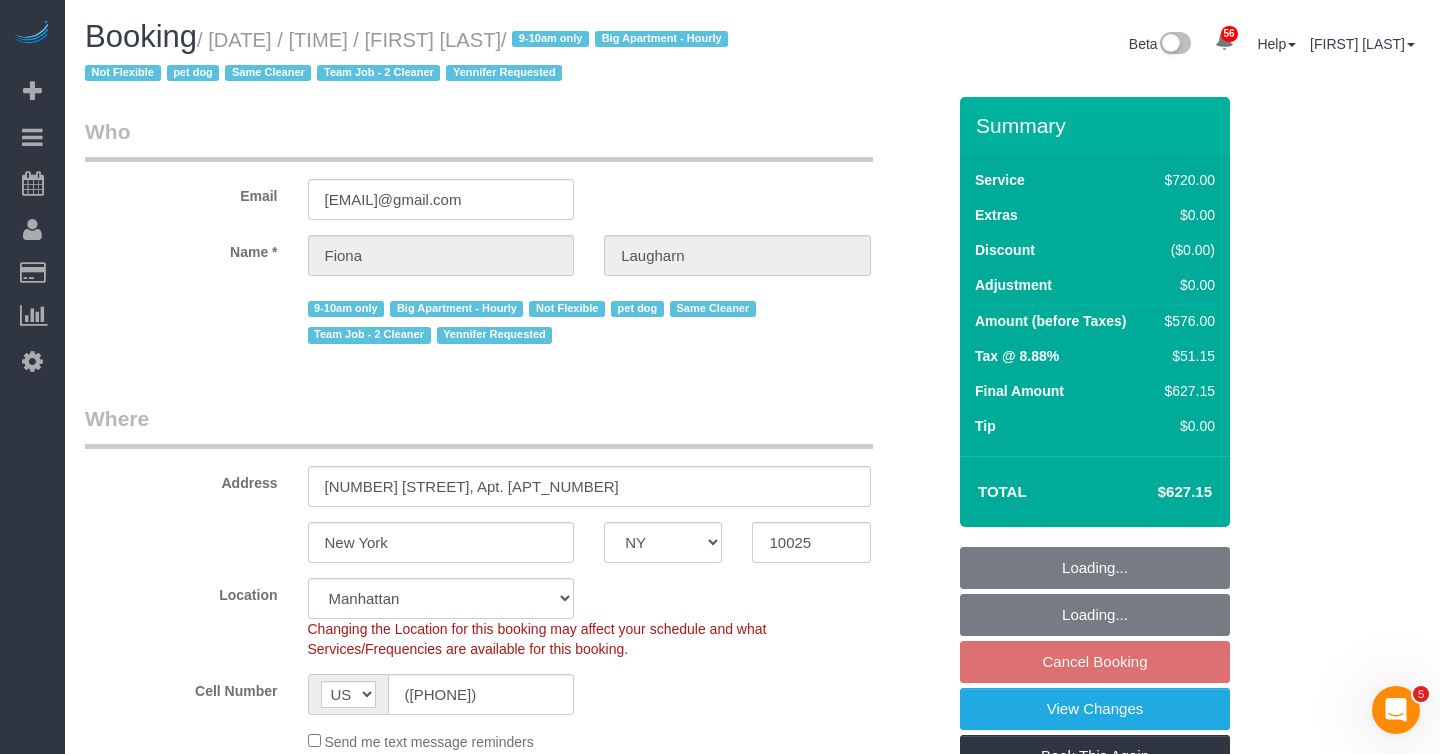 select on "object:9465" 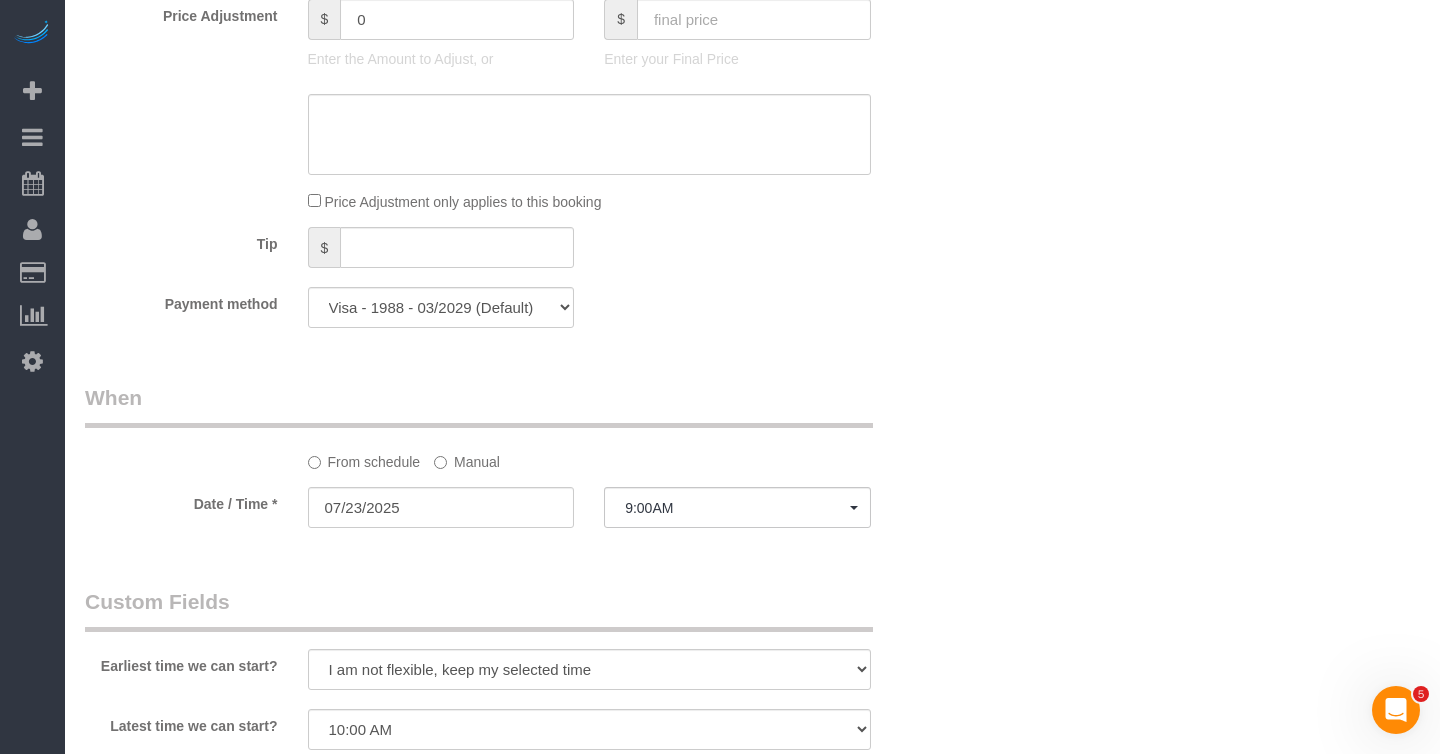 scroll, scrollTop: 1352, scrollLeft: 0, axis: vertical 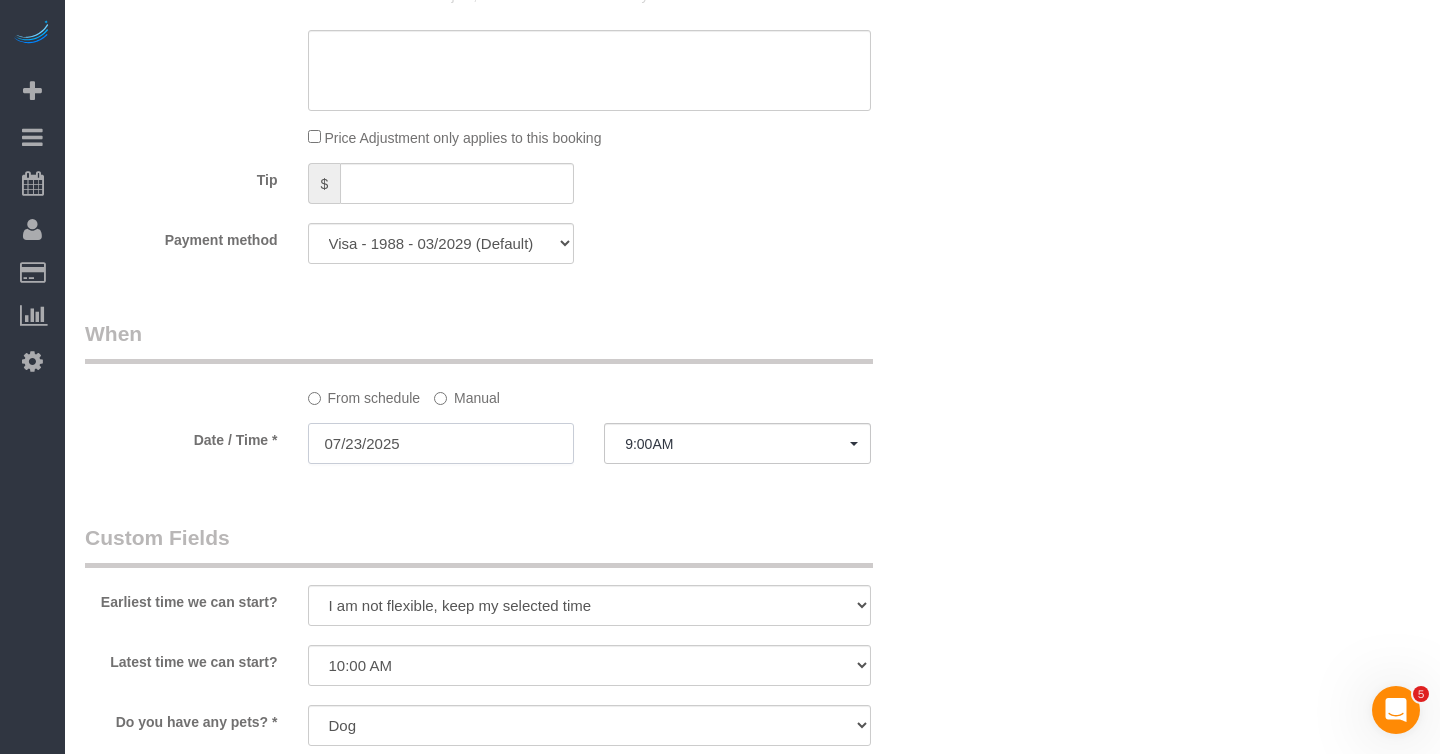 click on "07/23/2025" at bounding box center (441, 443) 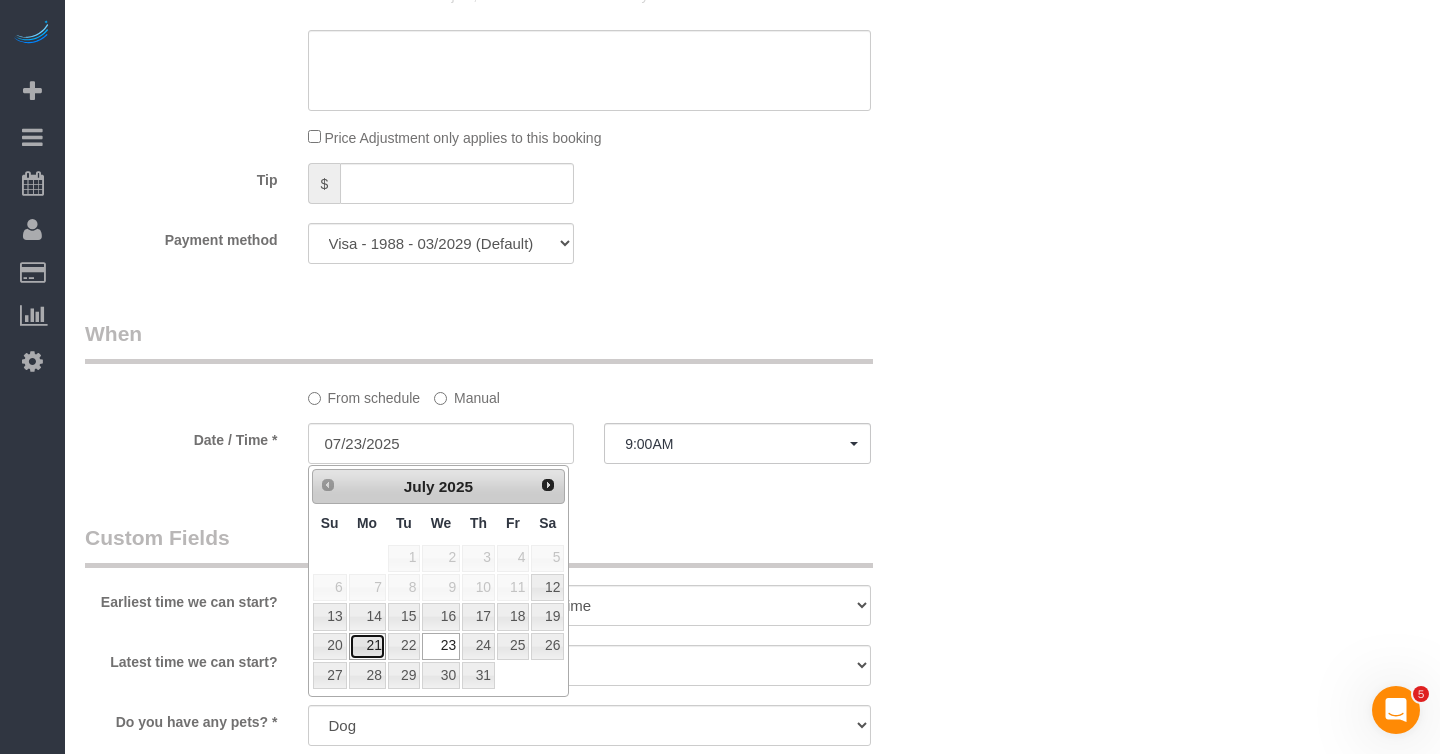 click on "21" at bounding box center [367, 646] 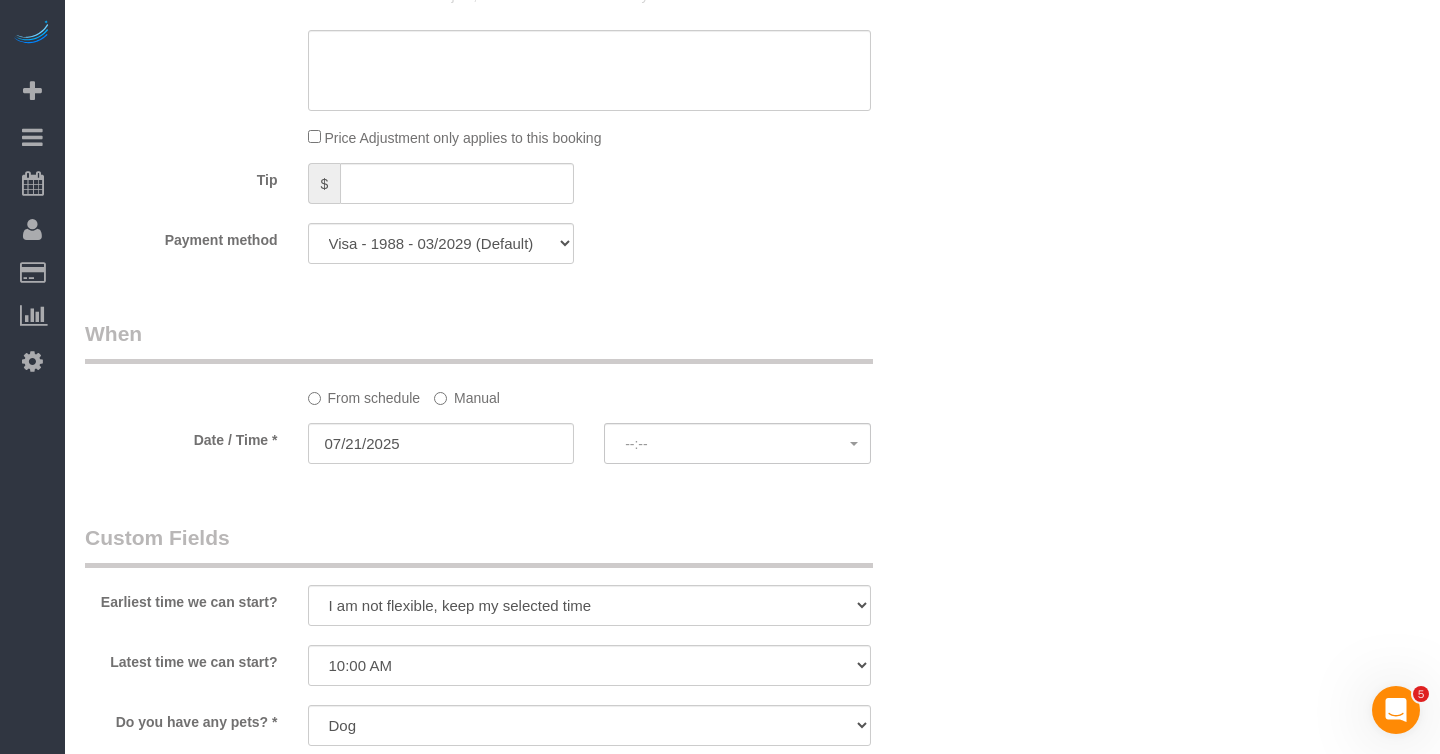 select on "spot173" 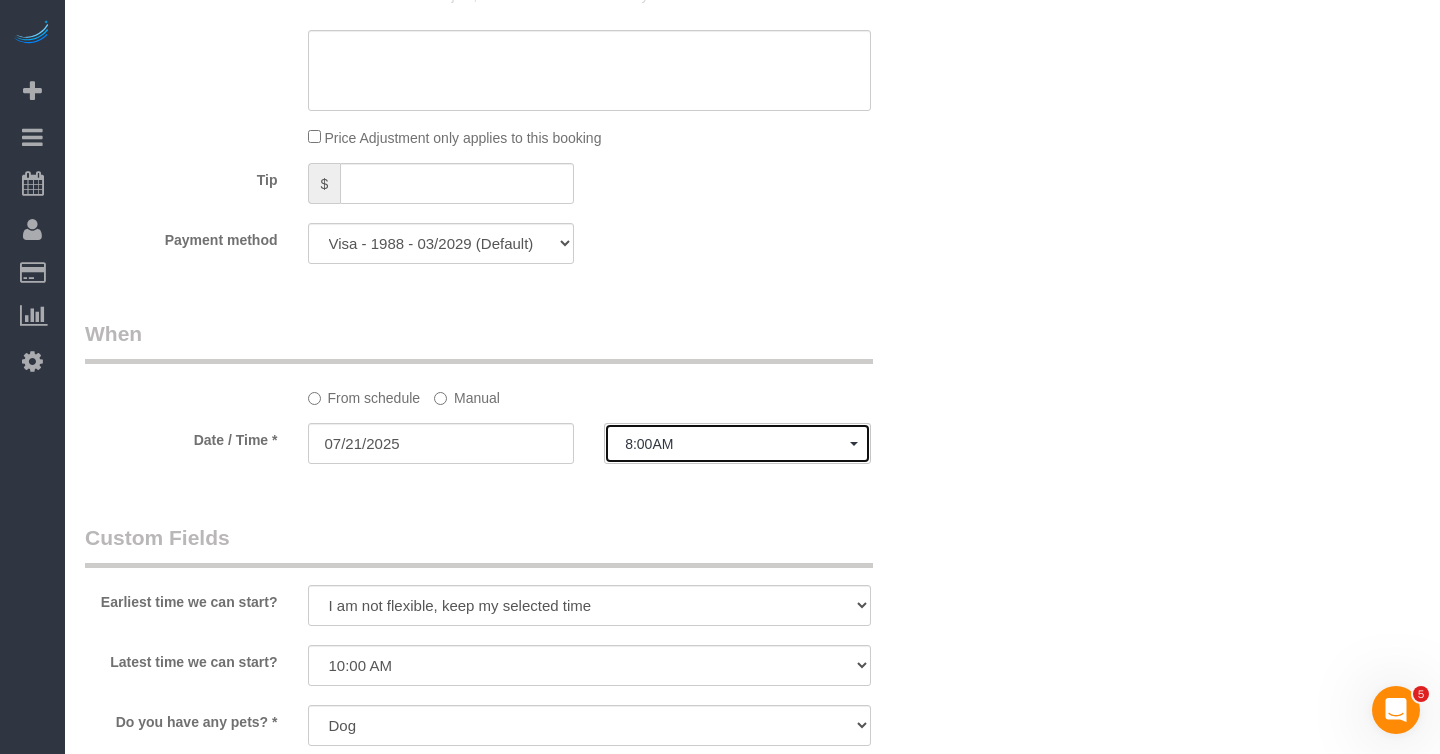 click on "8:00AM" 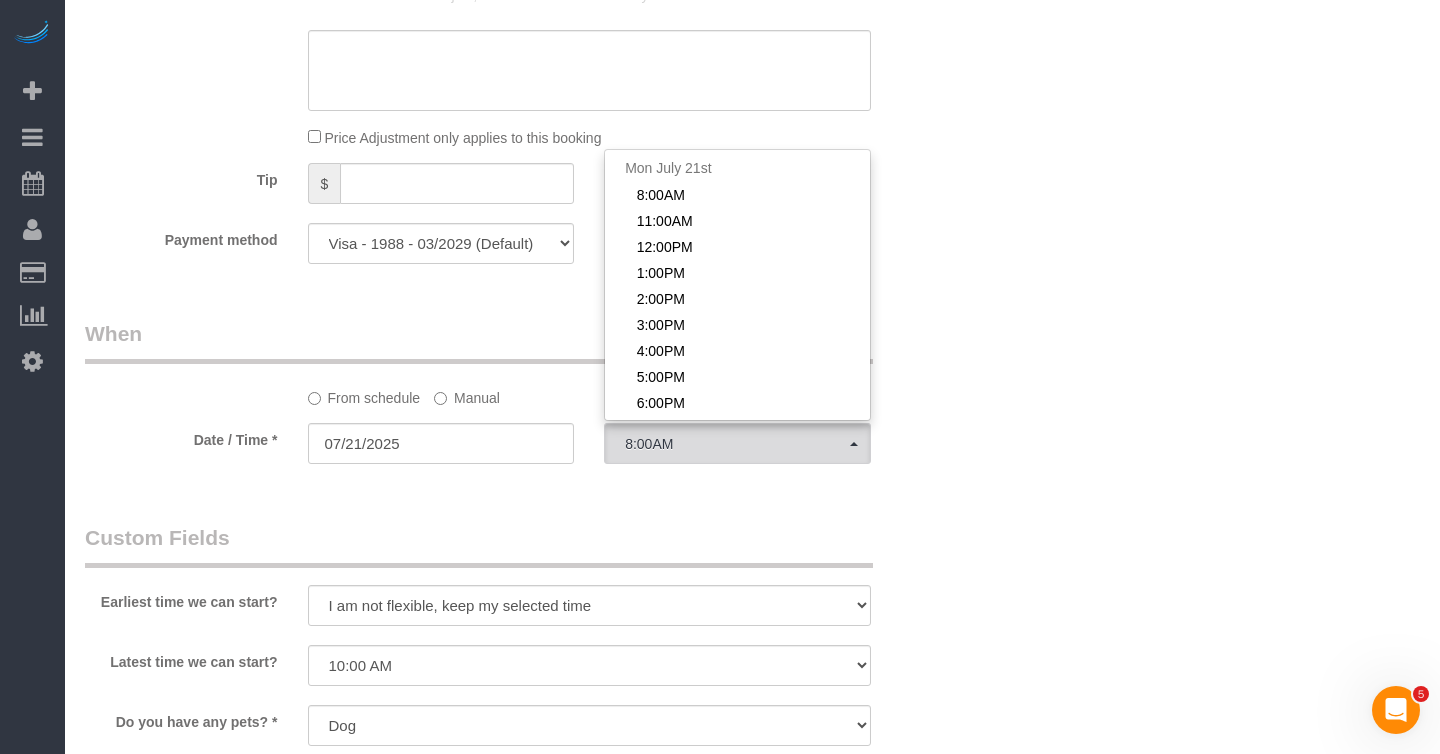 click on "Manual" 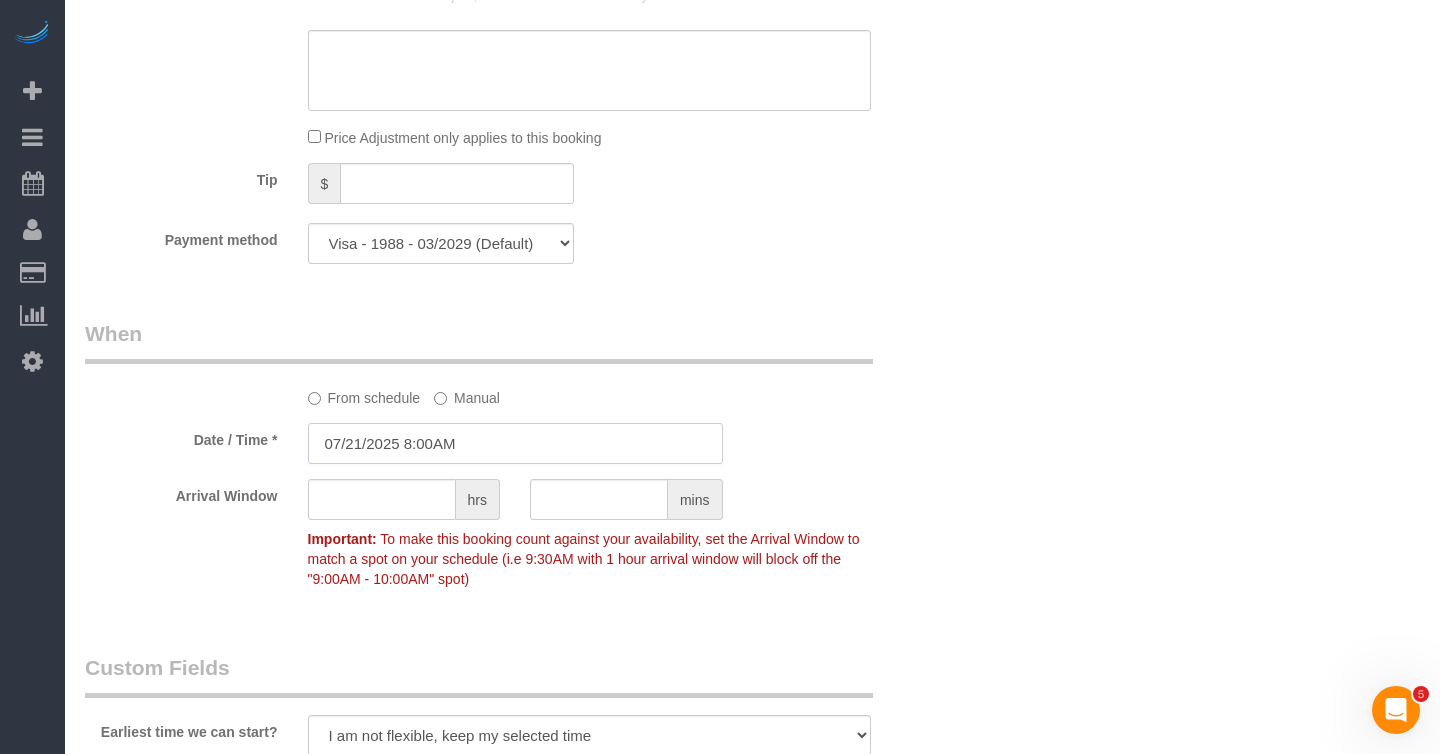 click on "07/21/2025 8:00AM" at bounding box center [515, 443] 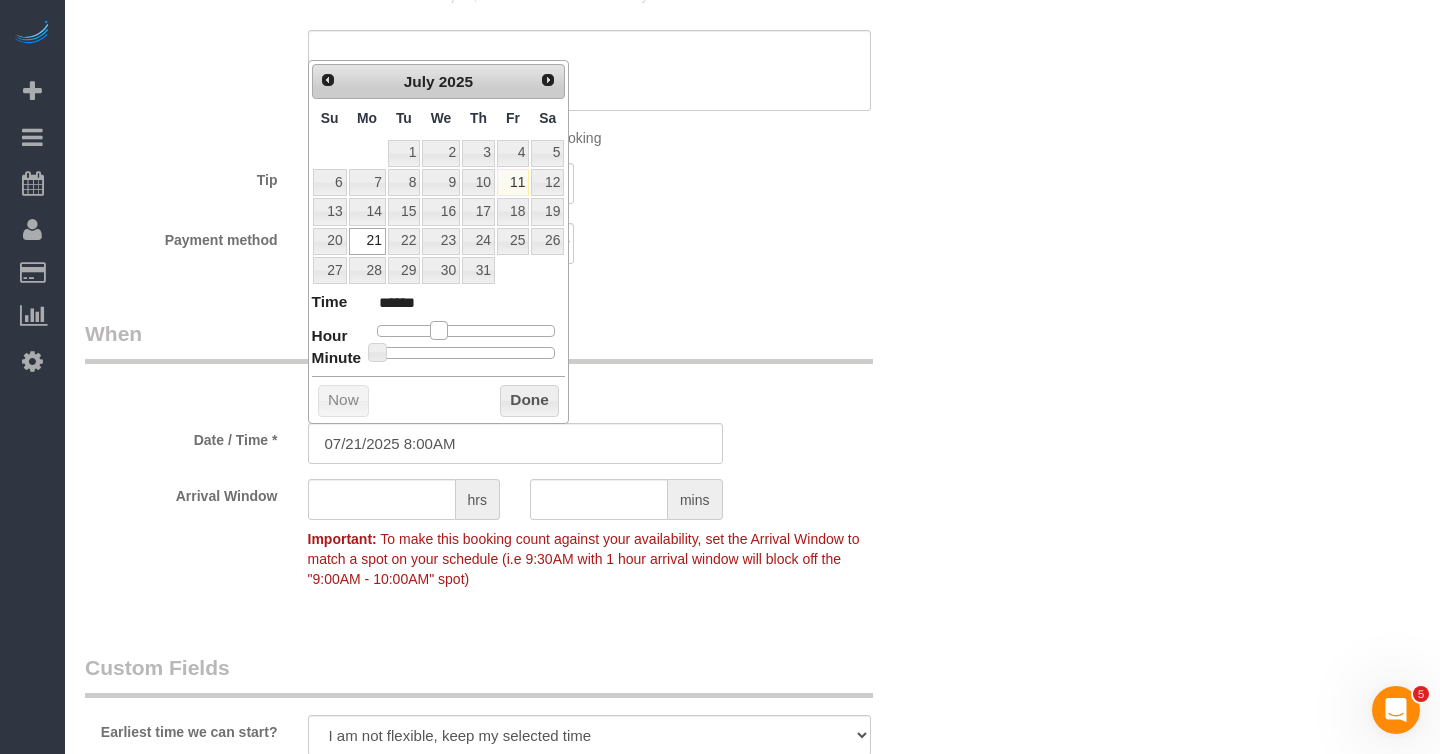 type on "07/21/2025 9:00AM" 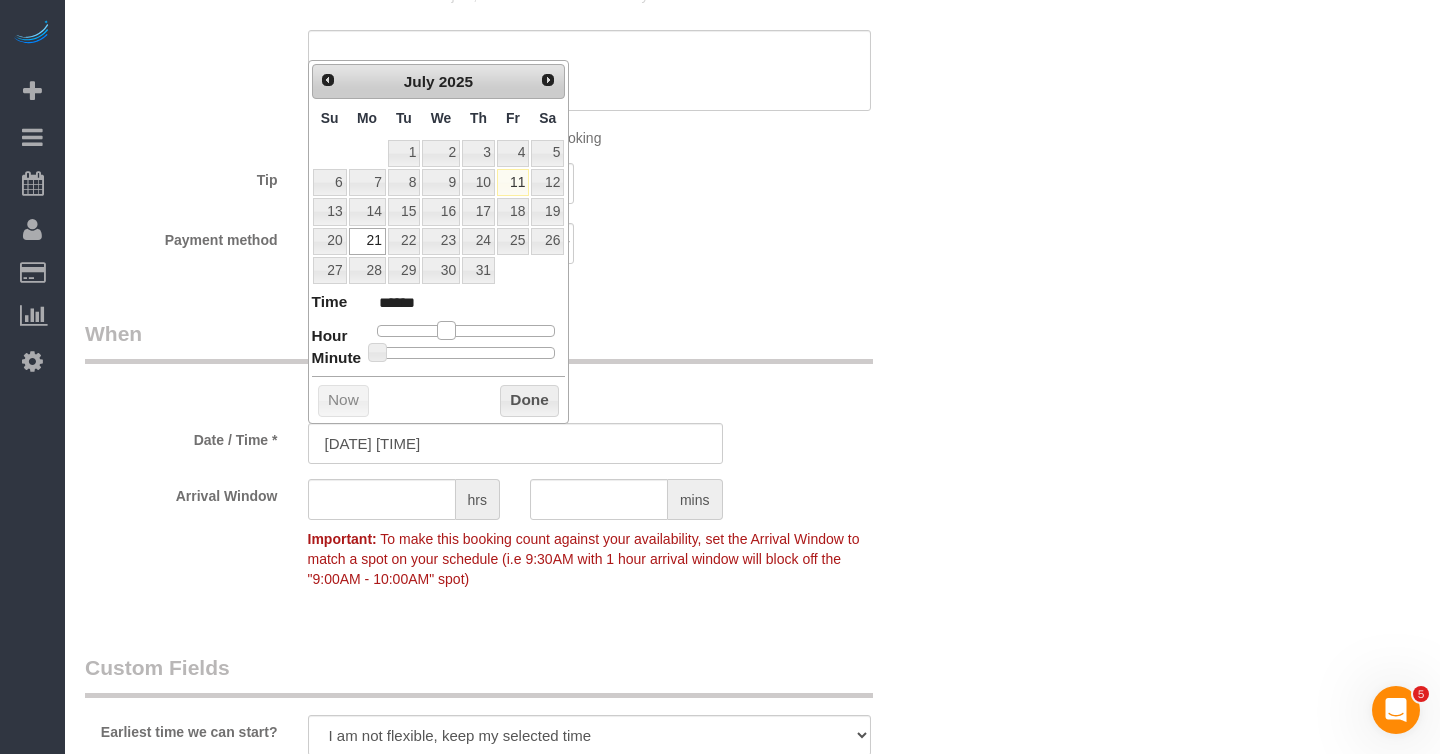 click at bounding box center [446, 330] 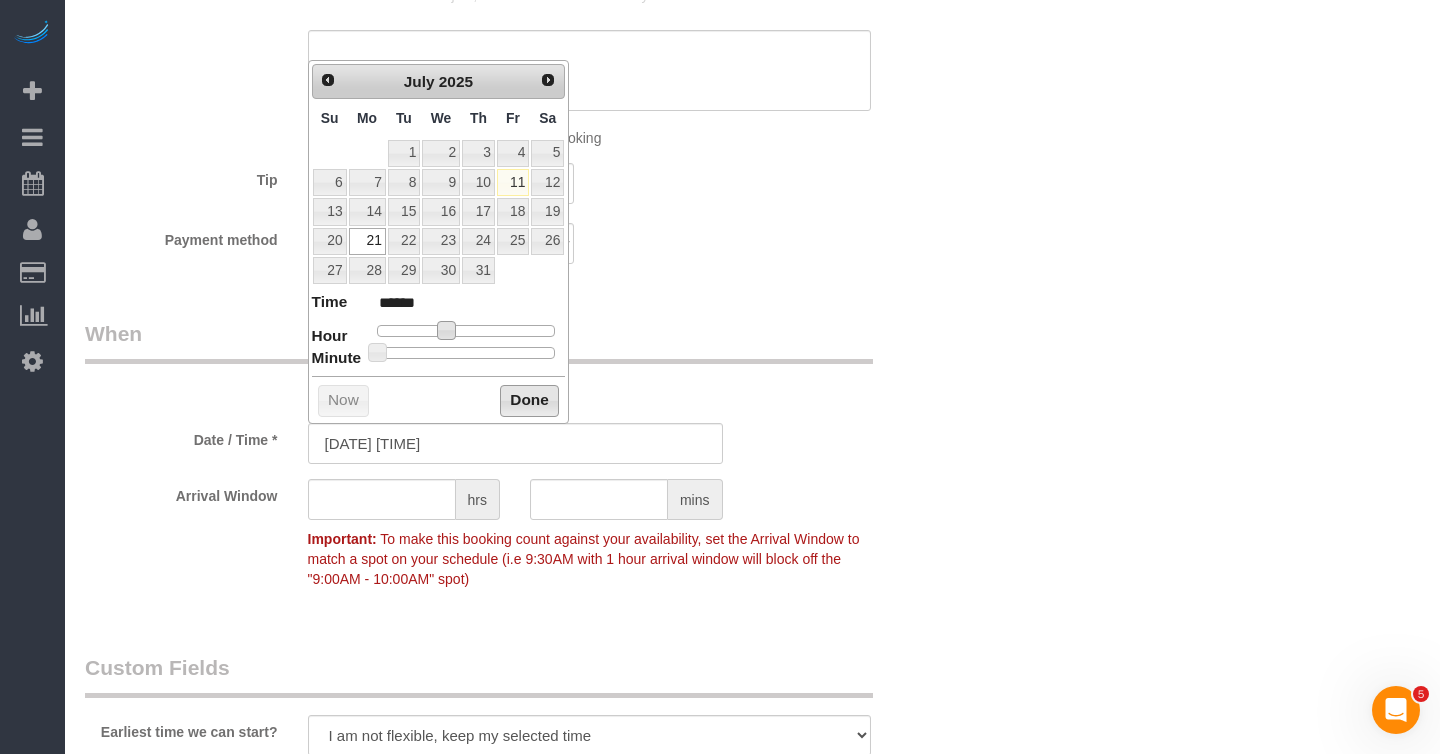 click on "Done" at bounding box center (529, 401) 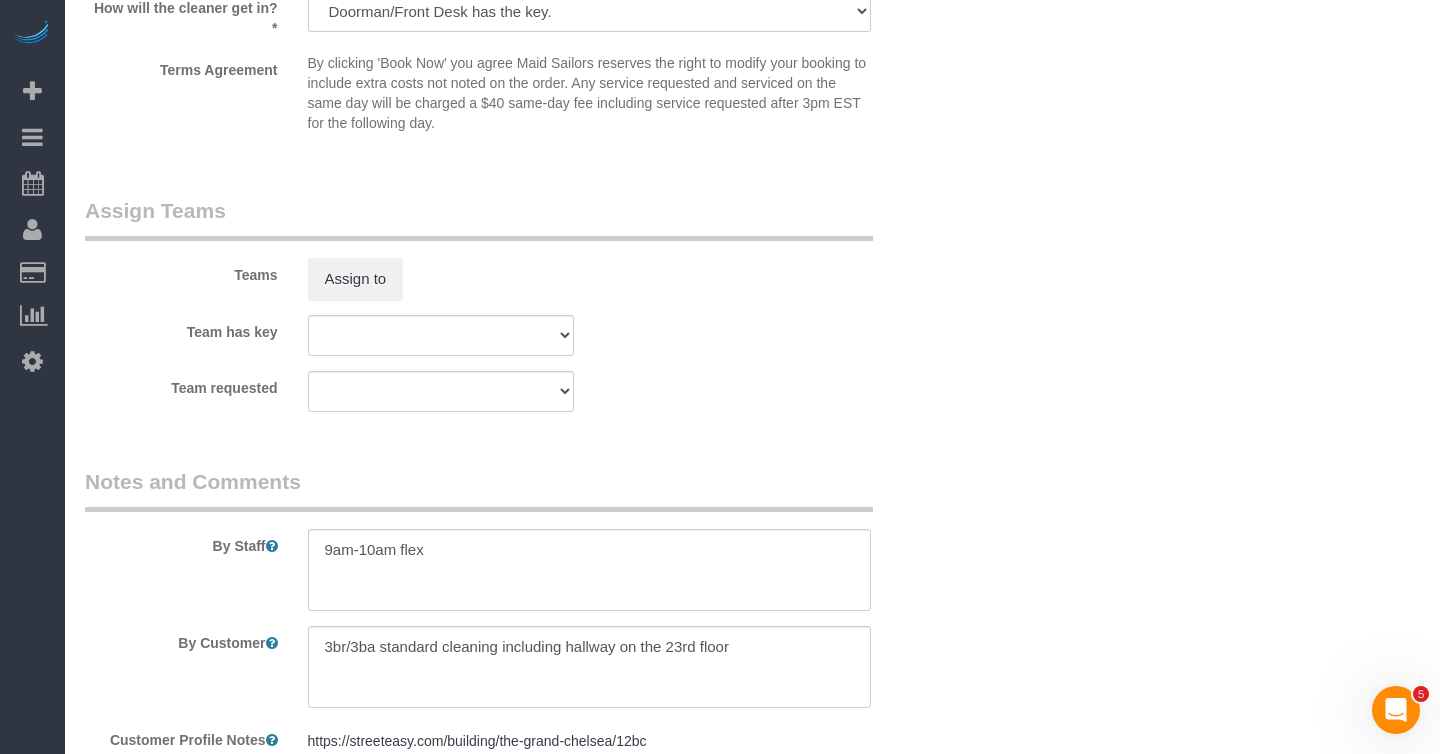scroll, scrollTop: 2258, scrollLeft: 0, axis: vertical 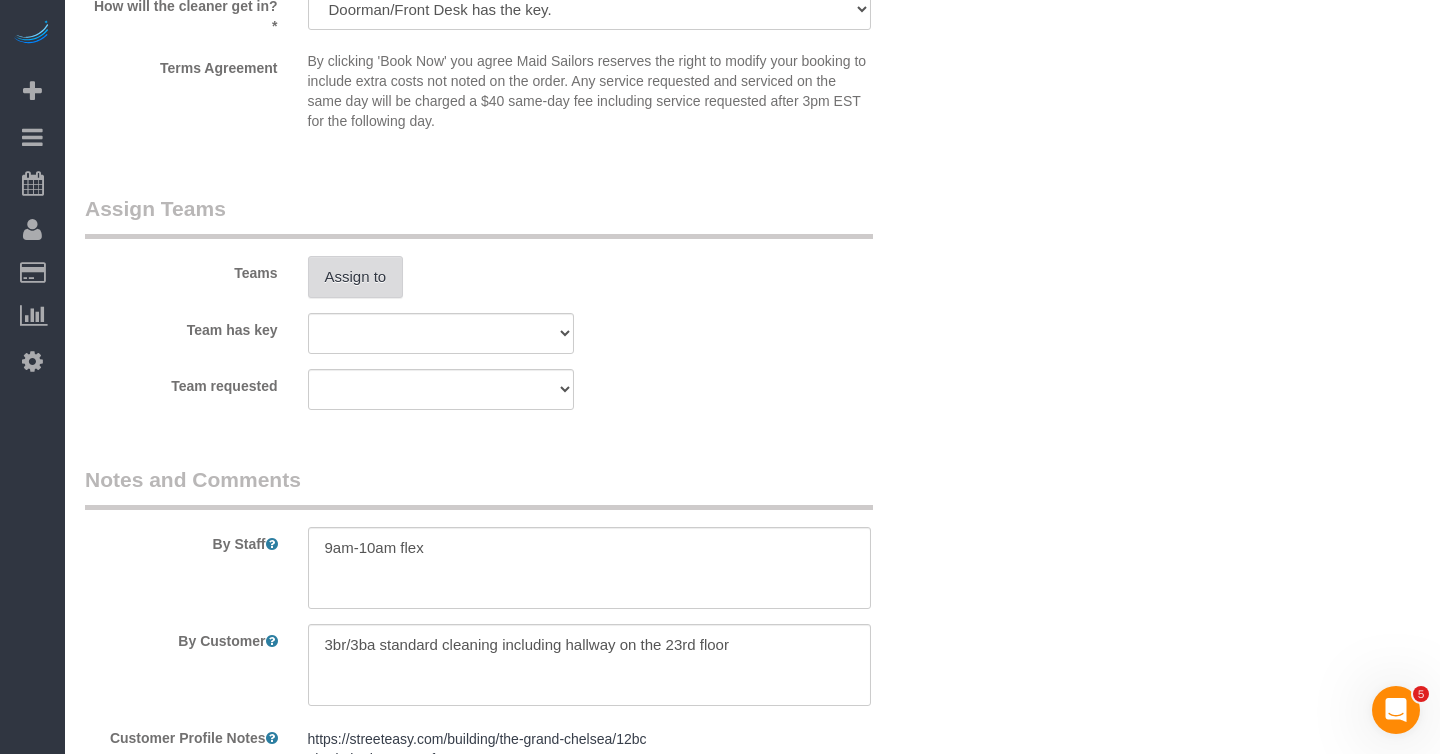click on "Assign to" at bounding box center (356, 277) 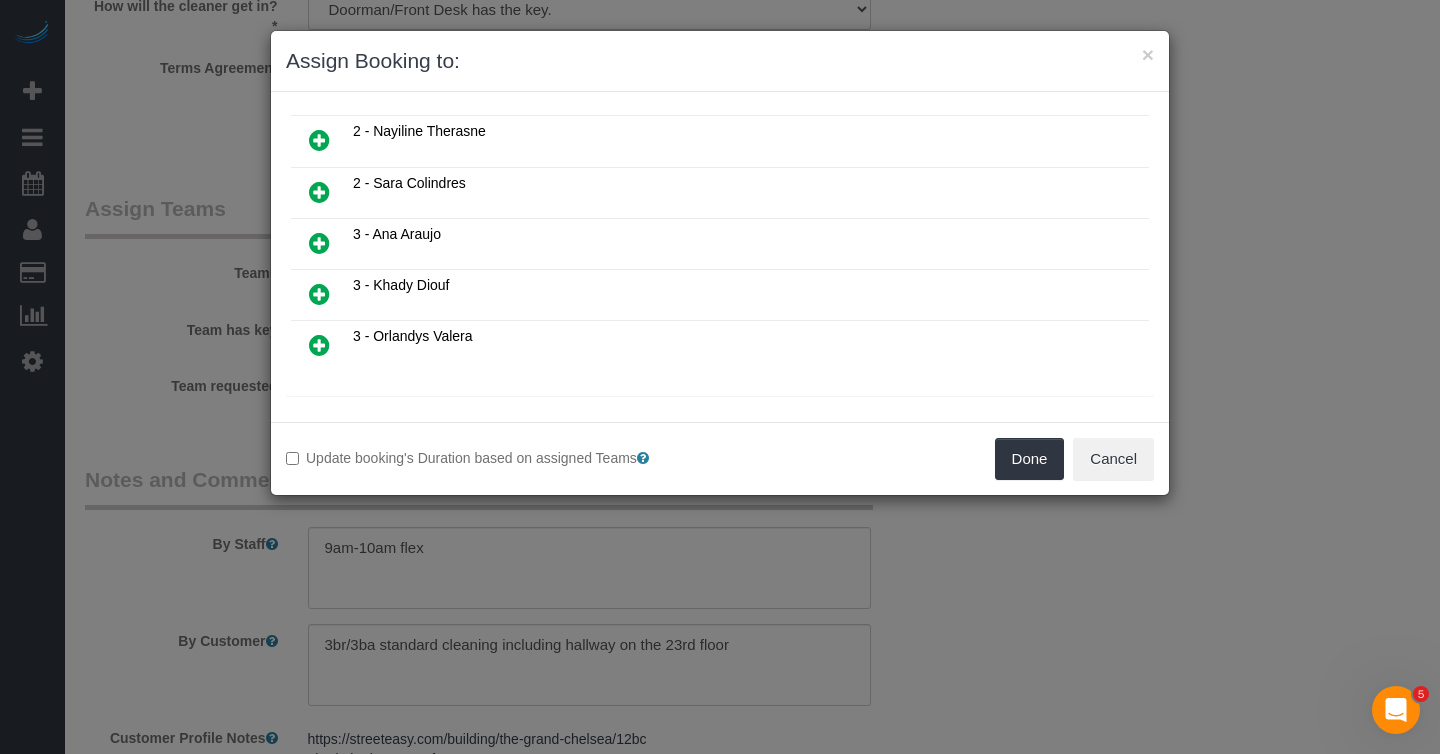 scroll, scrollTop: 988, scrollLeft: 0, axis: vertical 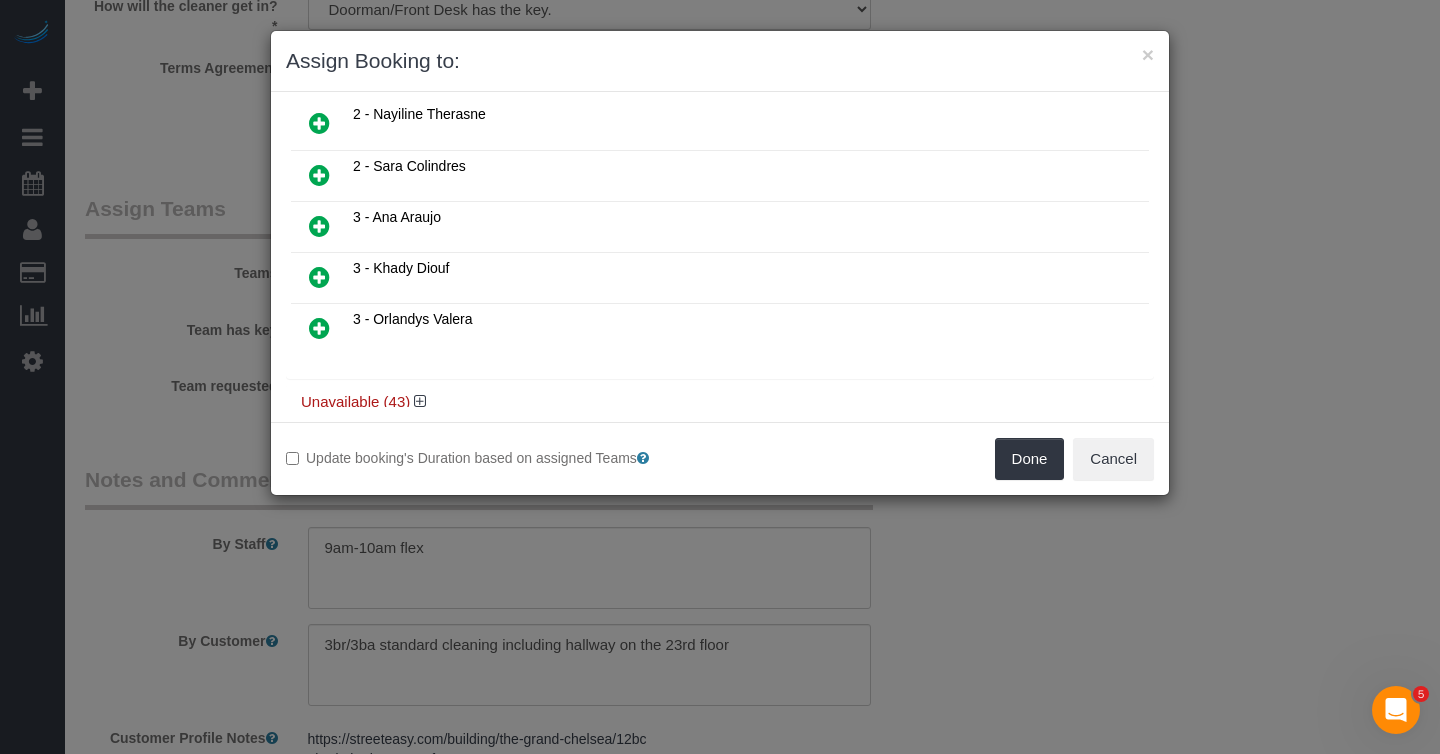click on "Unavailable (43)" at bounding box center (720, 402) 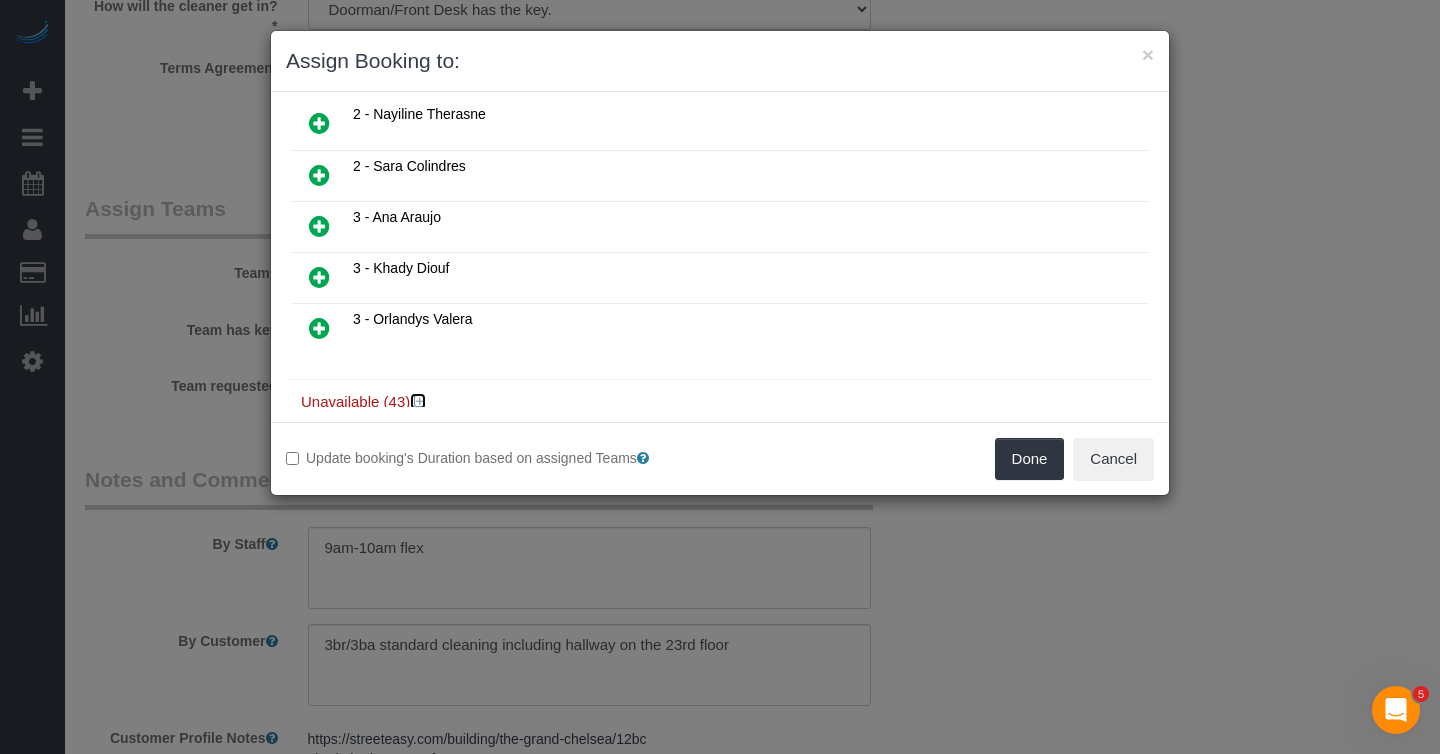 click at bounding box center [420, 401] 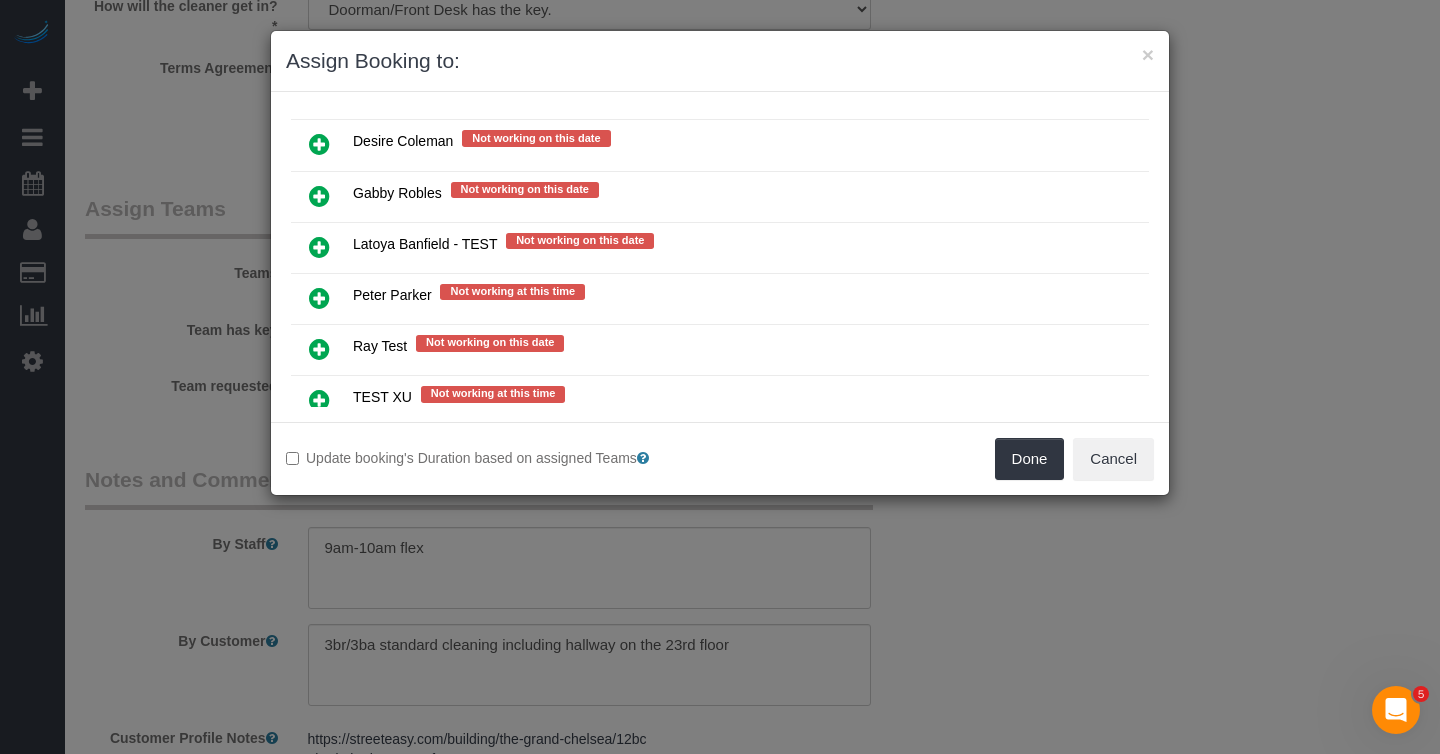 scroll, scrollTop: 2938, scrollLeft: 0, axis: vertical 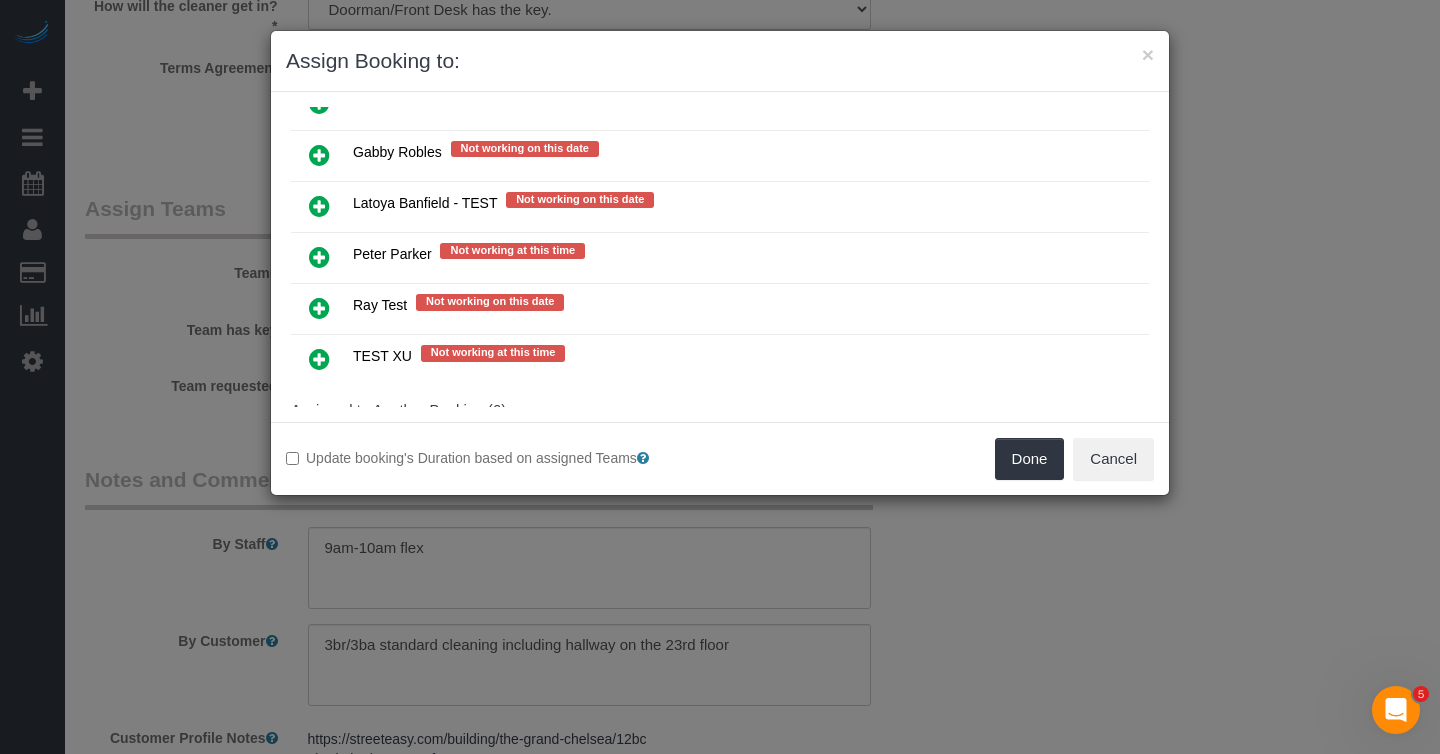 click at bounding box center (319, 444) 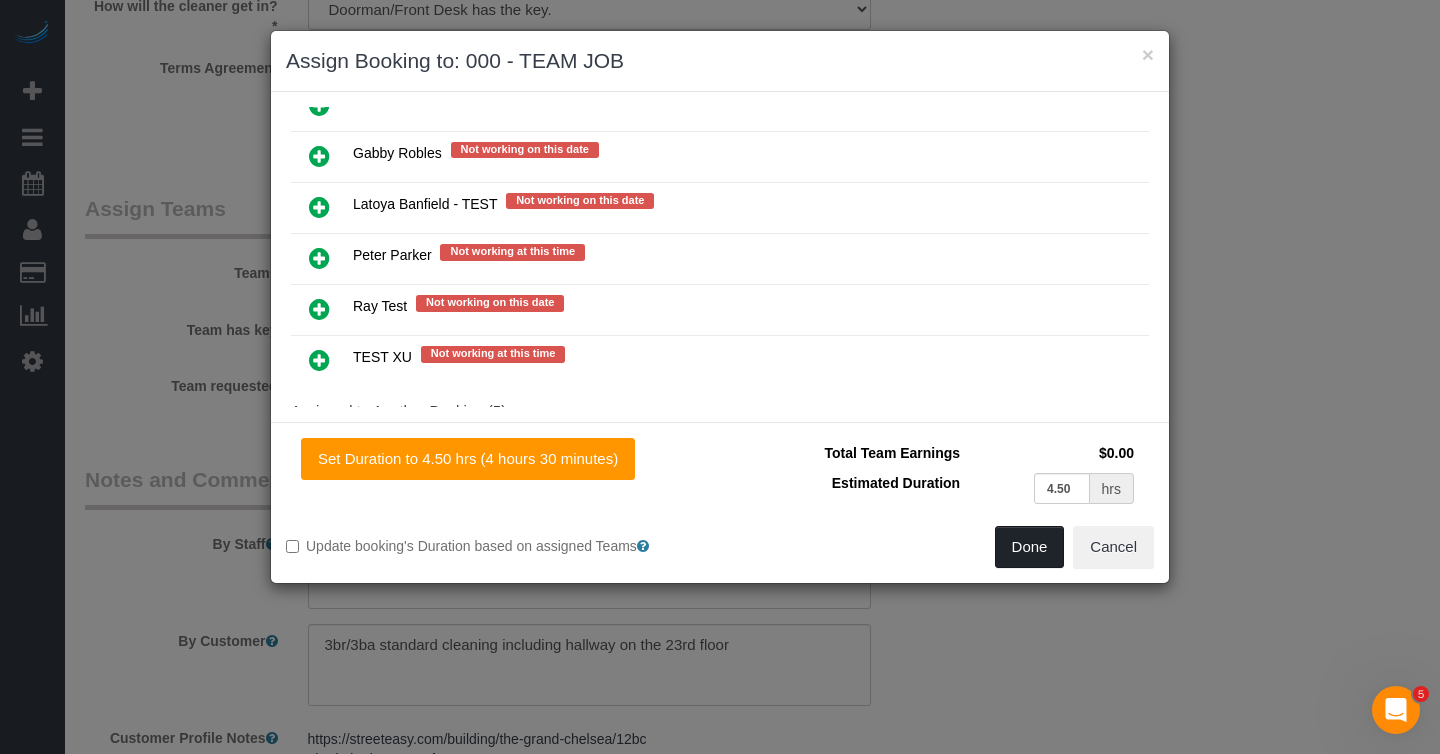 click on "Done" at bounding box center (1030, 547) 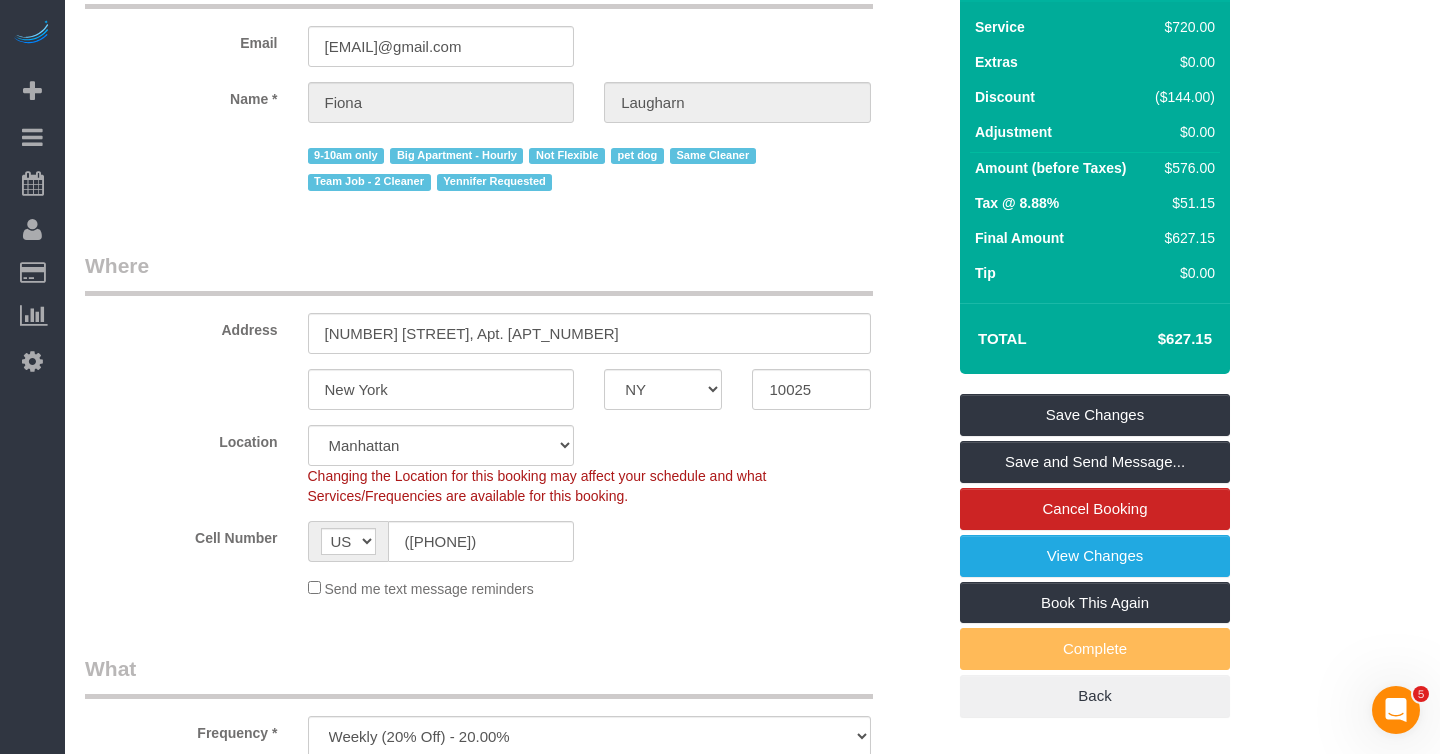 scroll, scrollTop: 190, scrollLeft: 0, axis: vertical 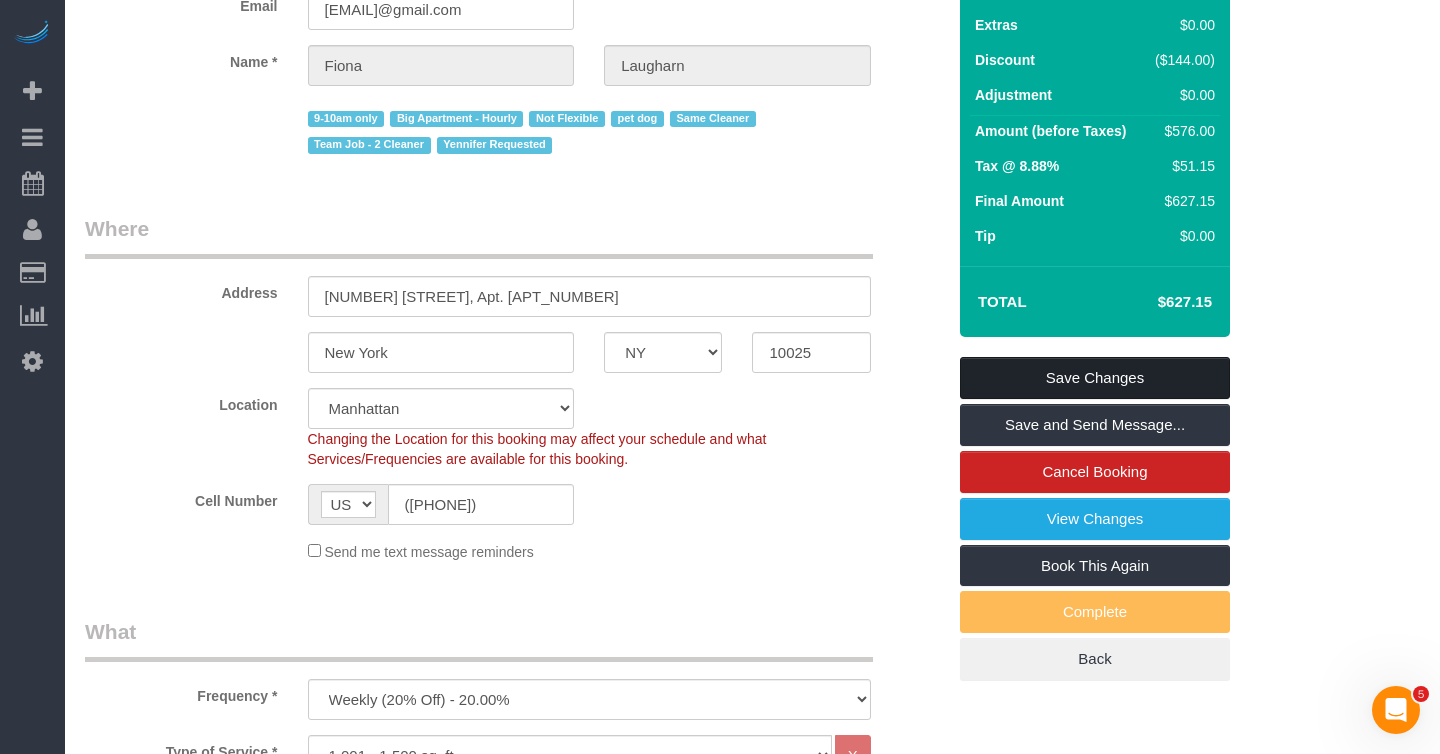 click on "Save Changes" at bounding box center (1095, 378) 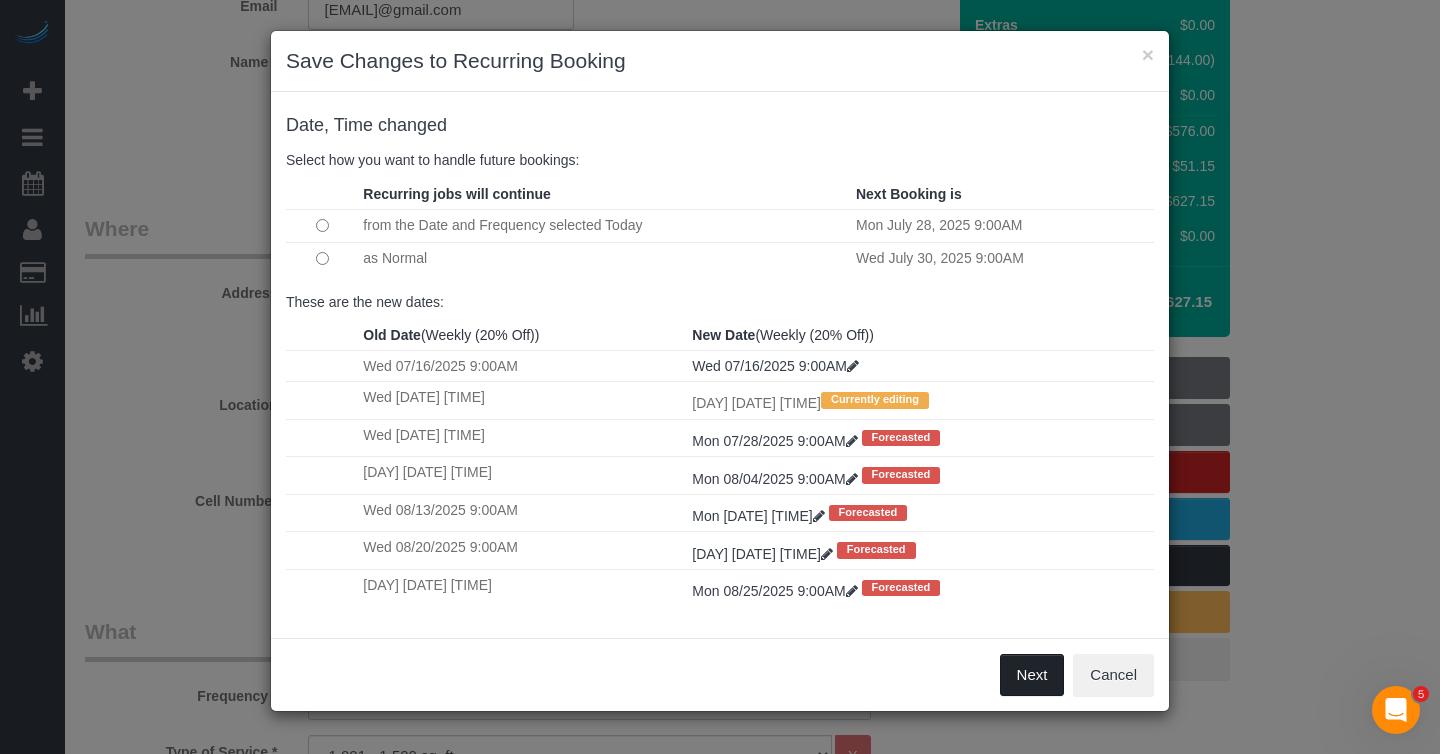 click on "Next" at bounding box center [1032, 675] 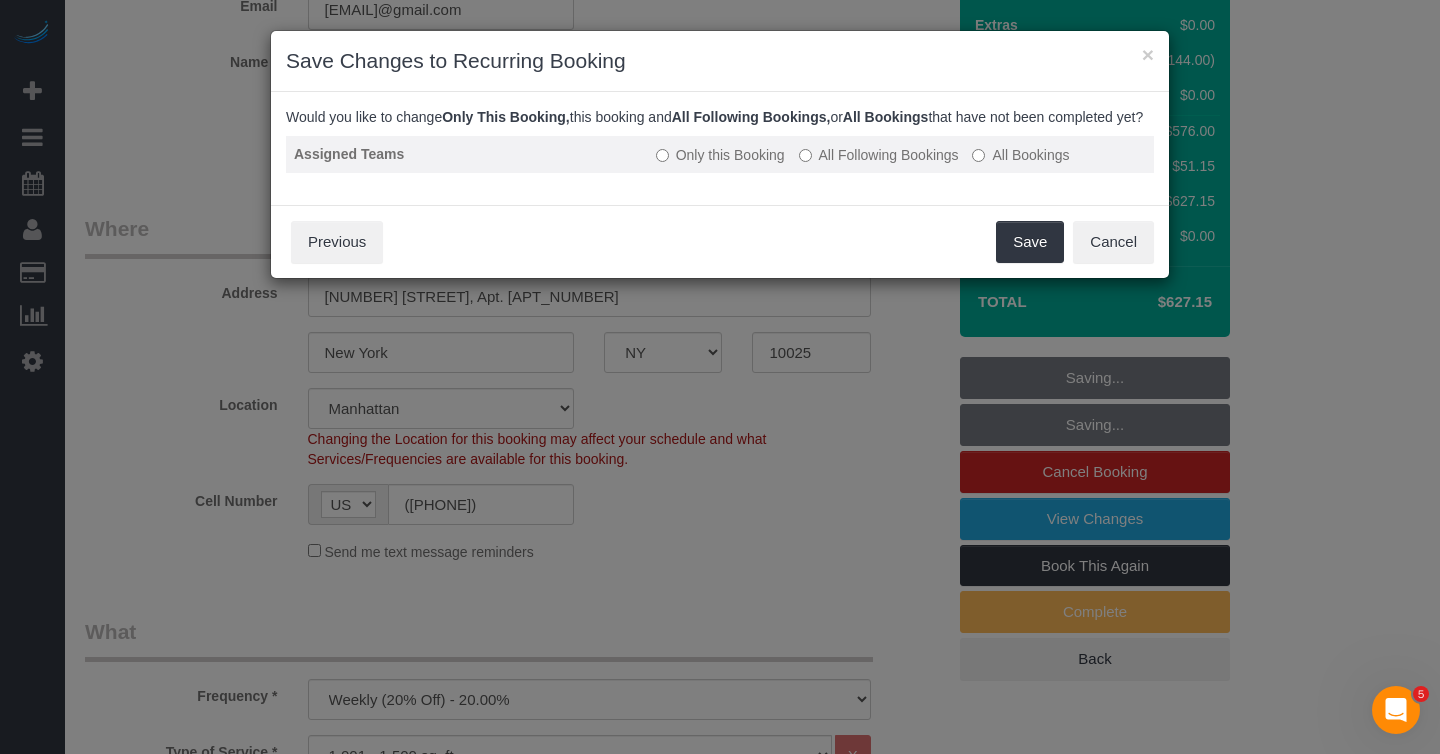 click on "All Following Bookings" at bounding box center (879, 155) 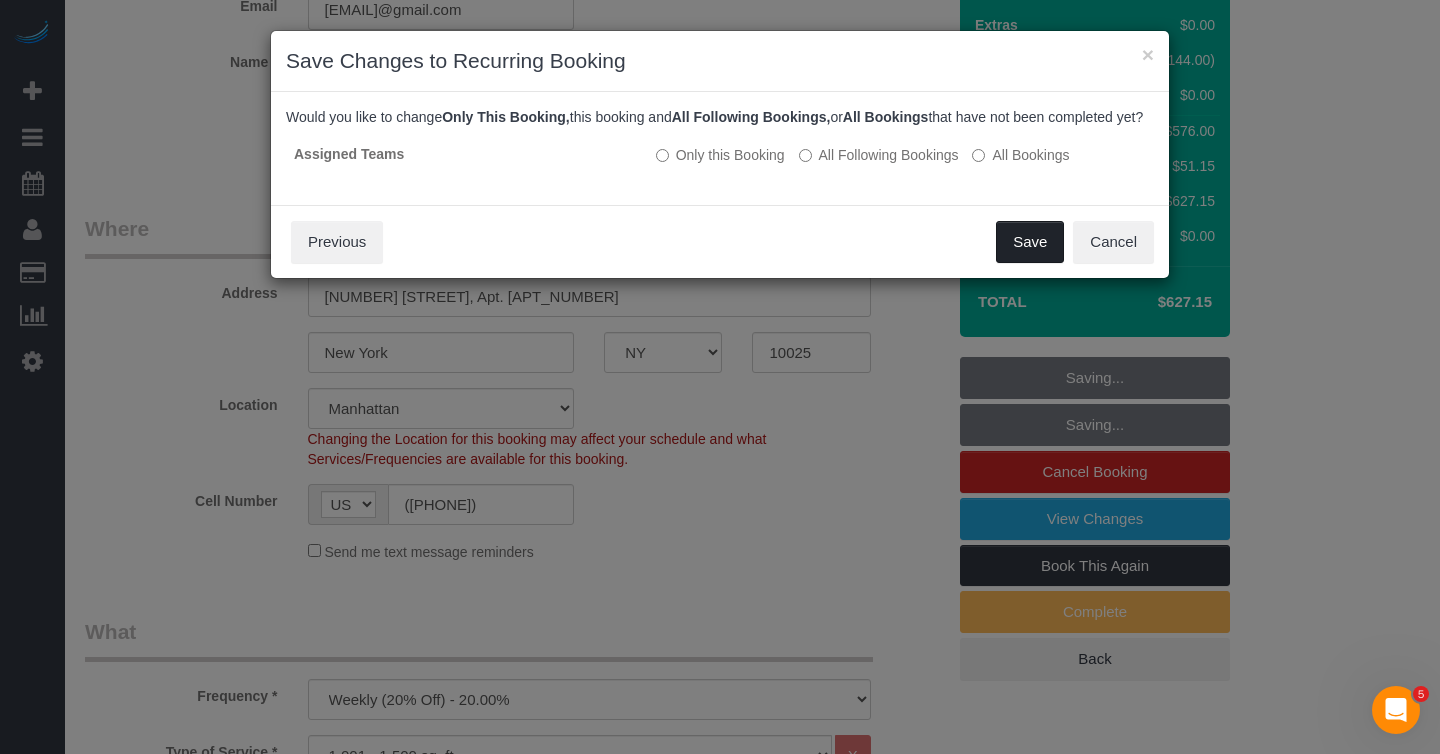 click on "Save" at bounding box center (1030, 242) 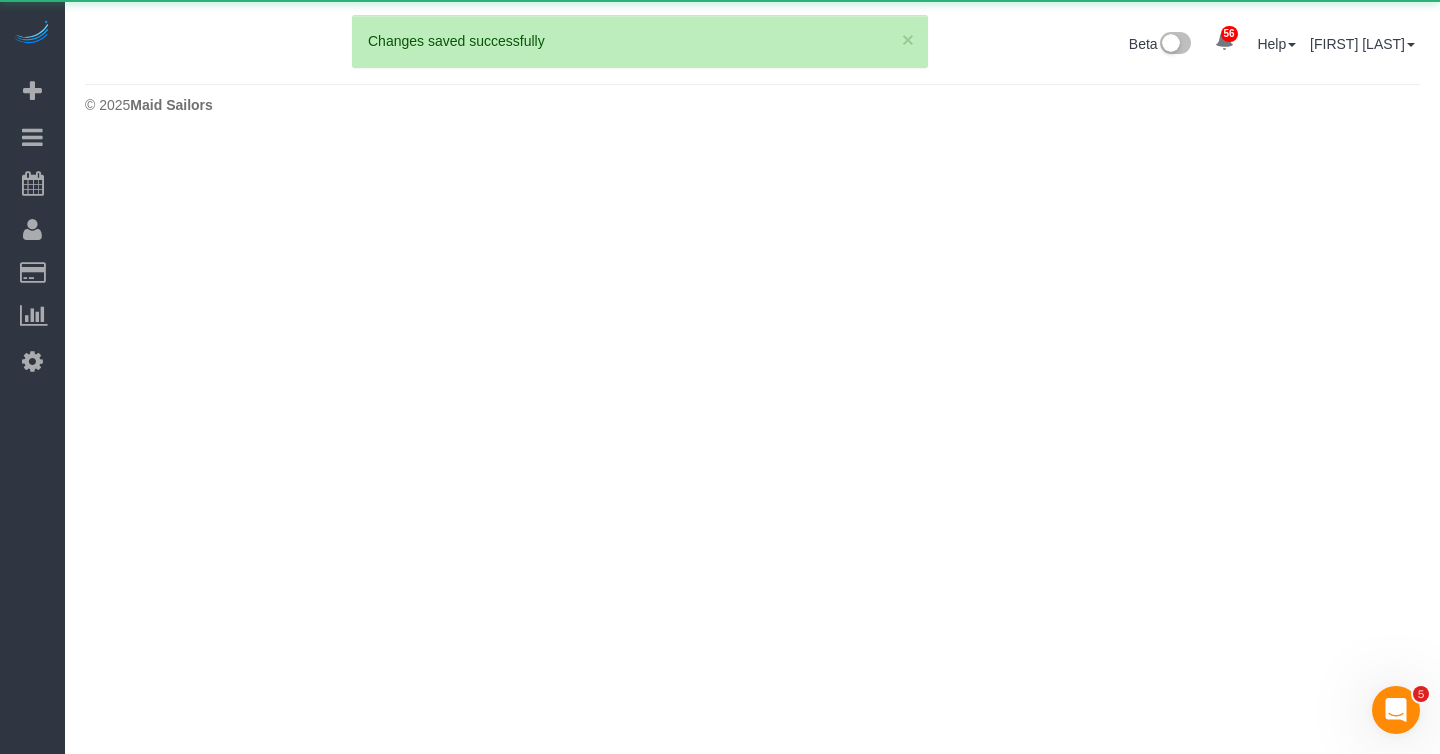 scroll, scrollTop: 0, scrollLeft: 0, axis: both 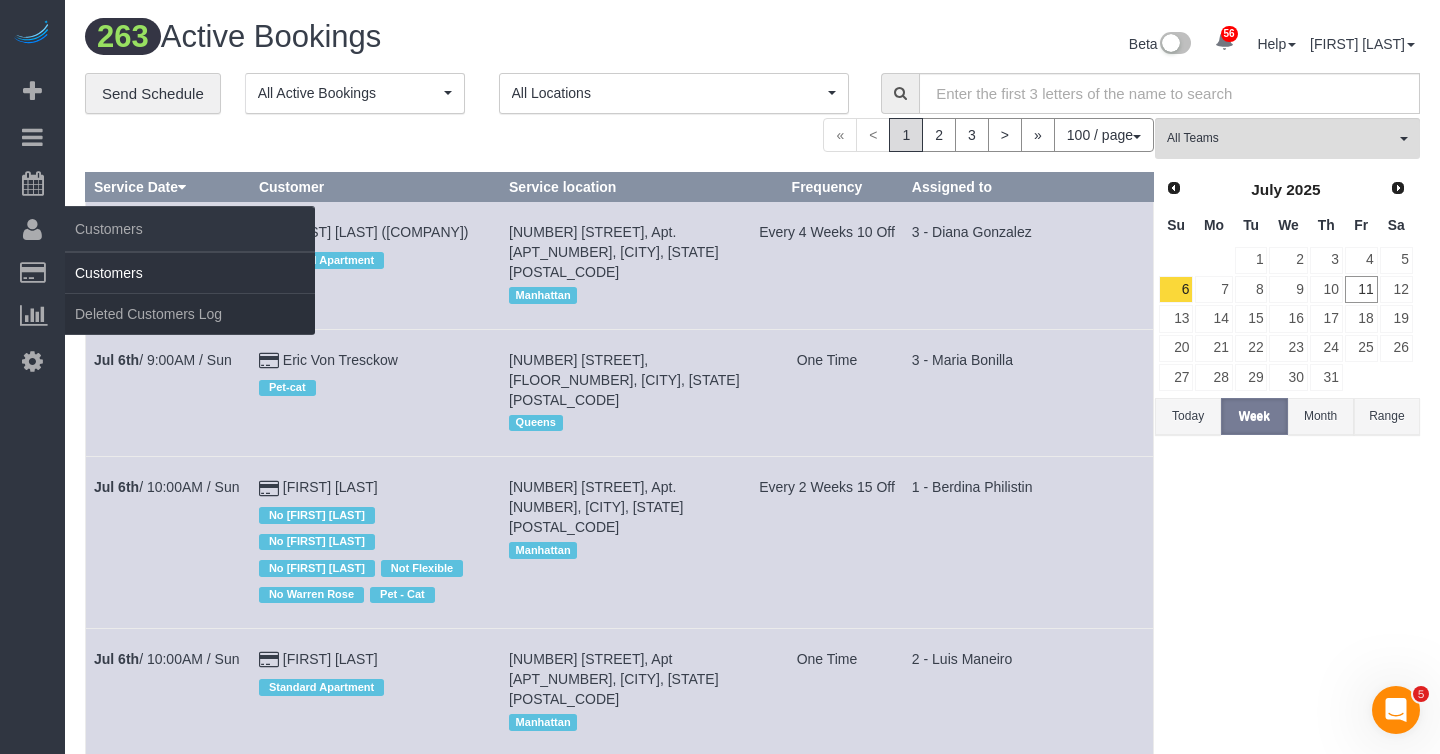 click on "Customers" at bounding box center [190, 273] 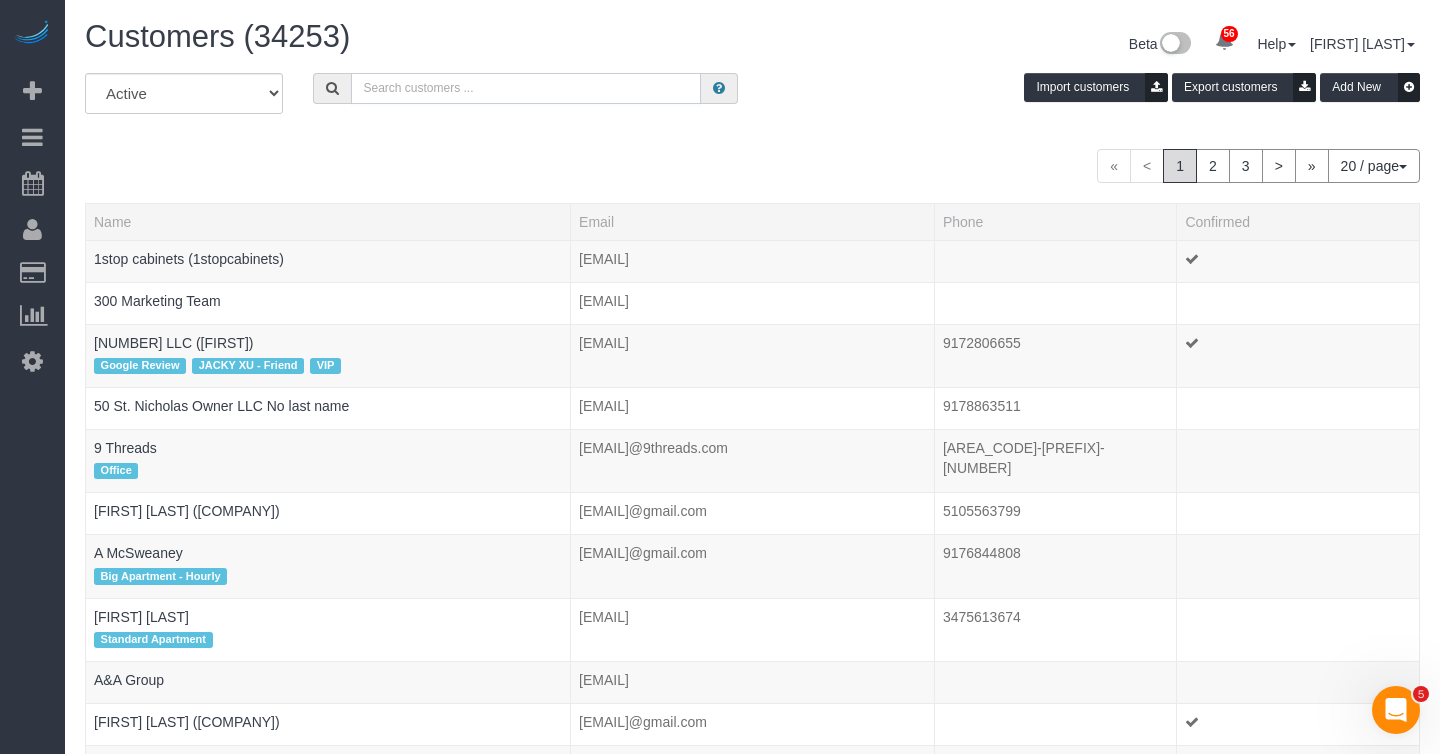 click at bounding box center (526, 88) 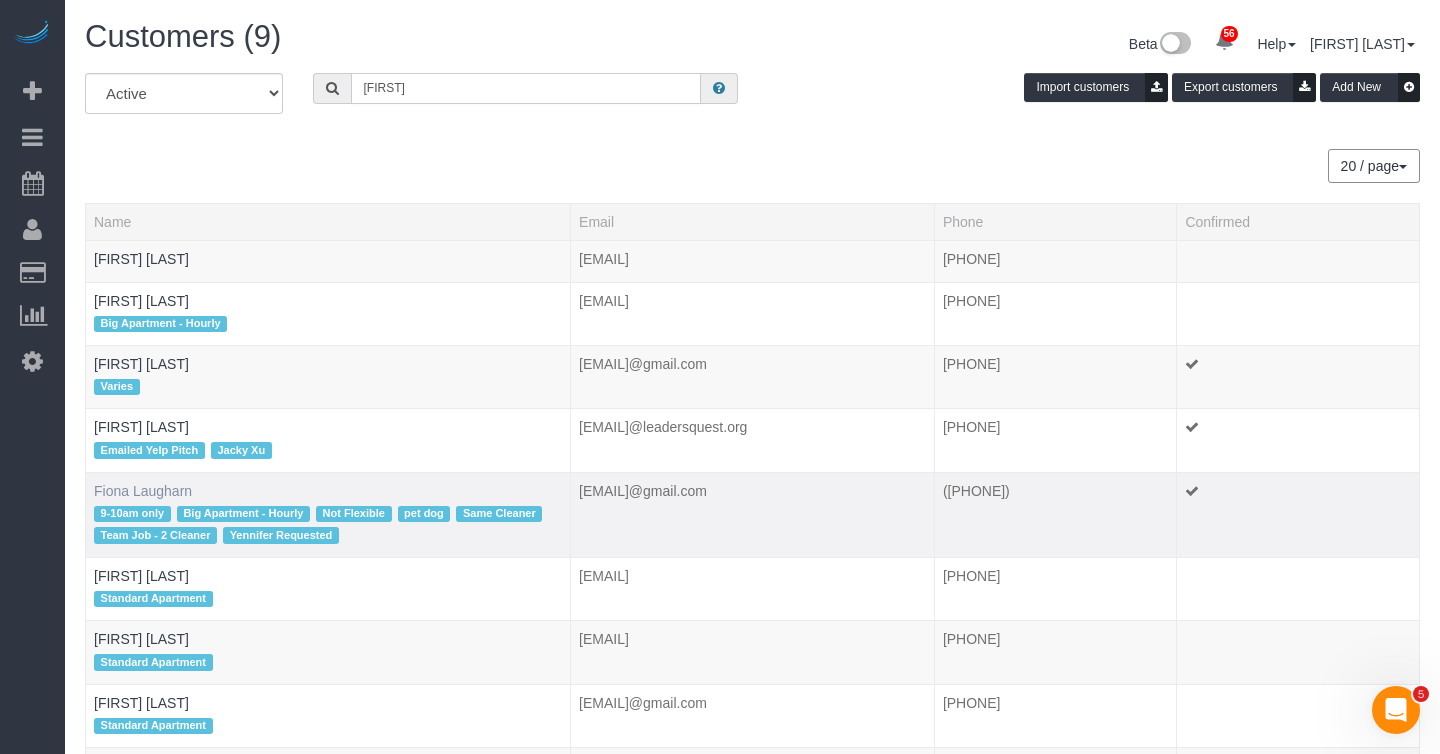 type on "fiona" 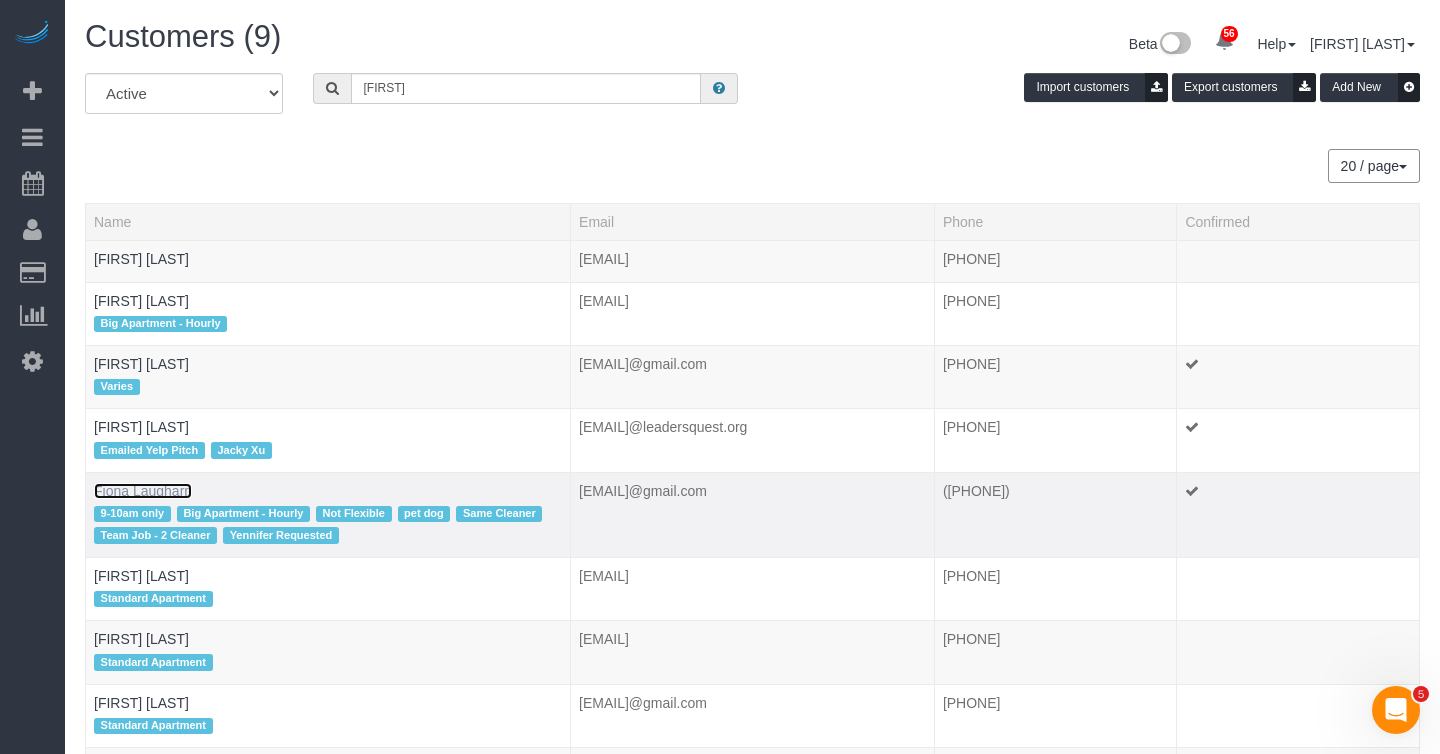 click on "Fiona Laugharn" at bounding box center [143, 491] 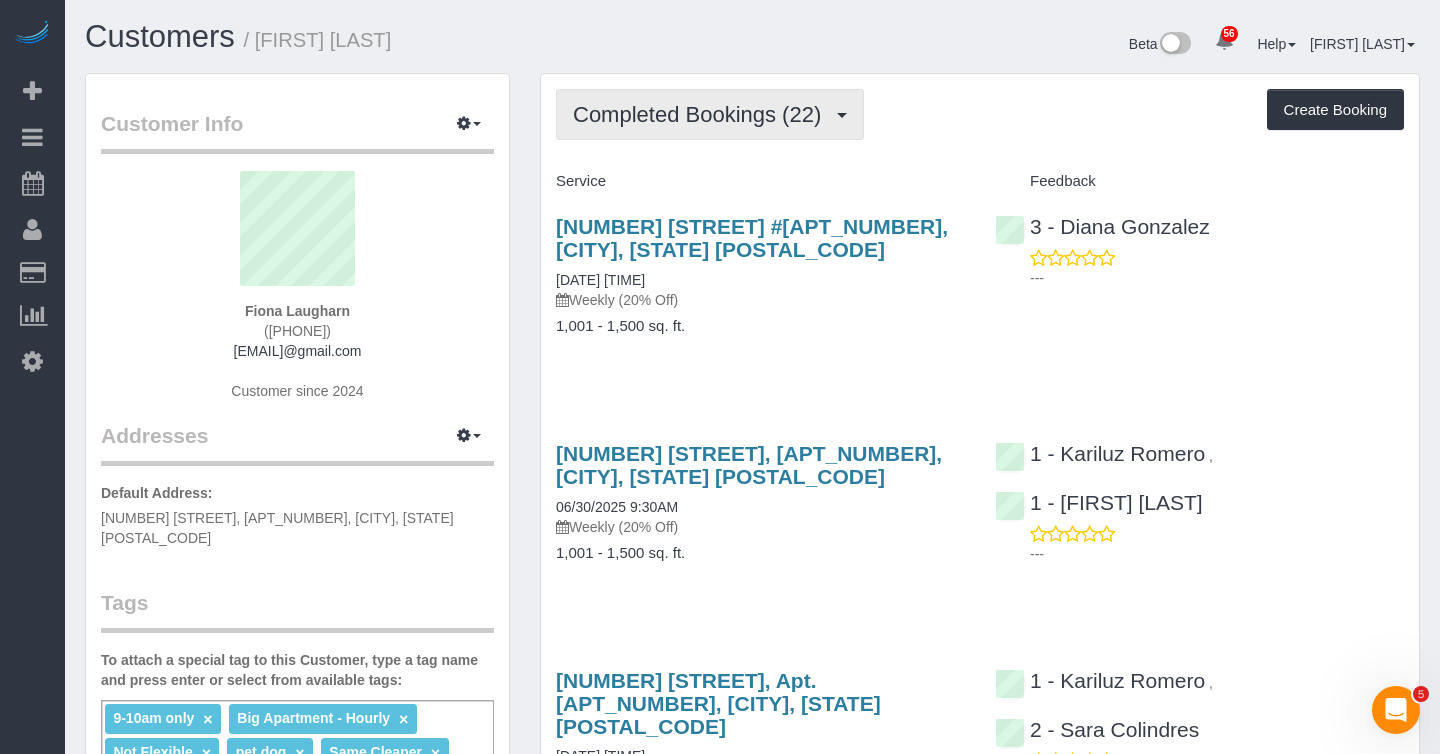 click on "Completed Bookings (22)" at bounding box center (702, 114) 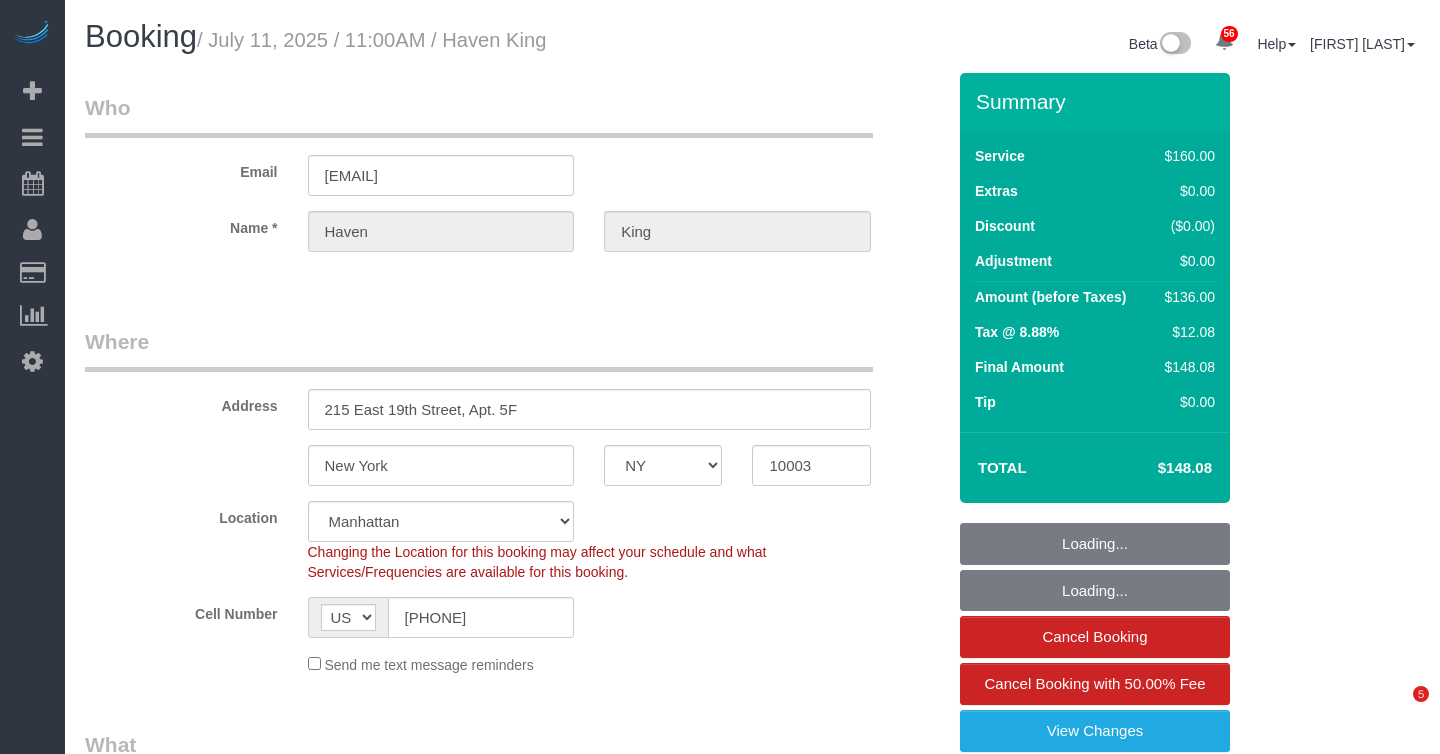 select on "NY" 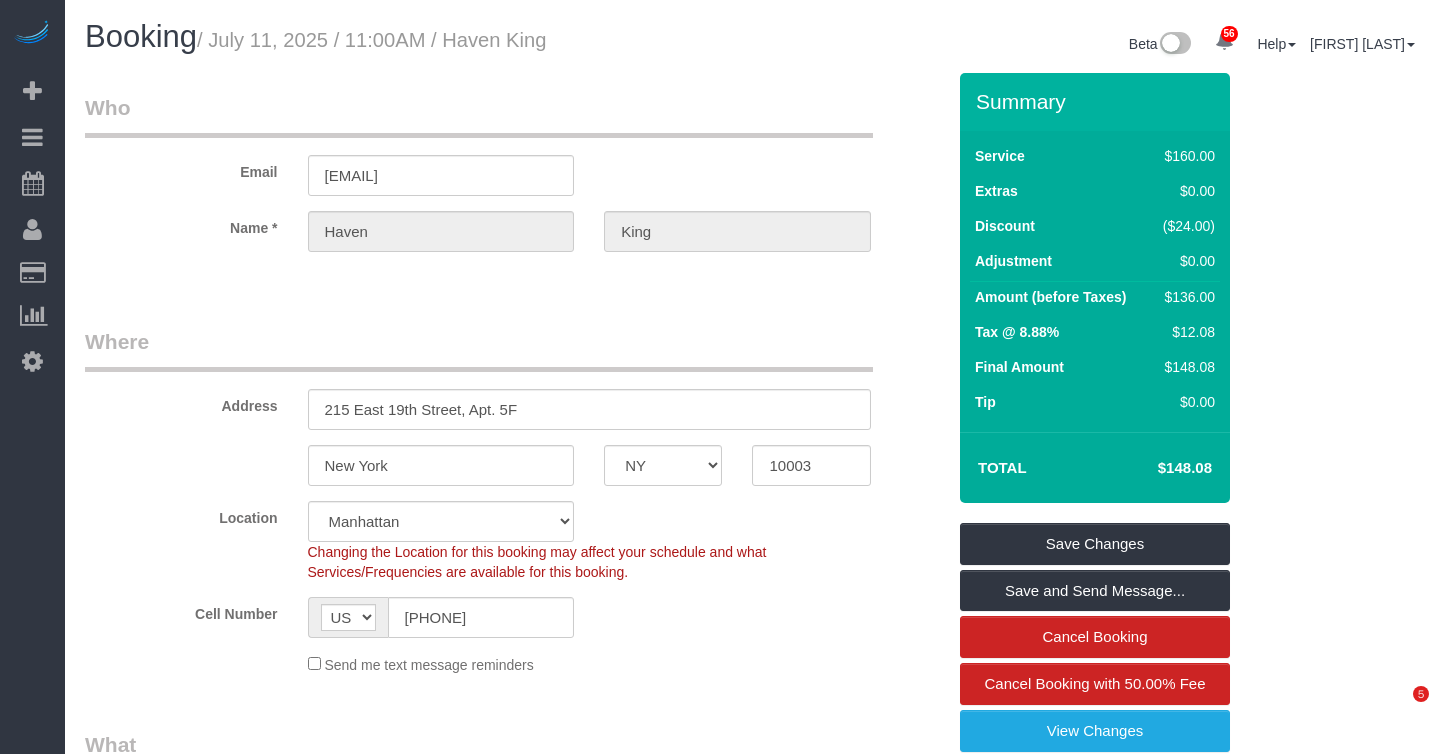 scroll, scrollTop: 0, scrollLeft: 0, axis: both 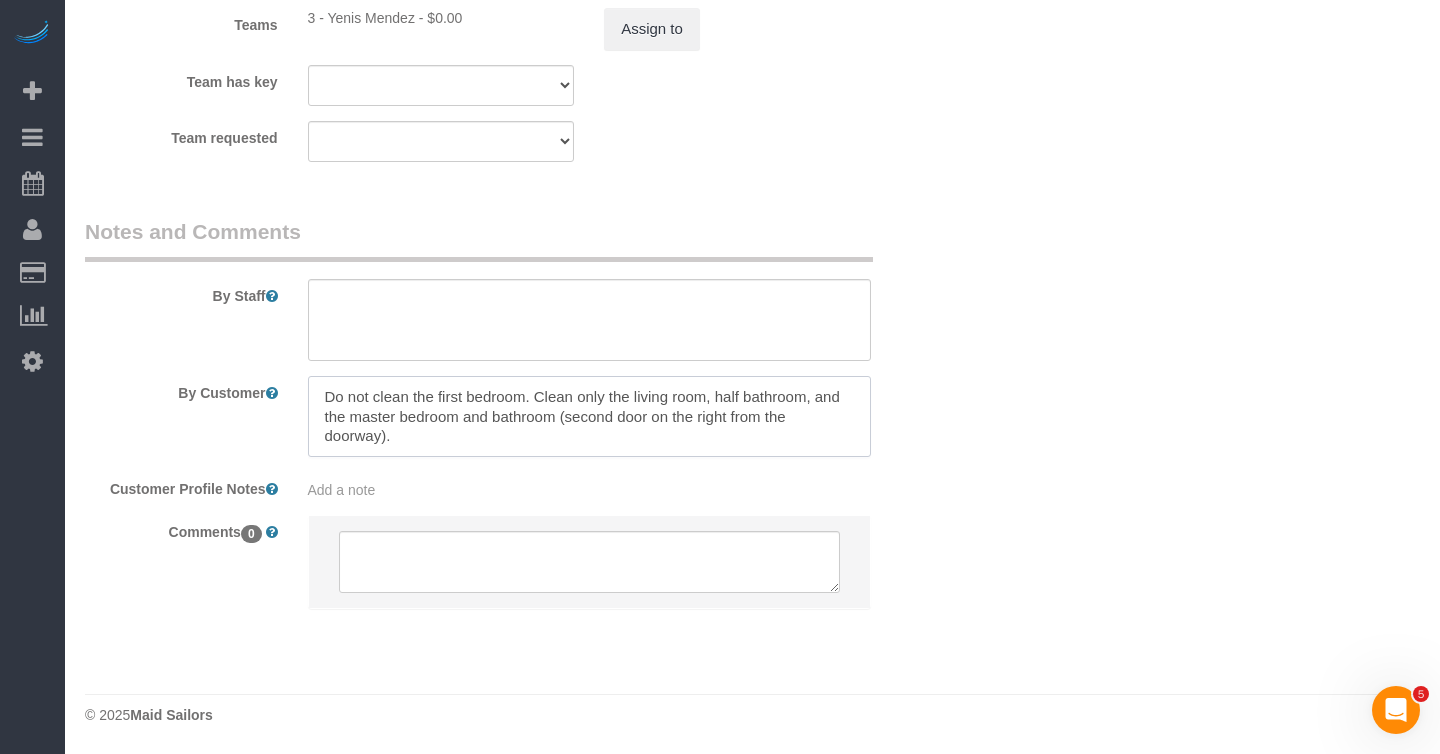 drag, startPoint x: 410, startPoint y: 436, endPoint x: 540, endPoint y: 401, distance: 134.62912 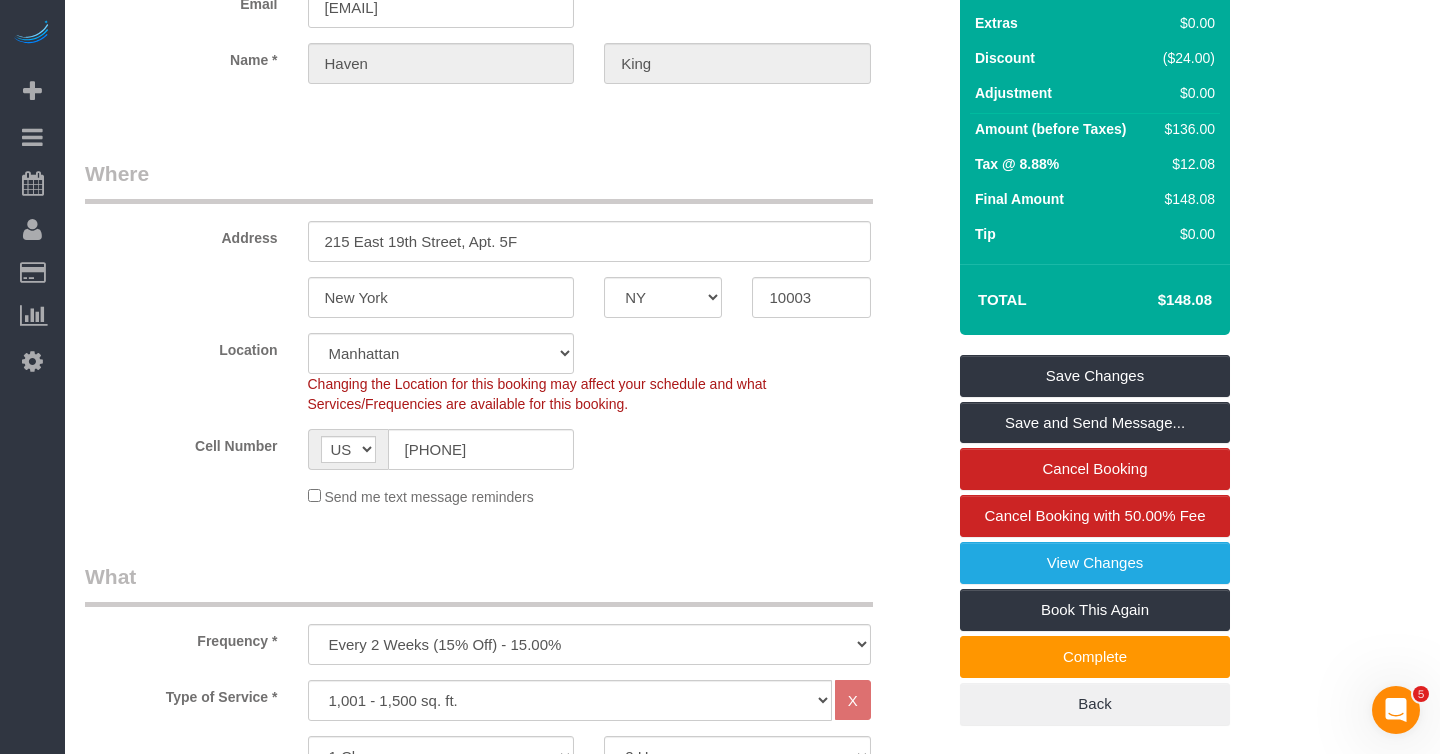 scroll, scrollTop: 0, scrollLeft: 0, axis: both 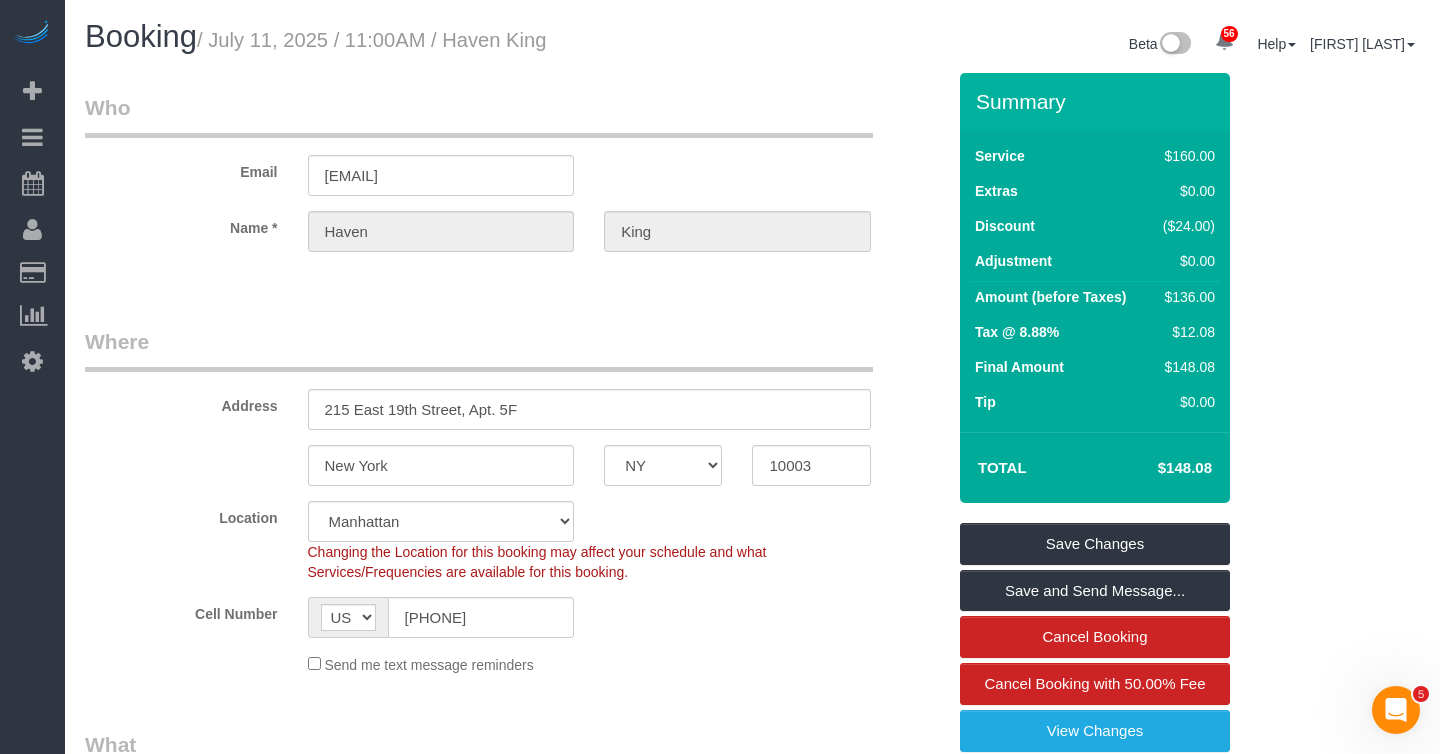 drag, startPoint x: 597, startPoint y: 39, endPoint x: 225, endPoint y: 41, distance: 372.00537 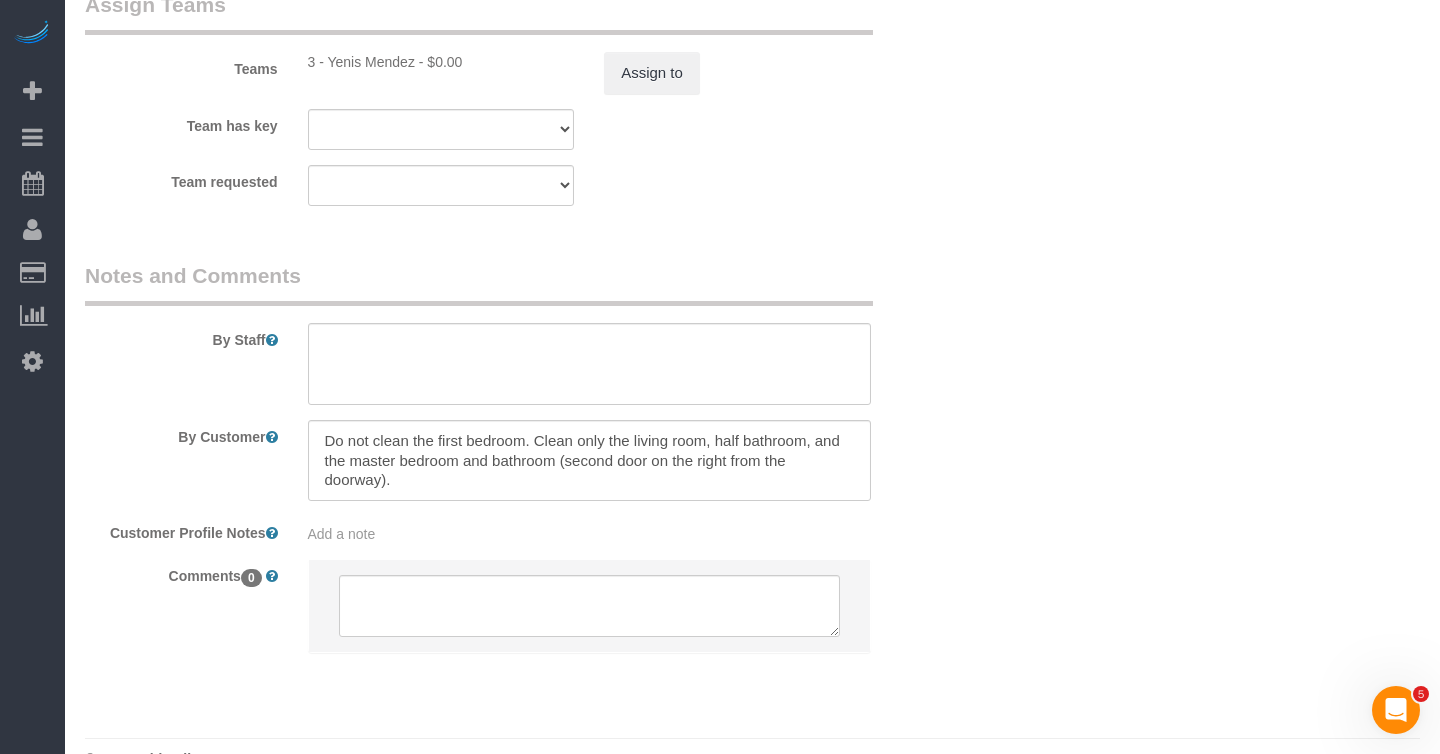 scroll, scrollTop: 2233, scrollLeft: 0, axis: vertical 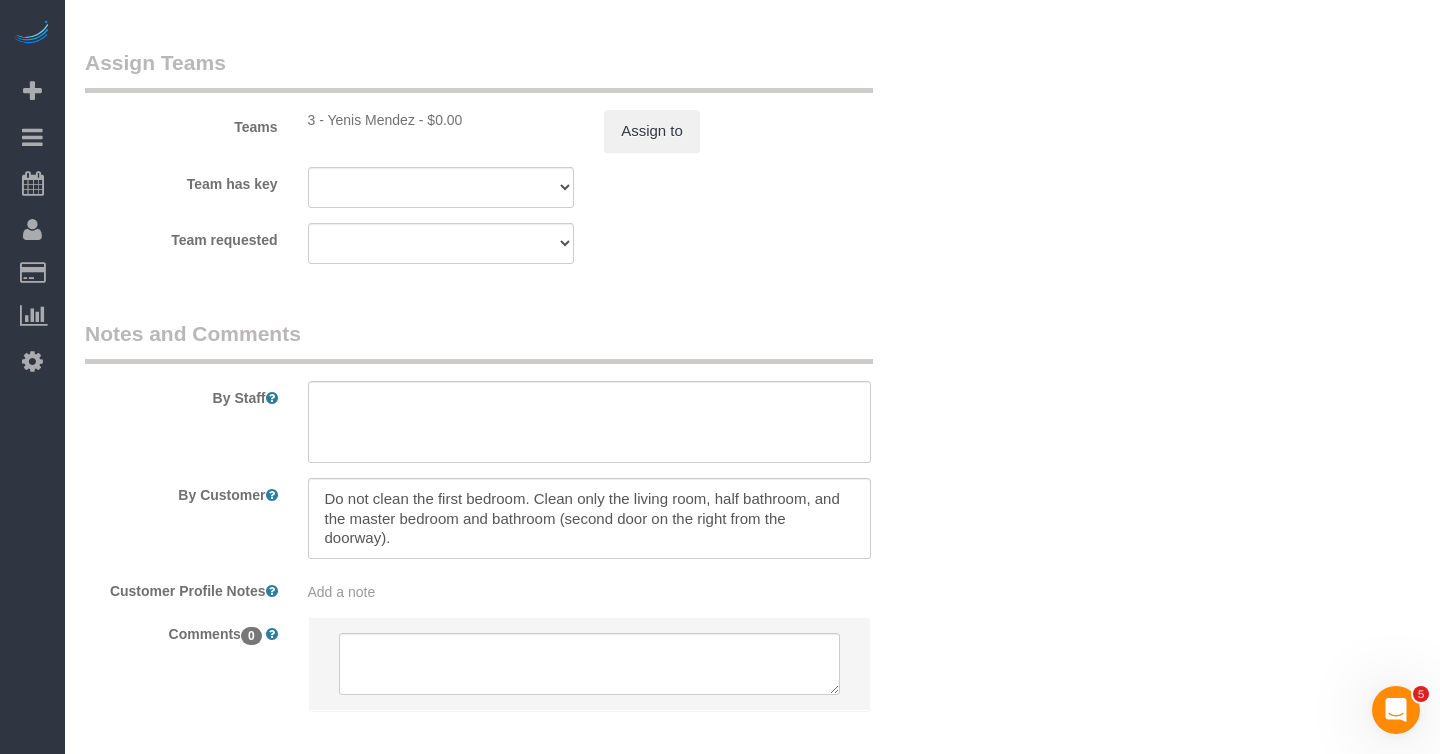 drag, startPoint x: 413, startPoint y: 119, endPoint x: 330, endPoint y: 117, distance: 83.02409 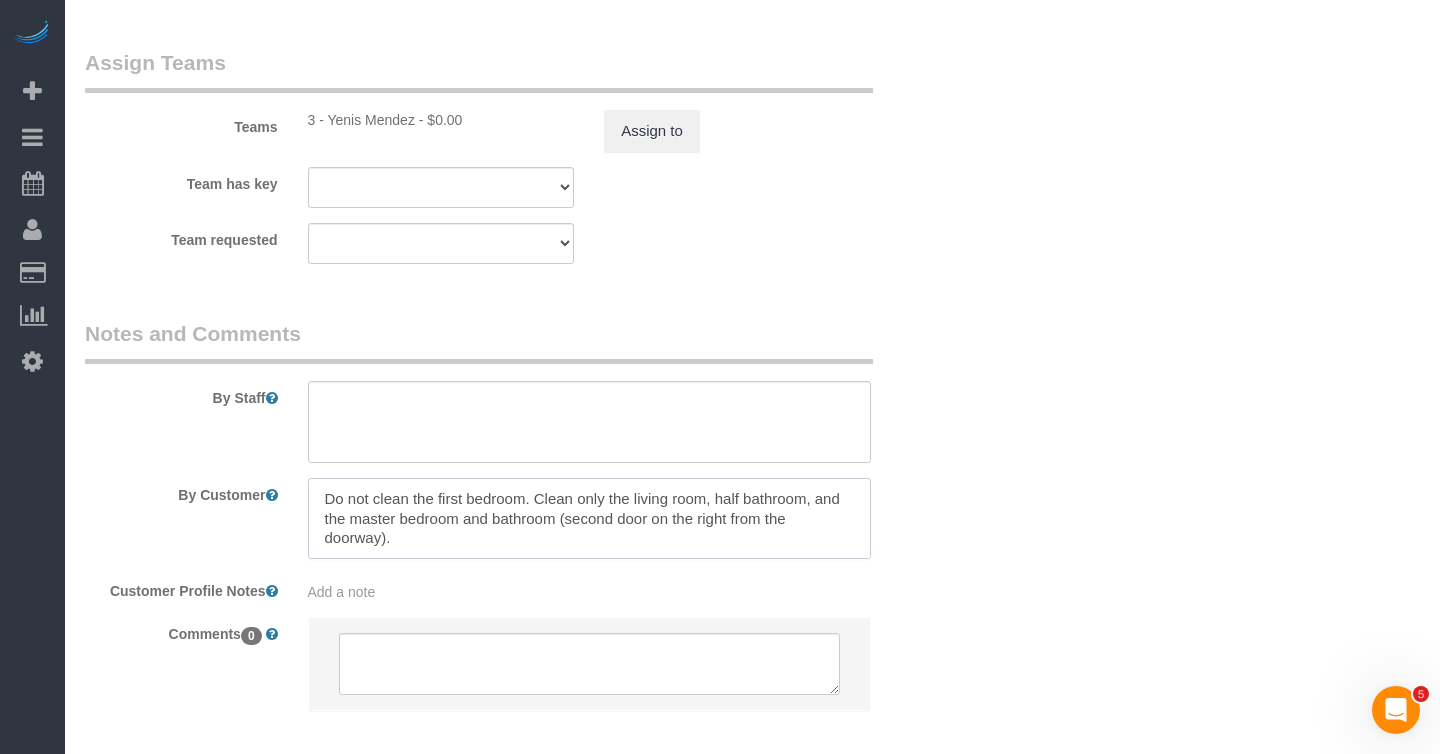 click at bounding box center (589, 519) 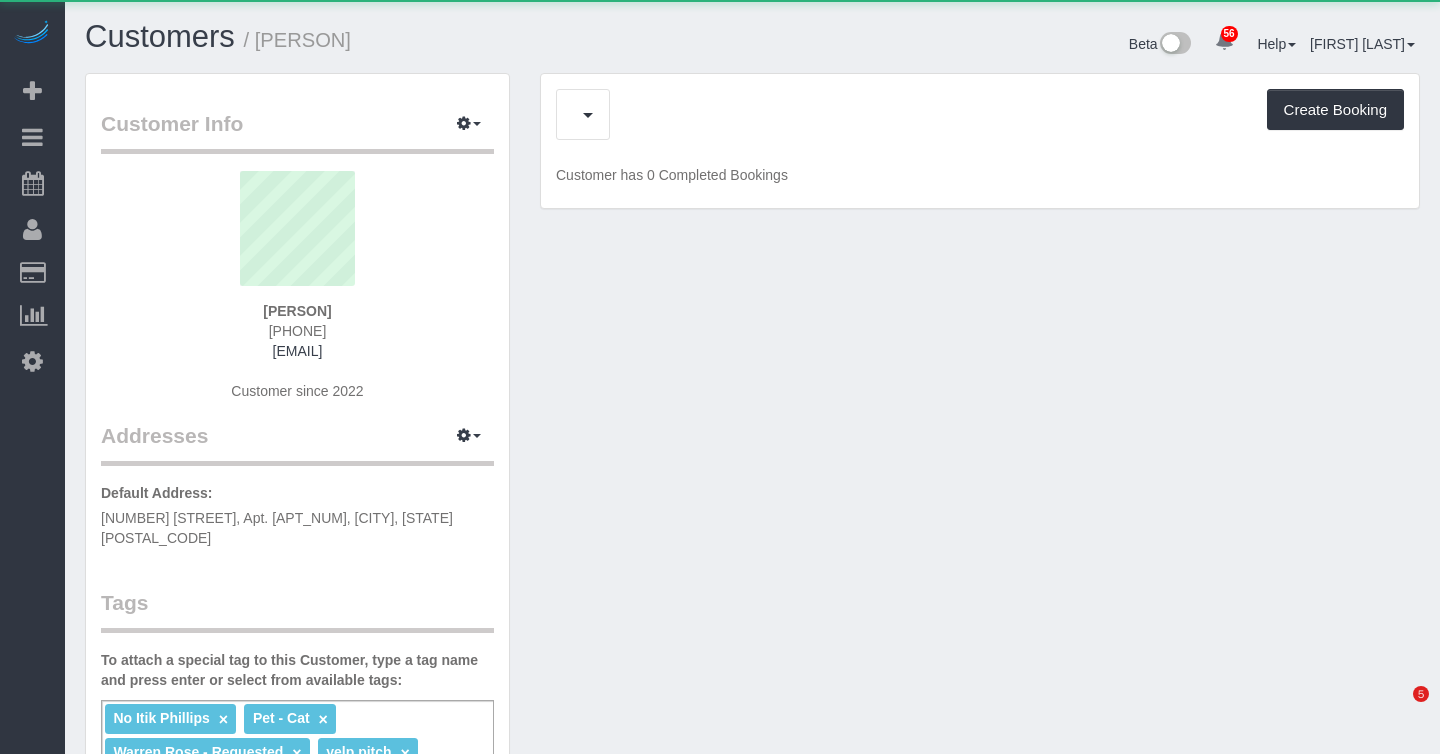 scroll, scrollTop: 0, scrollLeft: 0, axis: both 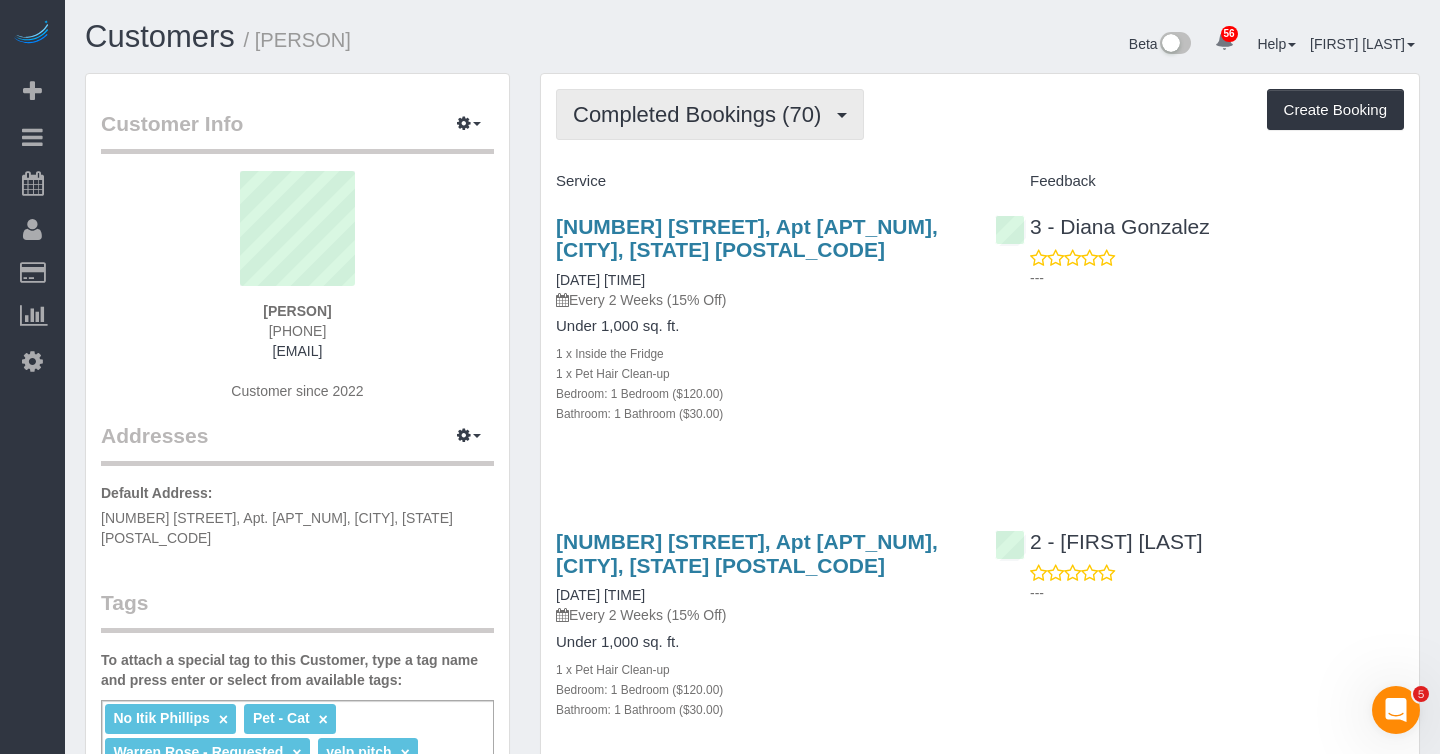 click on "Completed Bookings (70)" at bounding box center [702, 114] 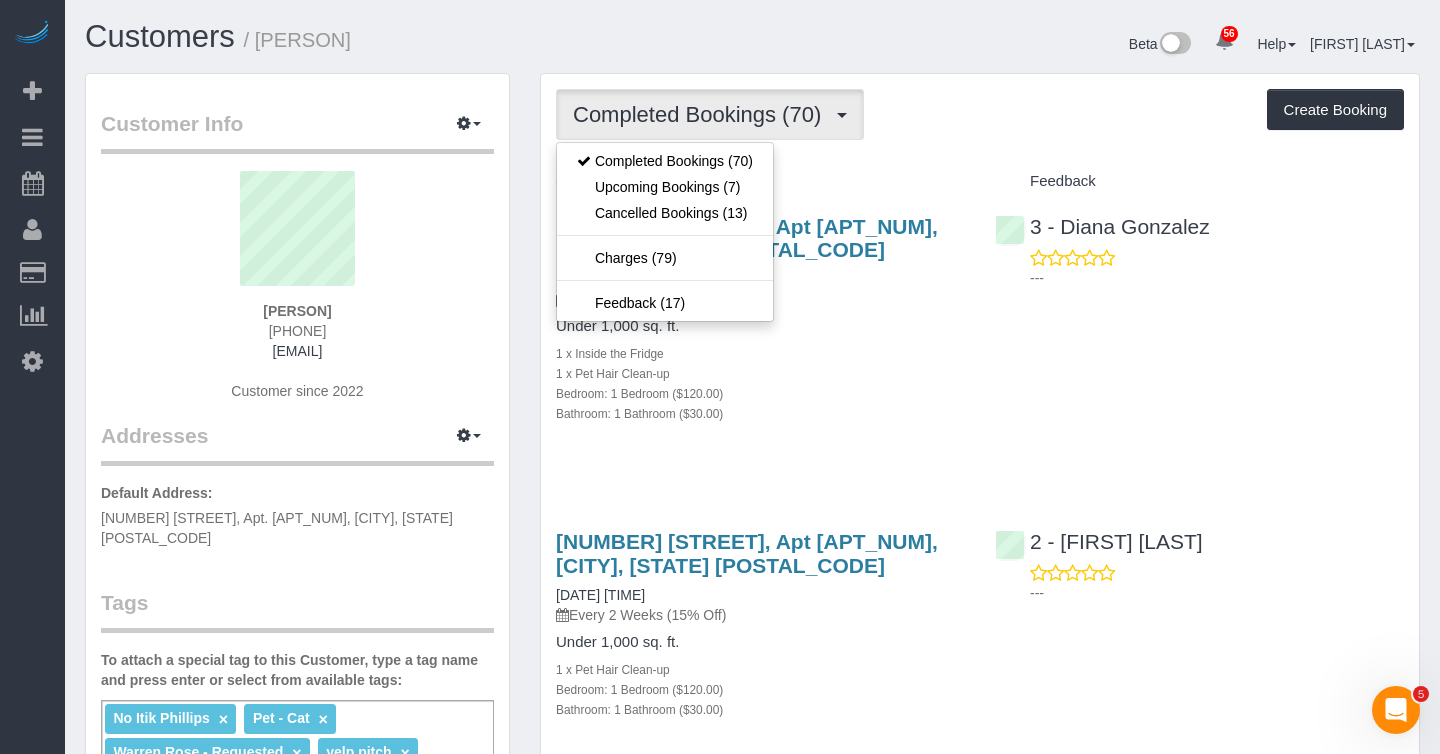 click on "Service" at bounding box center (760, 182) 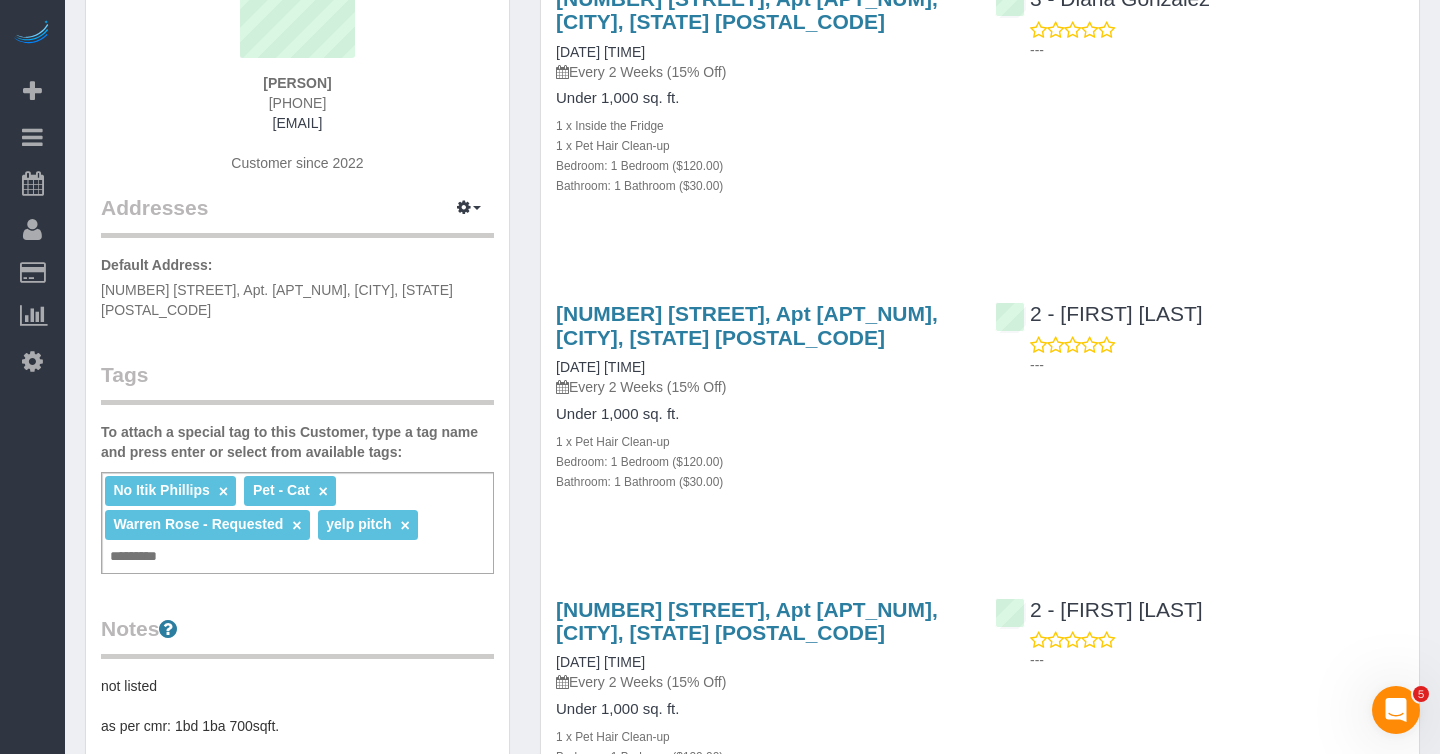 scroll, scrollTop: 0, scrollLeft: 0, axis: both 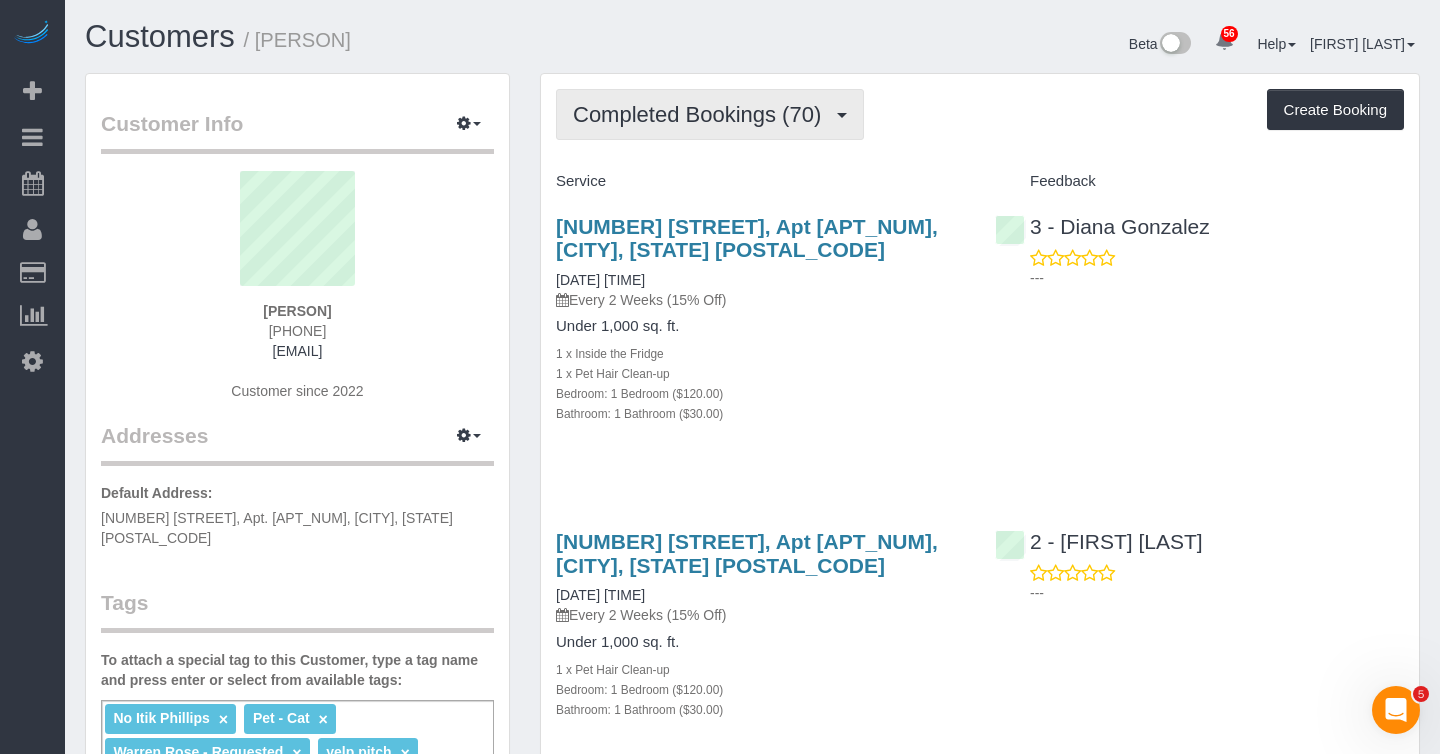 click on "Completed Bookings (70)" at bounding box center (702, 114) 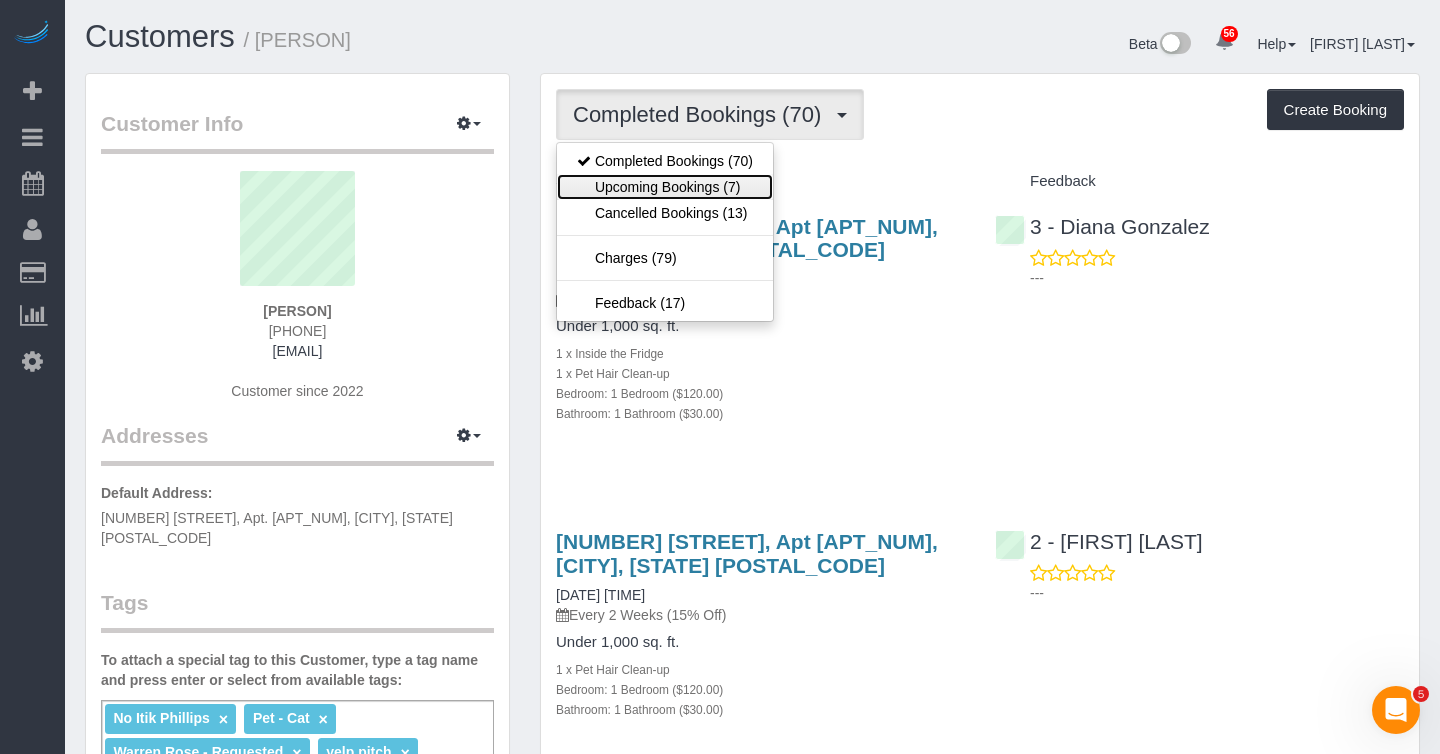 click on "Upcoming Bookings (7)" at bounding box center (665, 187) 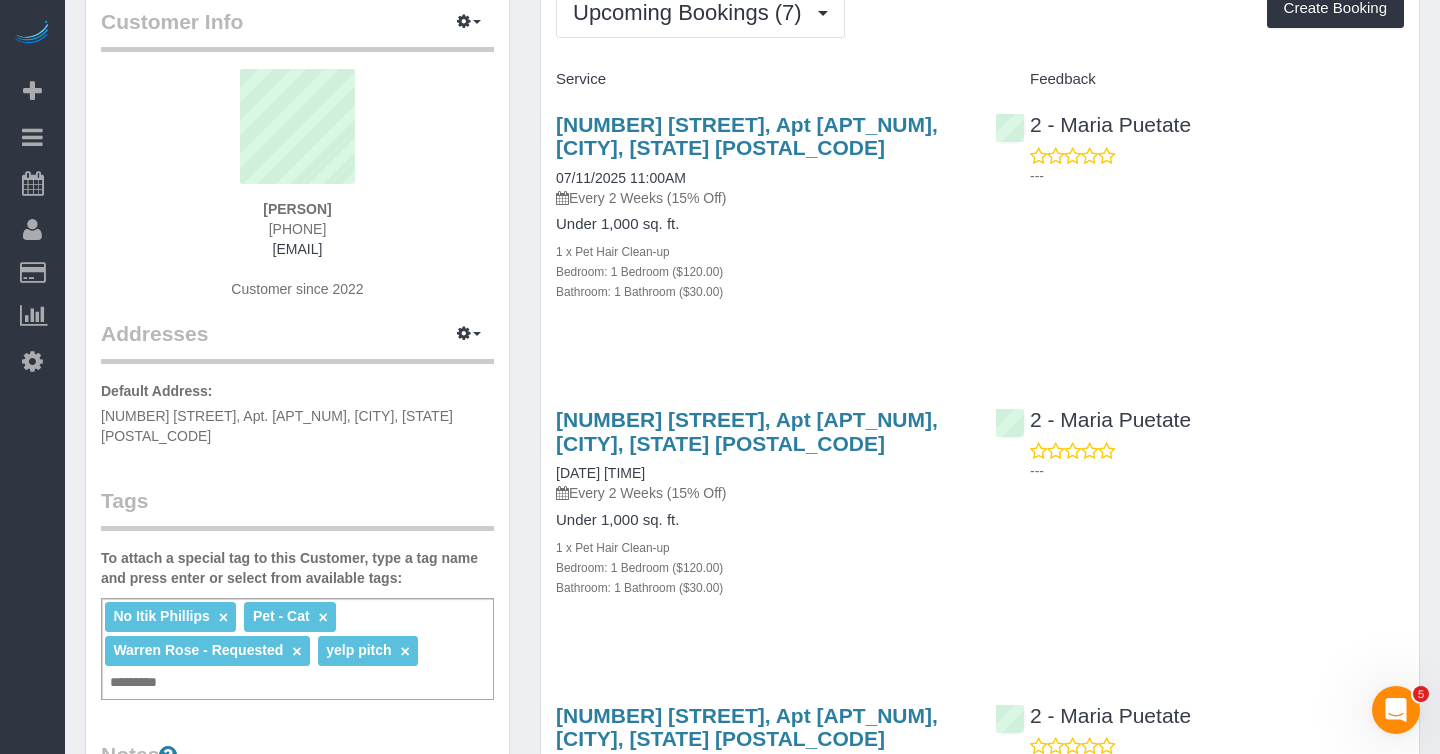 scroll, scrollTop: 0, scrollLeft: 0, axis: both 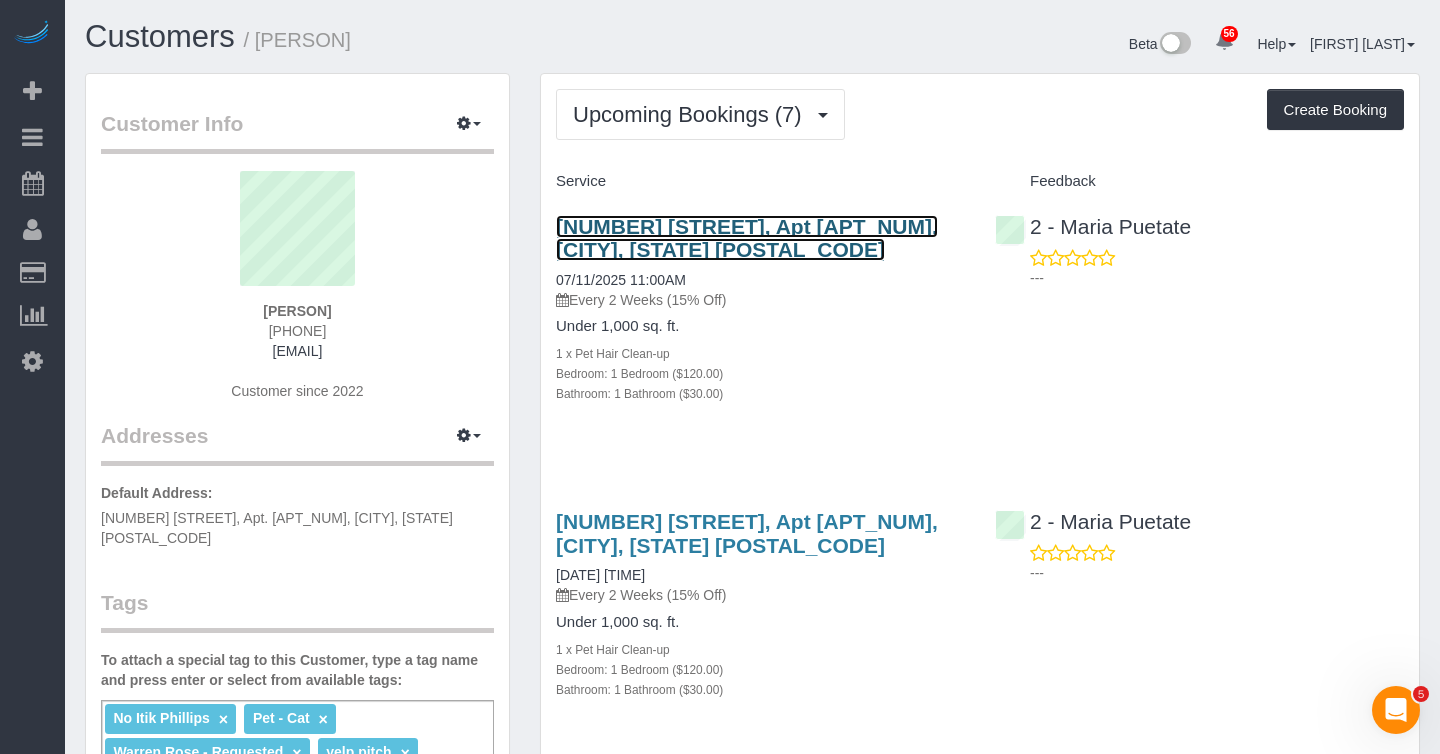 click on "[NUMBER] [STREET], Apt [APT_NUM], [CITY], [STATE] [POSTAL_CODE]" at bounding box center (747, 238) 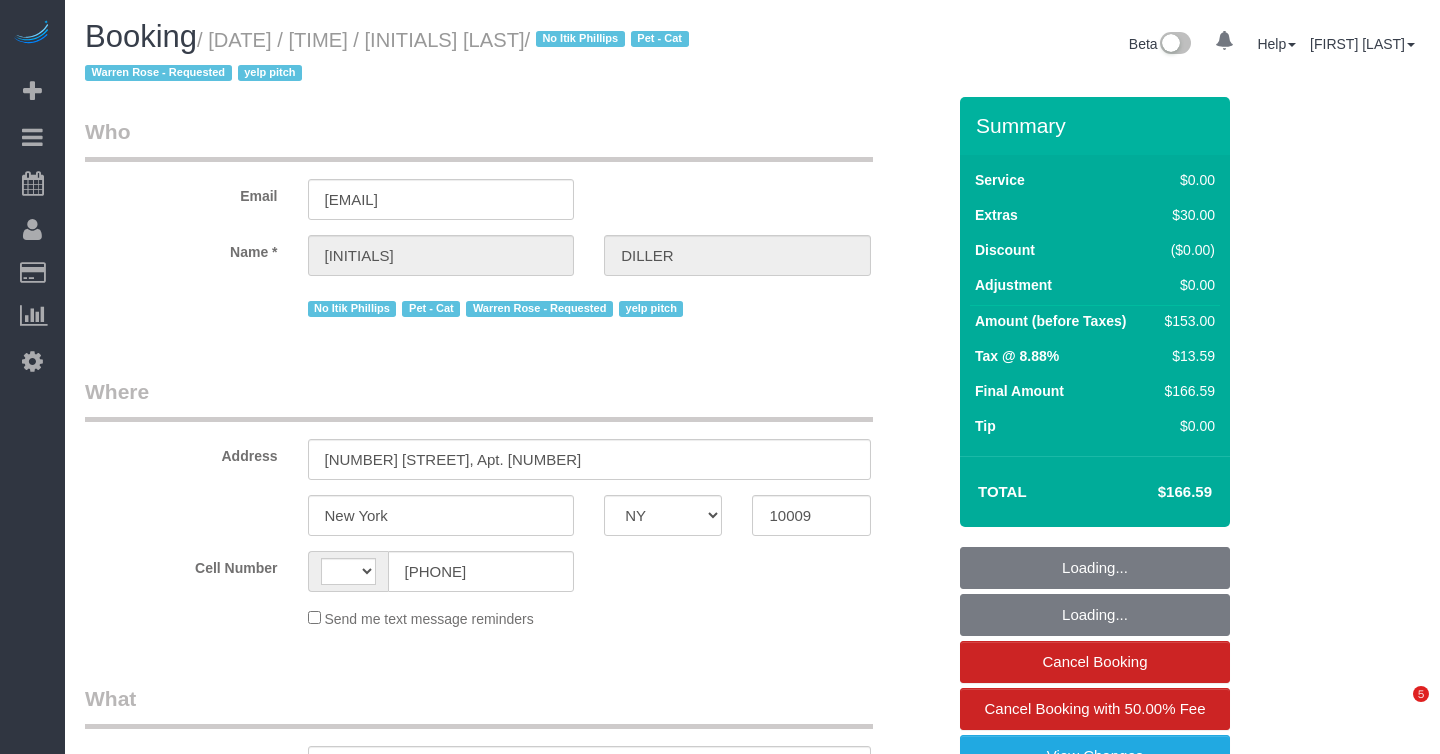 select on "NY" 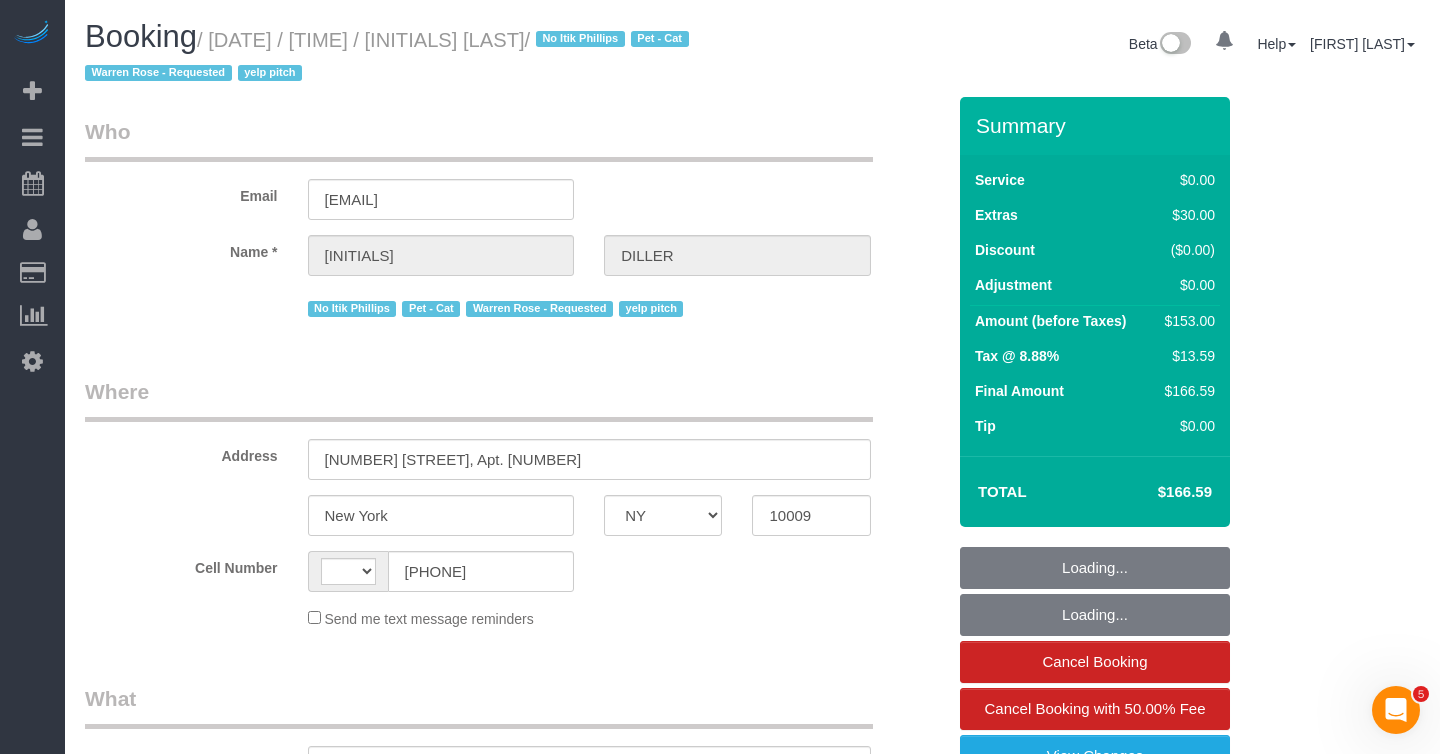 scroll, scrollTop: 0, scrollLeft: 0, axis: both 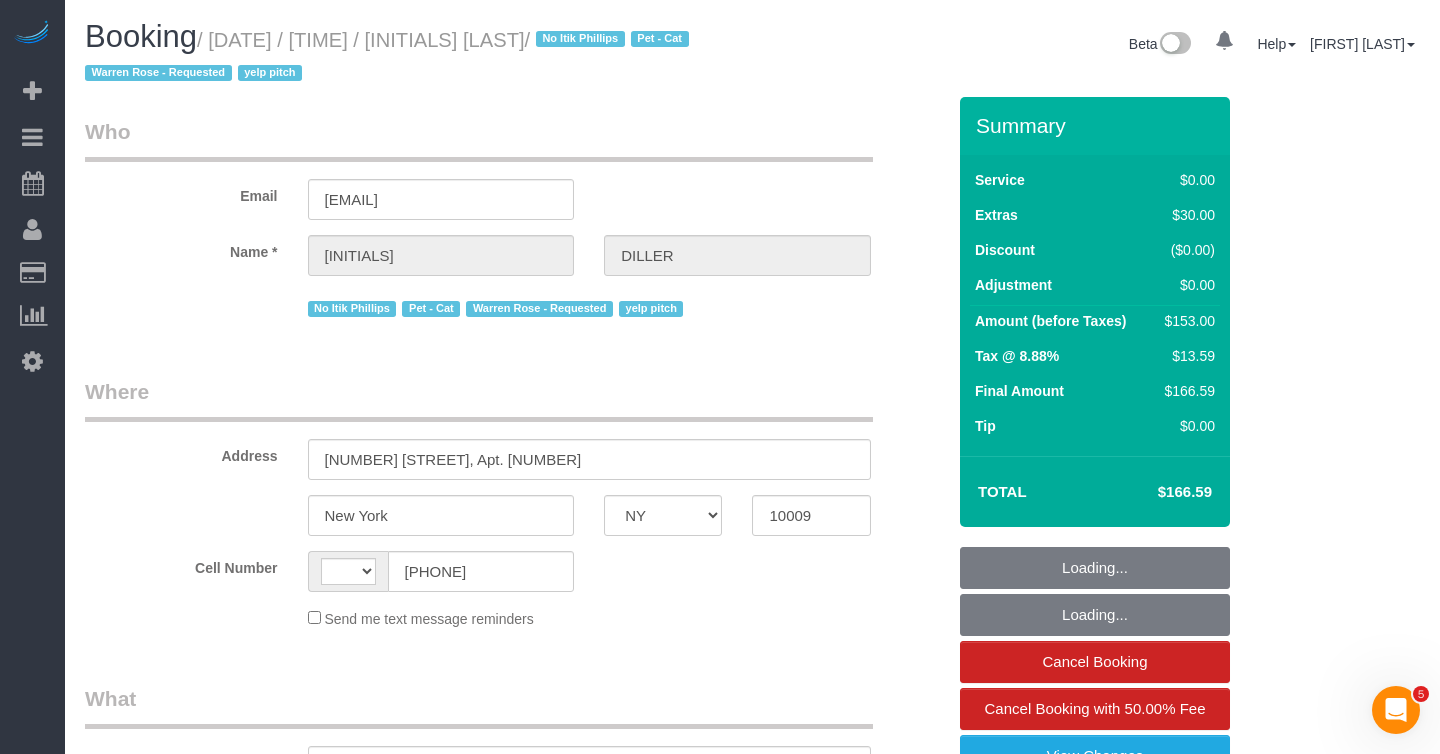 select on "string:US" 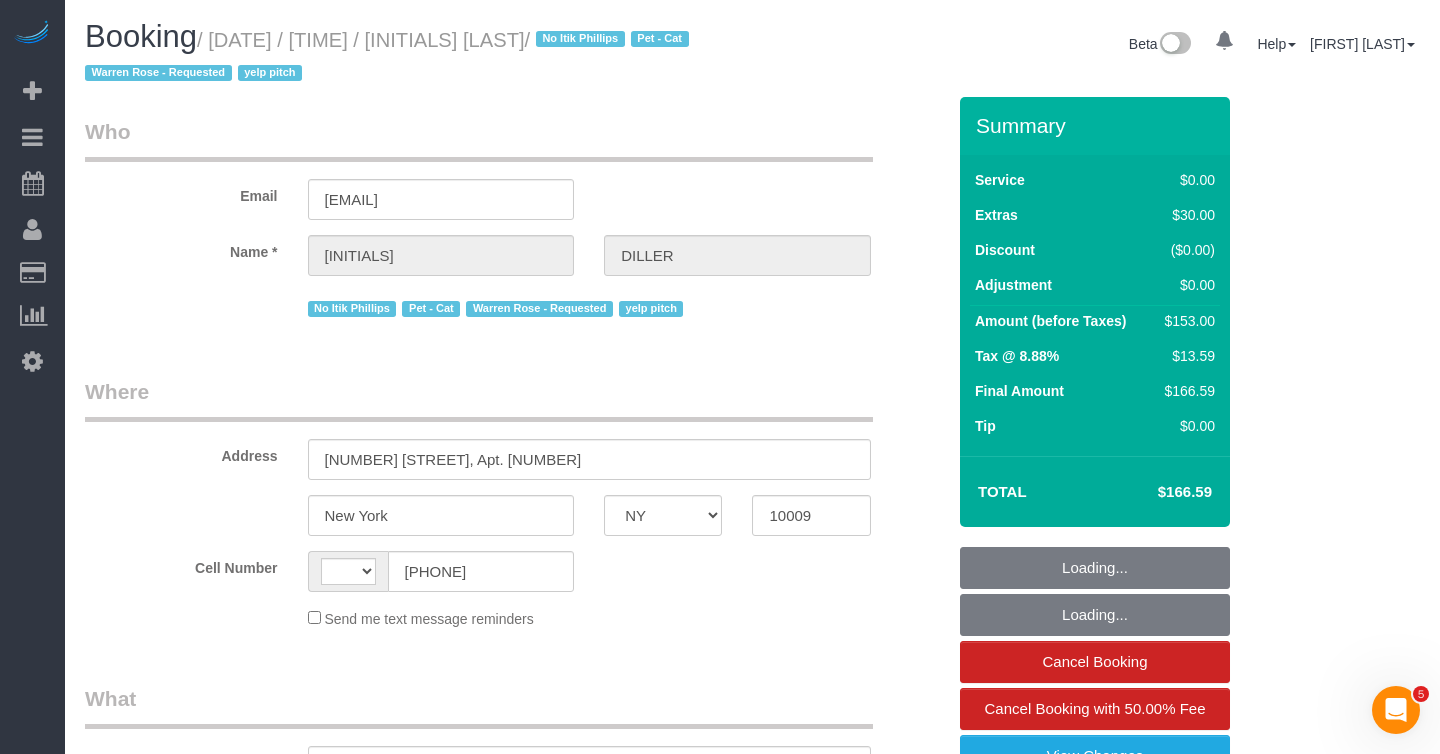 select on "string:stripe-pm_1KRdsz4VGloSiKo7AE9cnOSx" 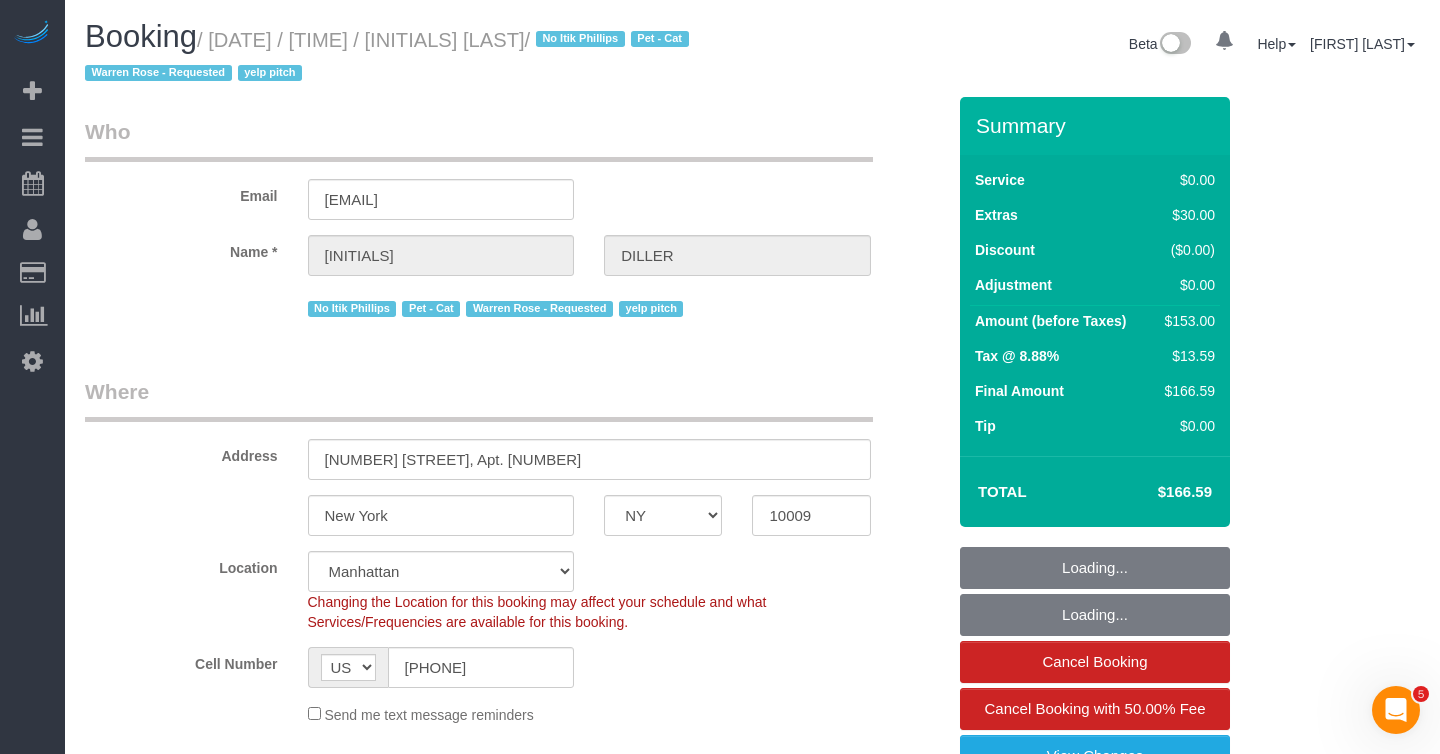 select on "object:1427" 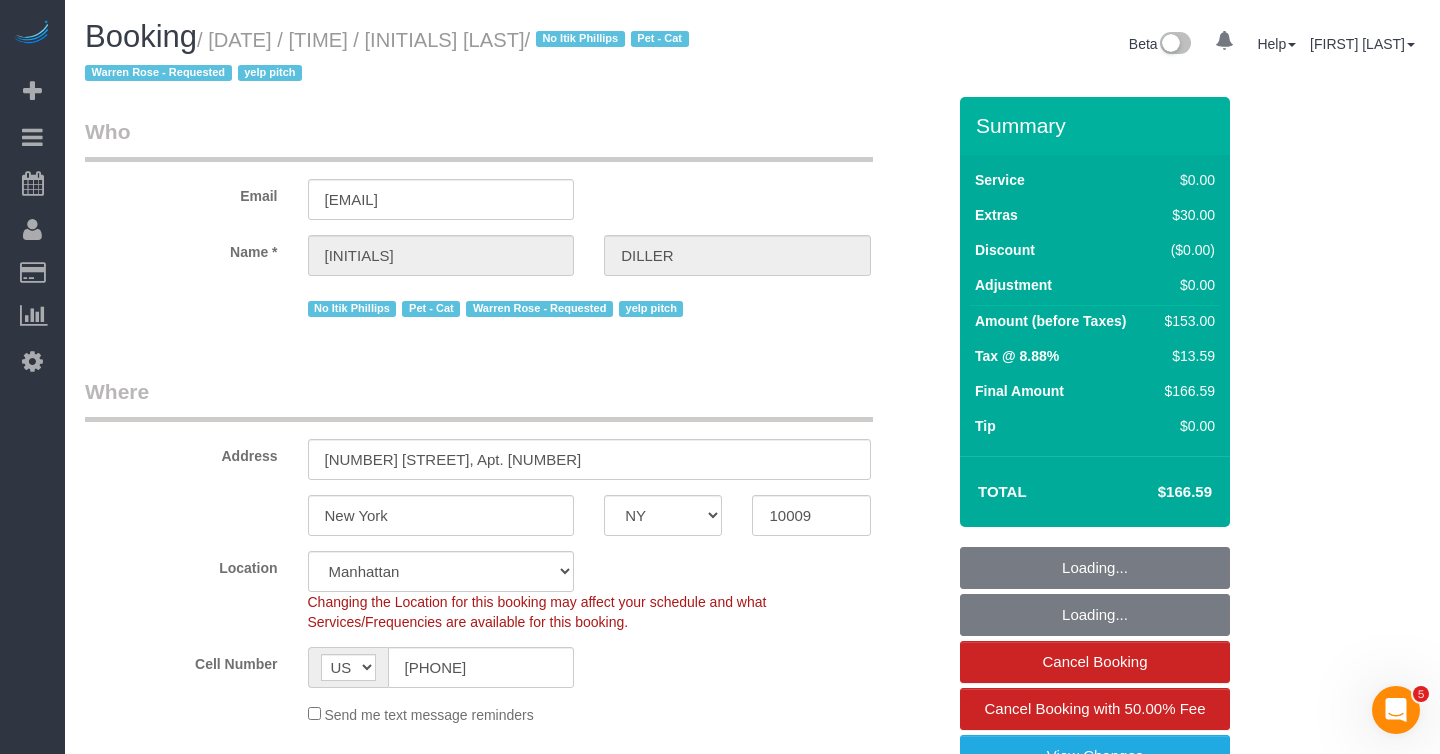 select on "spot1" 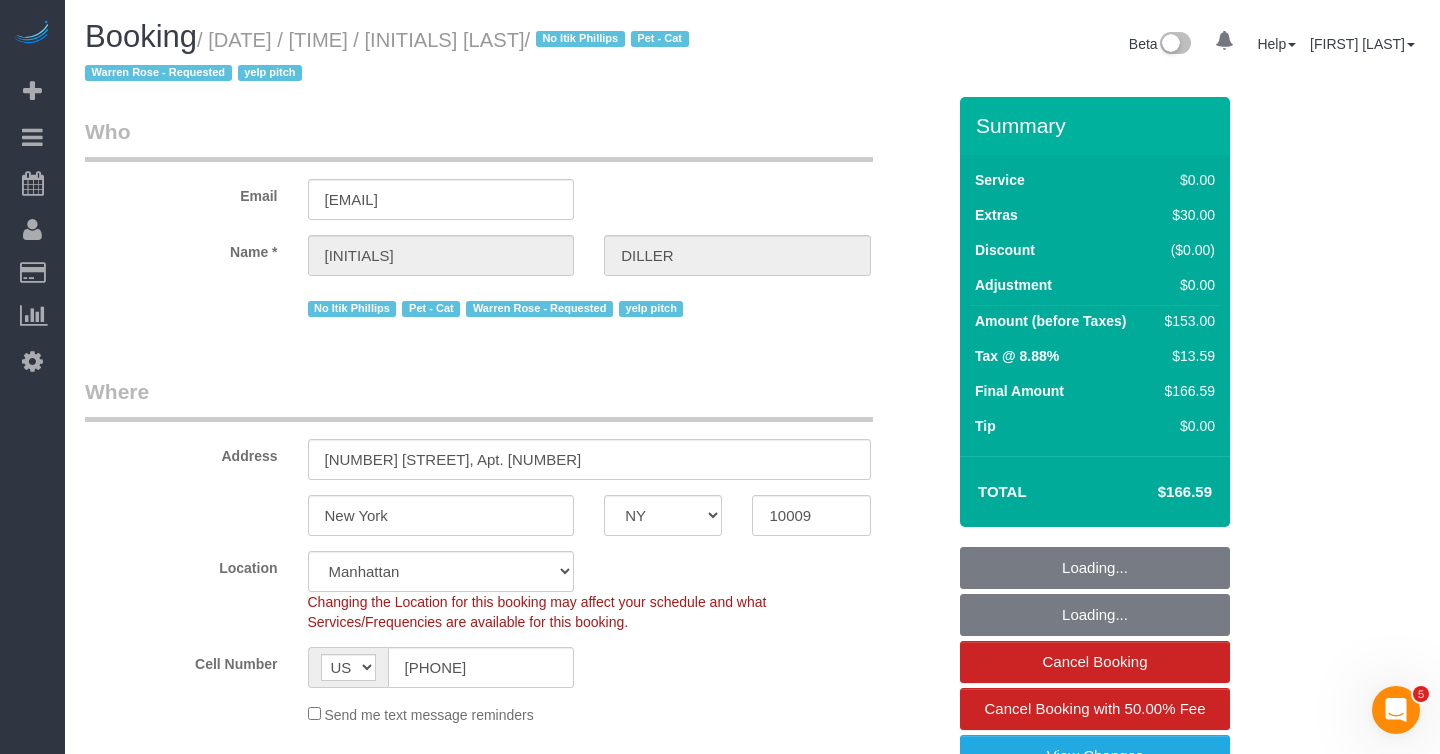 select on "1" 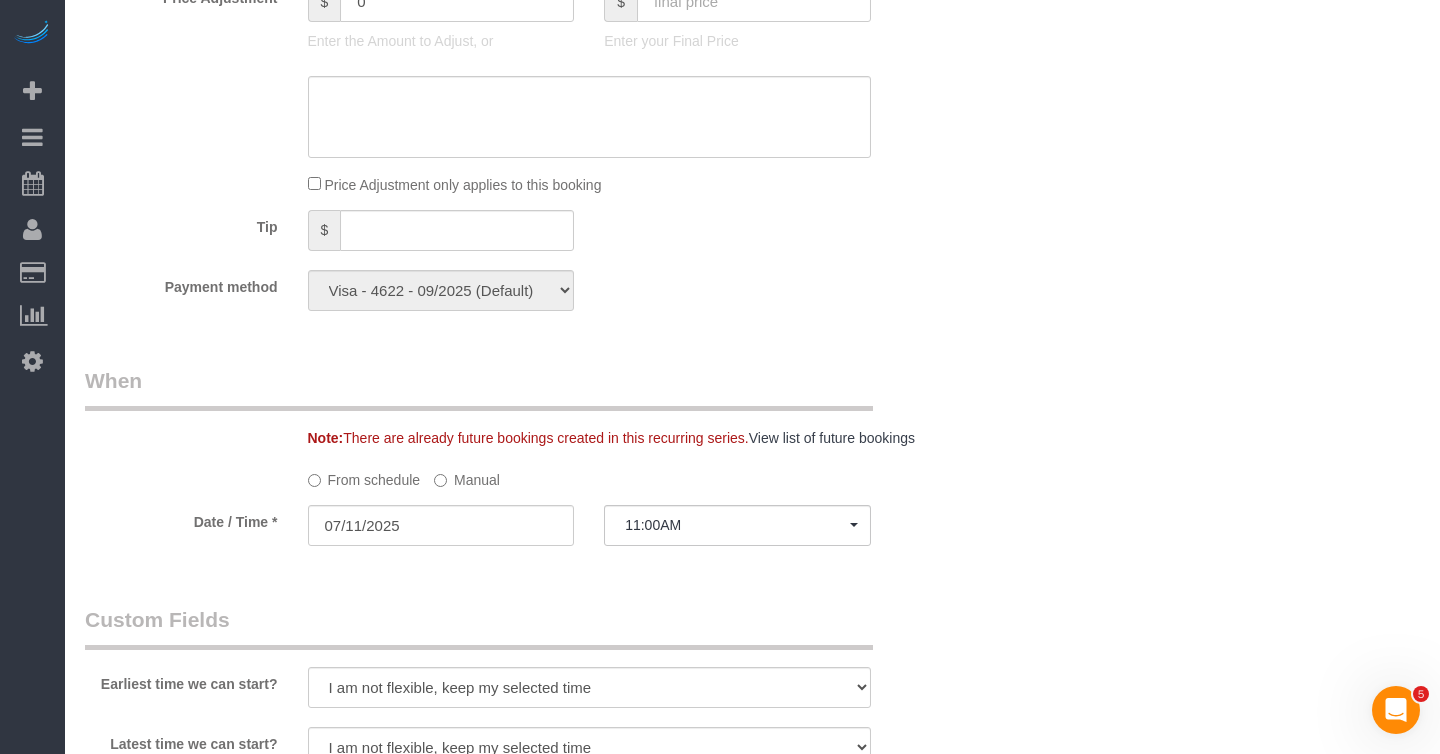 scroll, scrollTop: 1645, scrollLeft: 0, axis: vertical 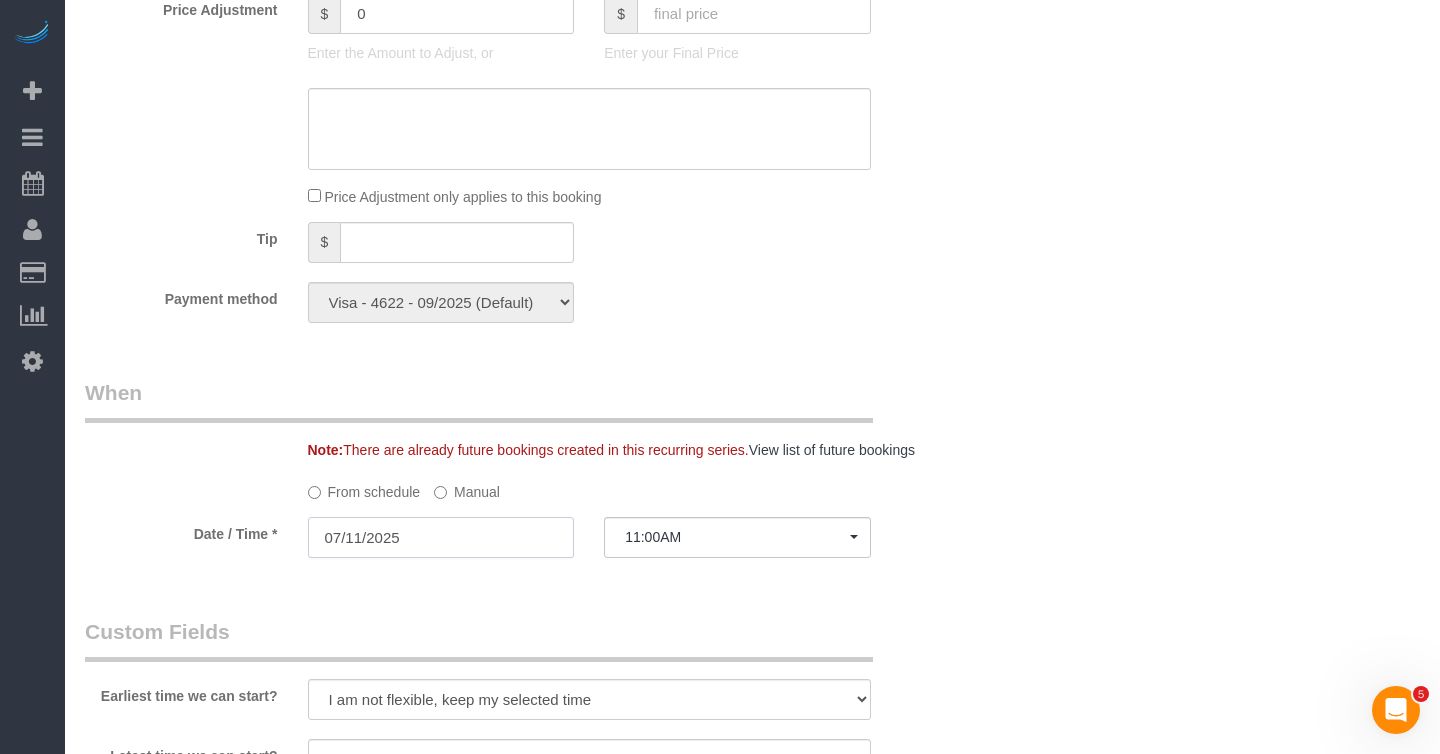 click on "07/11/2025" at bounding box center (441, 537) 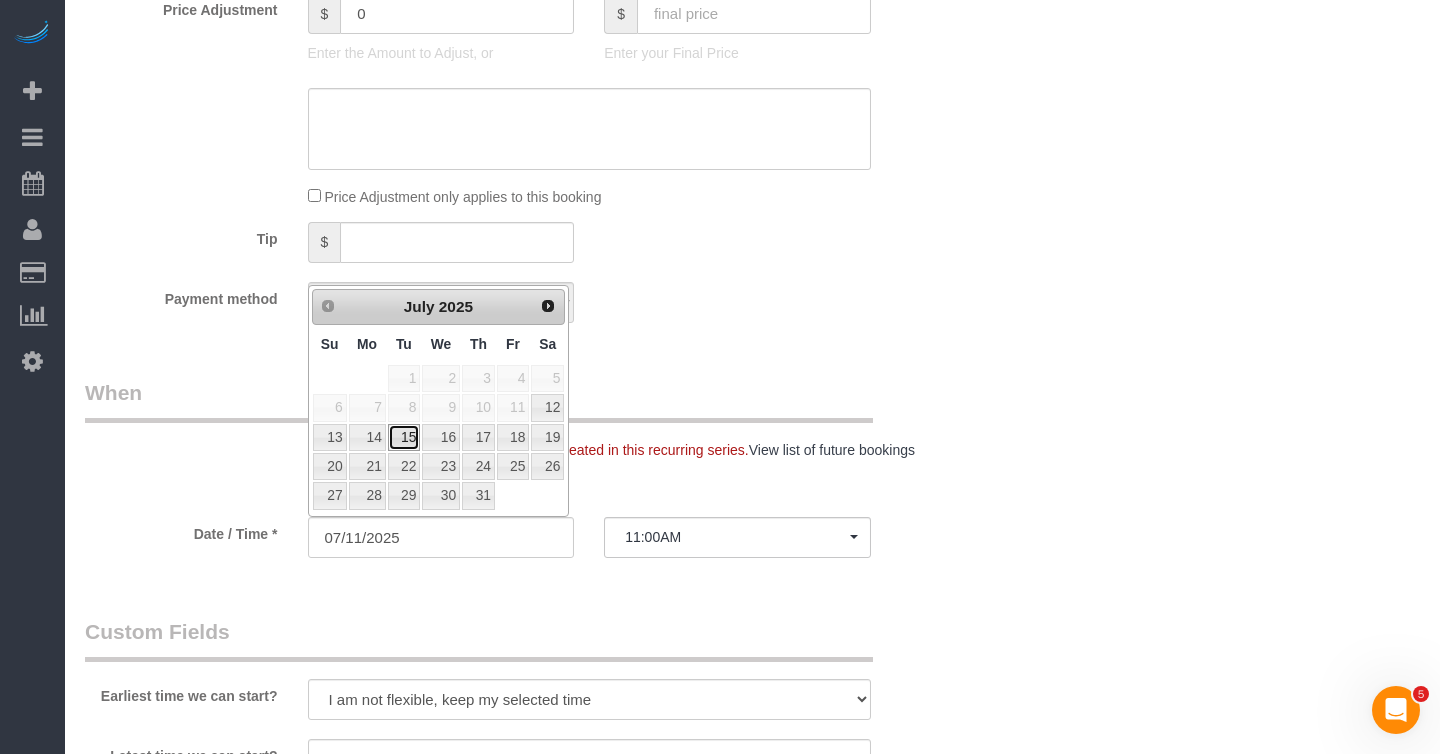 click on "15" at bounding box center (404, 437) 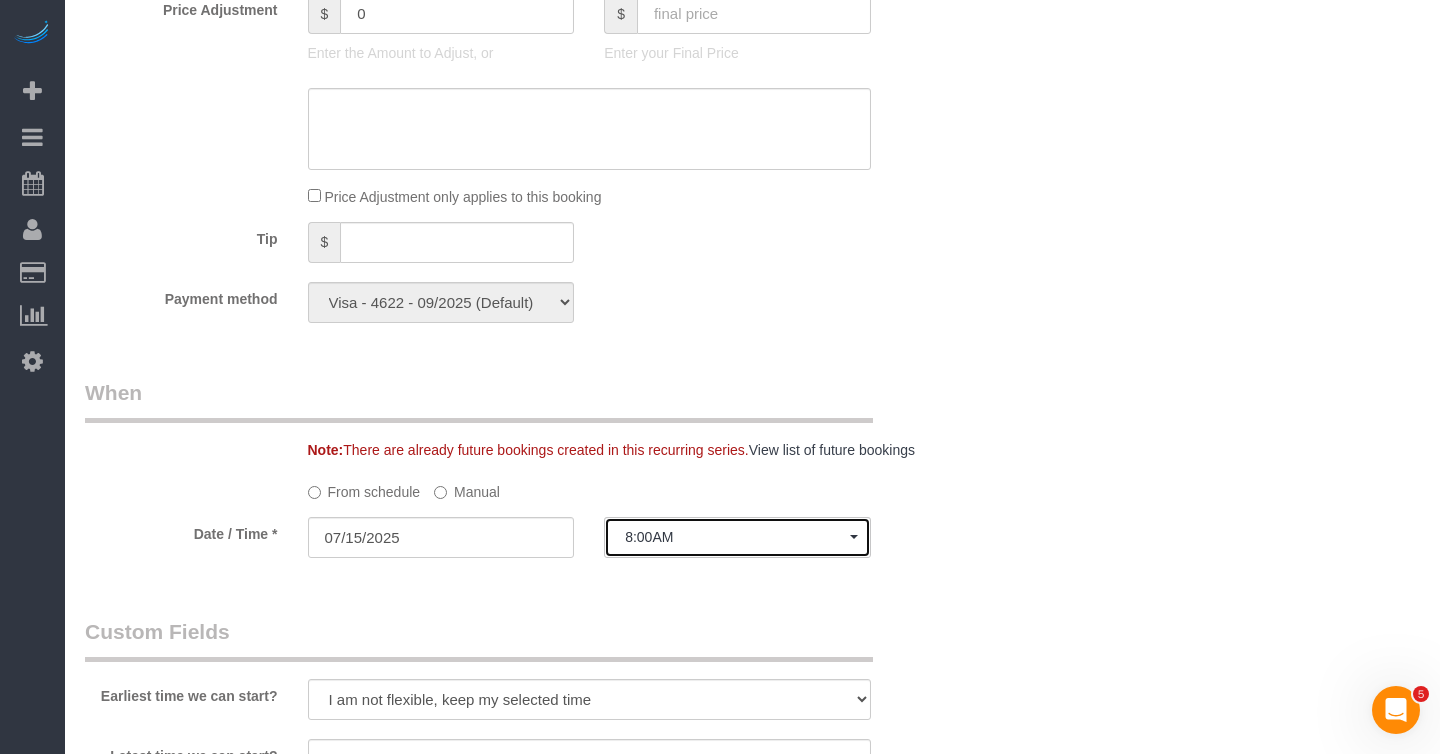 click on "8:00AM" 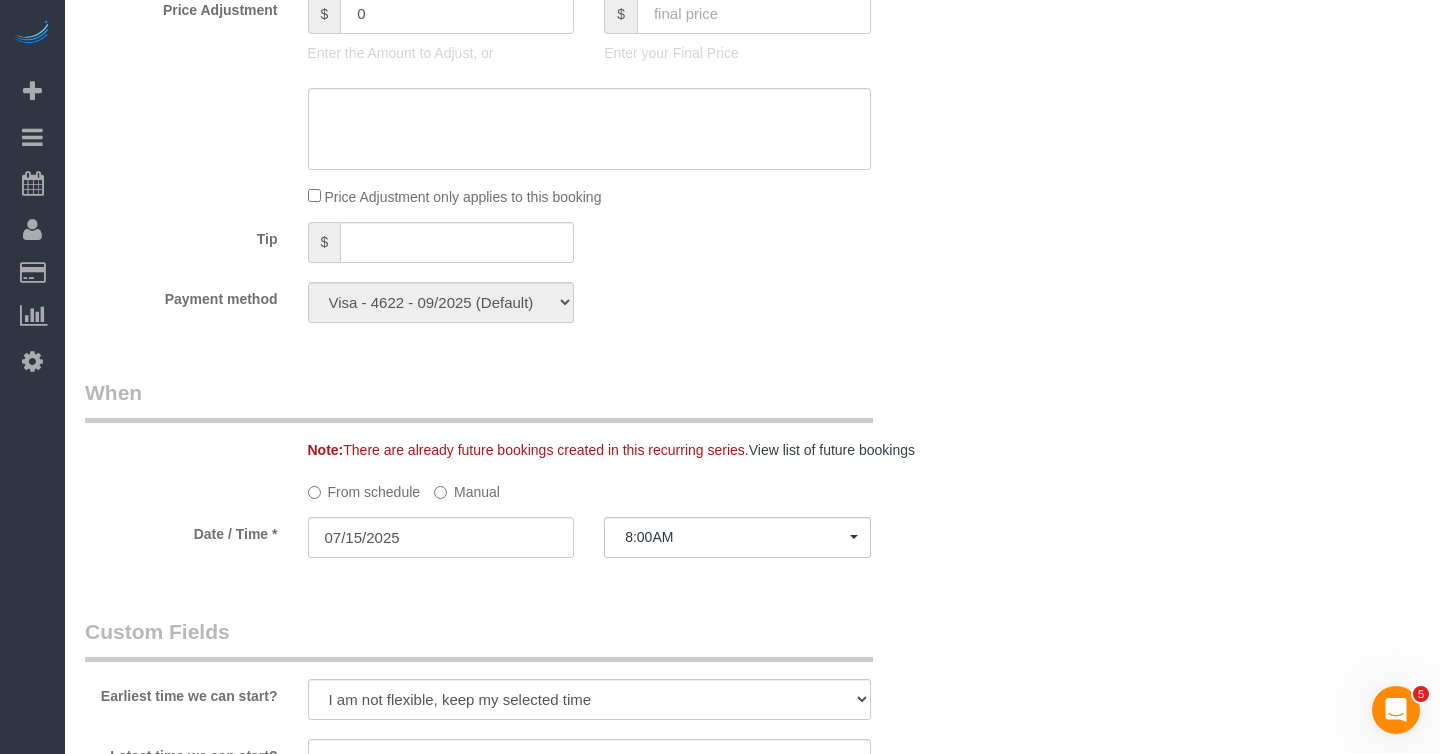 scroll, scrollTop: 833, scrollLeft: 0, axis: vertical 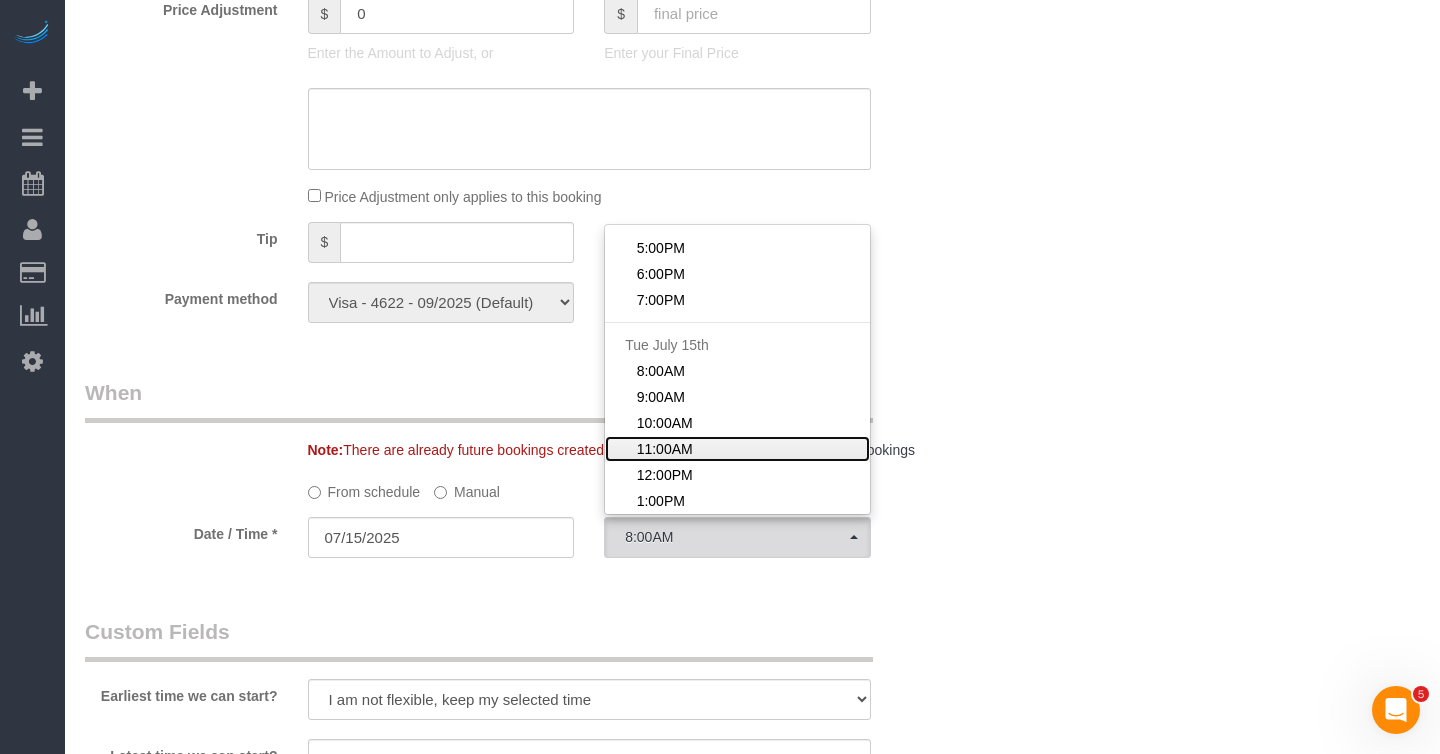 click on "11:00AM" 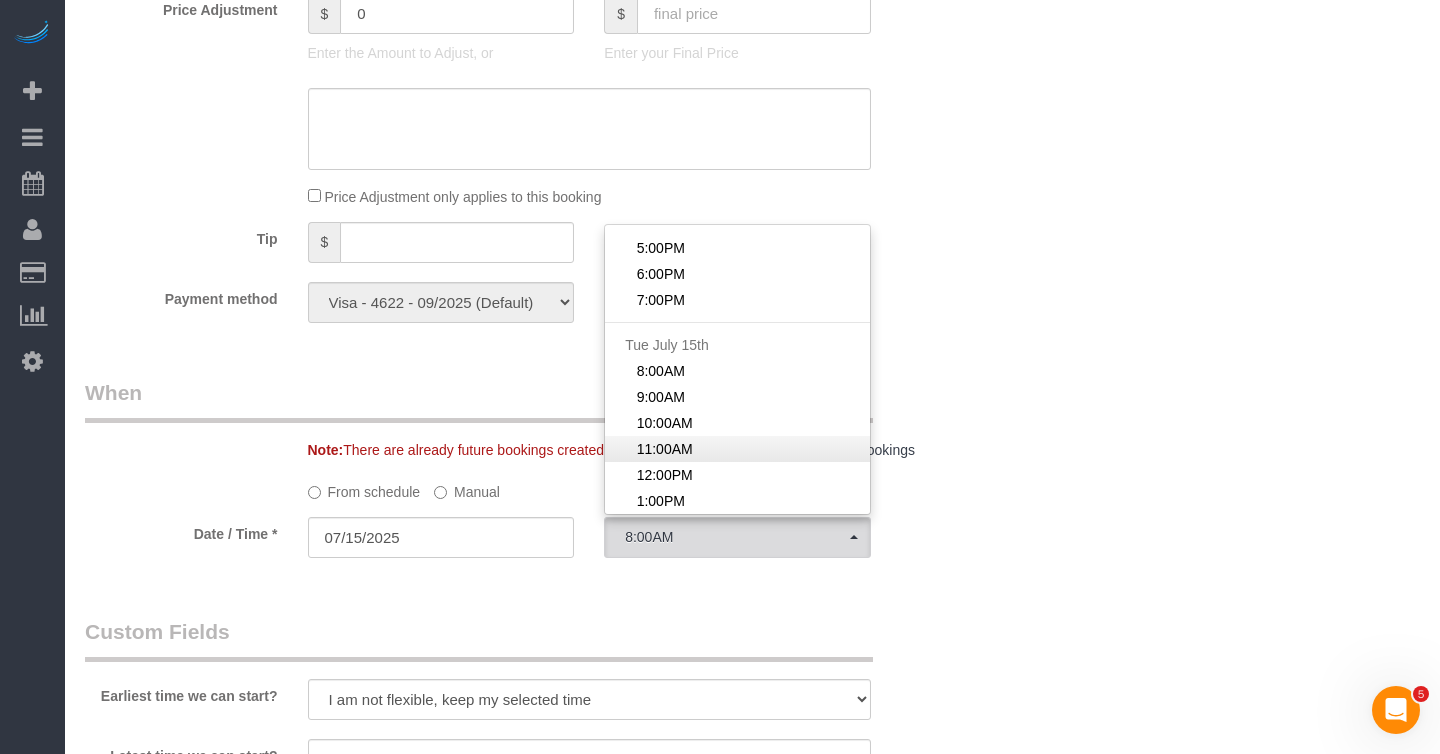 select on "spot33" 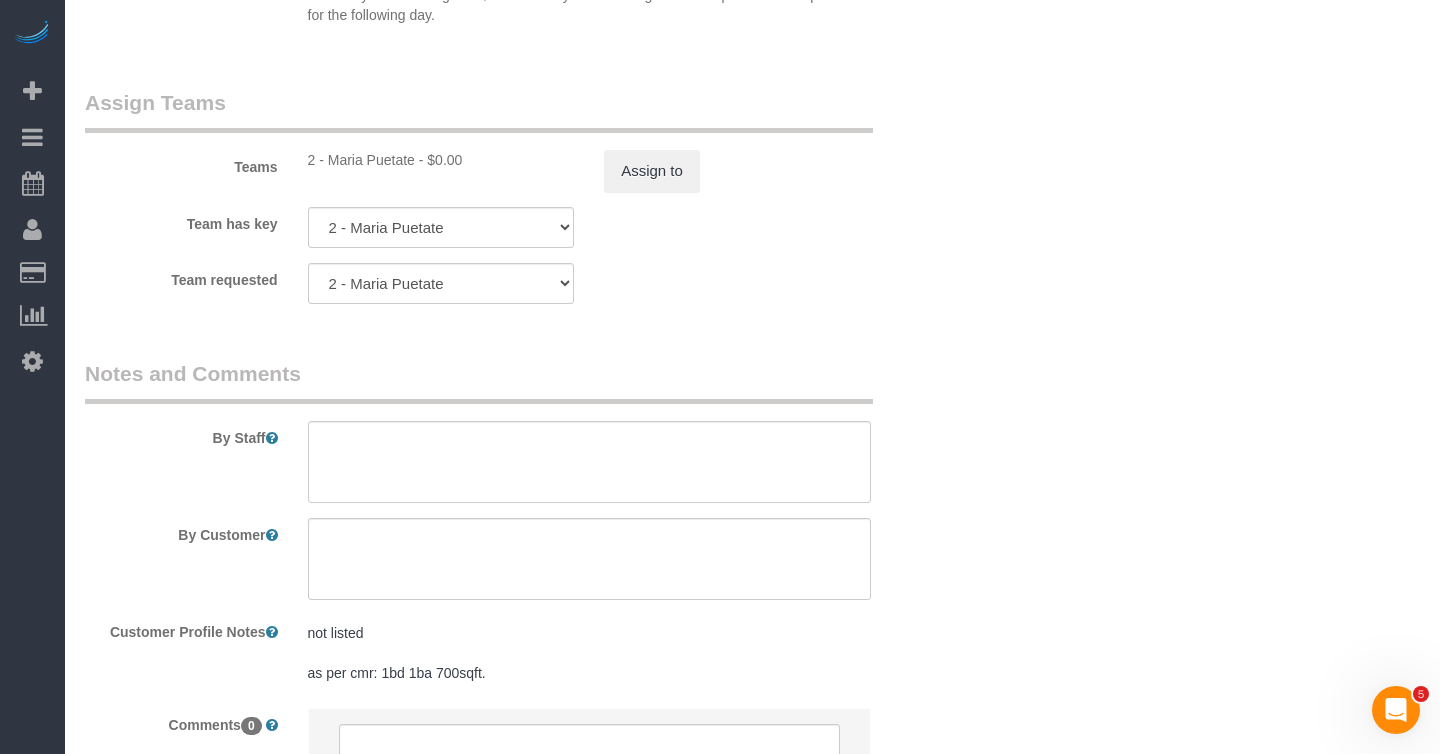 scroll, scrollTop: 2625, scrollLeft: 0, axis: vertical 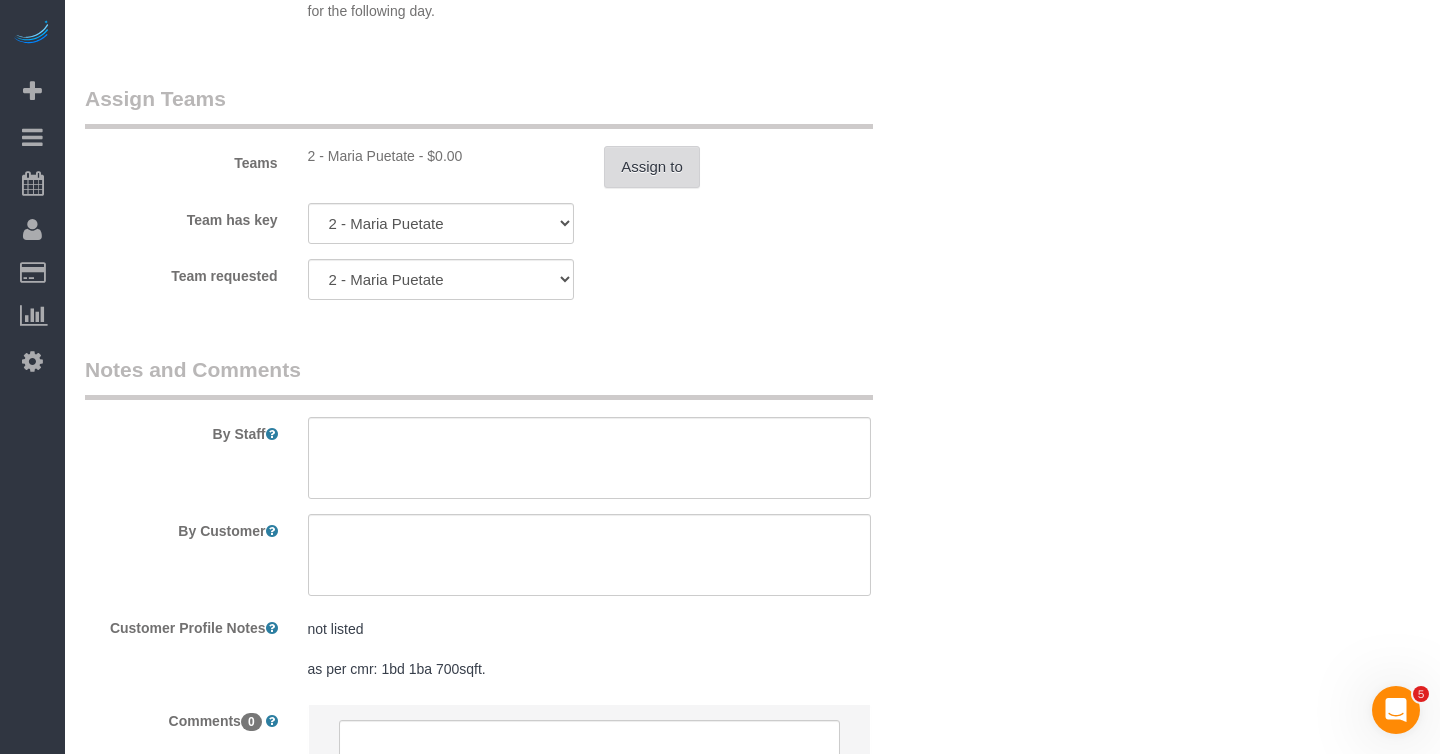 click on "Assign to" at bounding box center [652, 167] 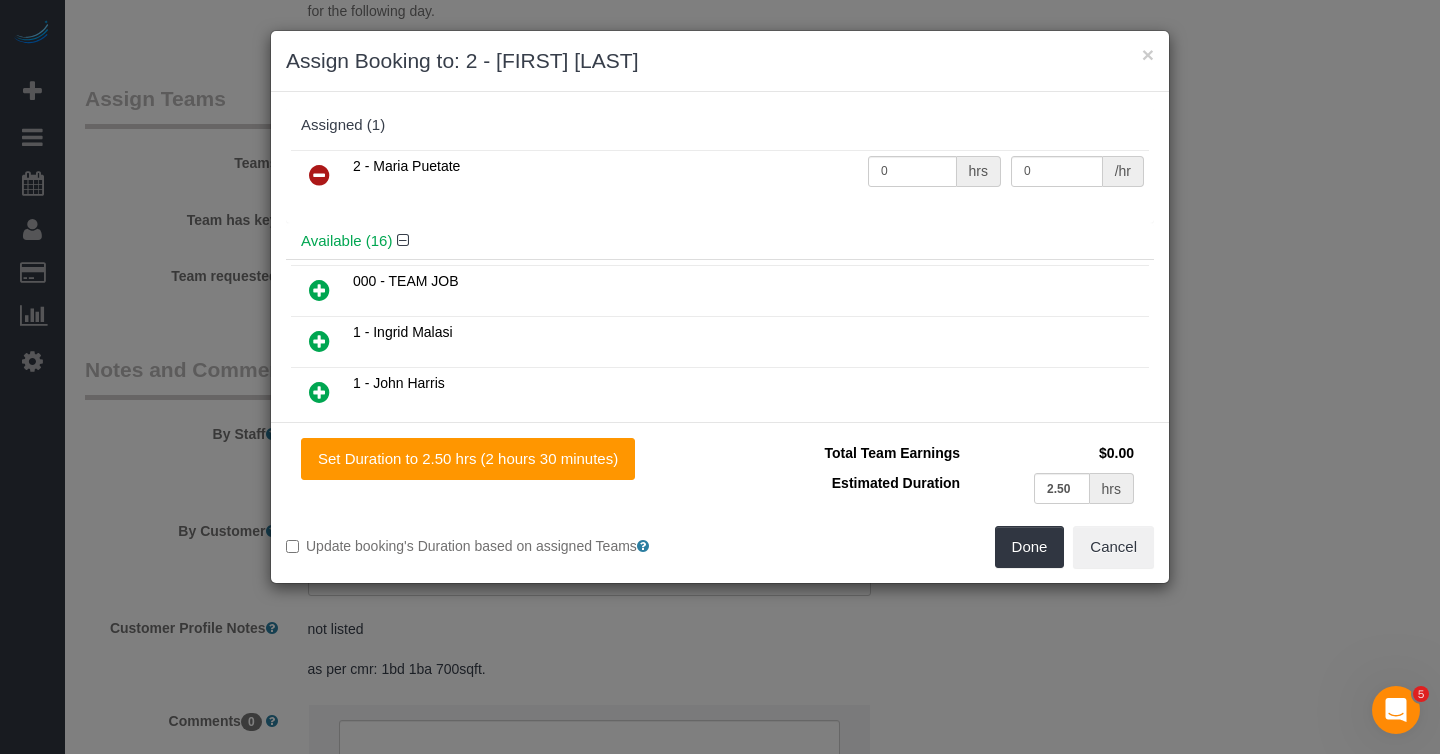 click at bounding box center [319, 175] 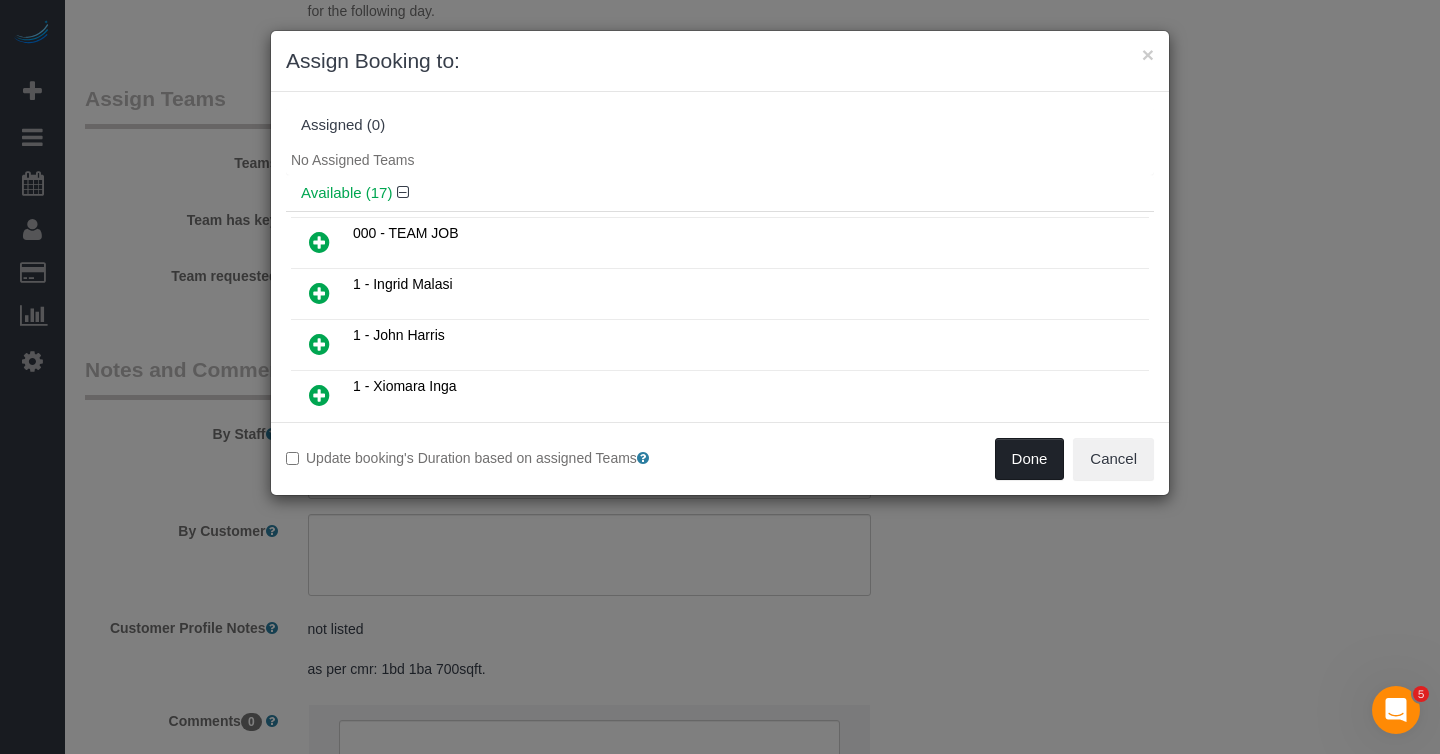 click on "Done" at bounding box center (1030, 459) 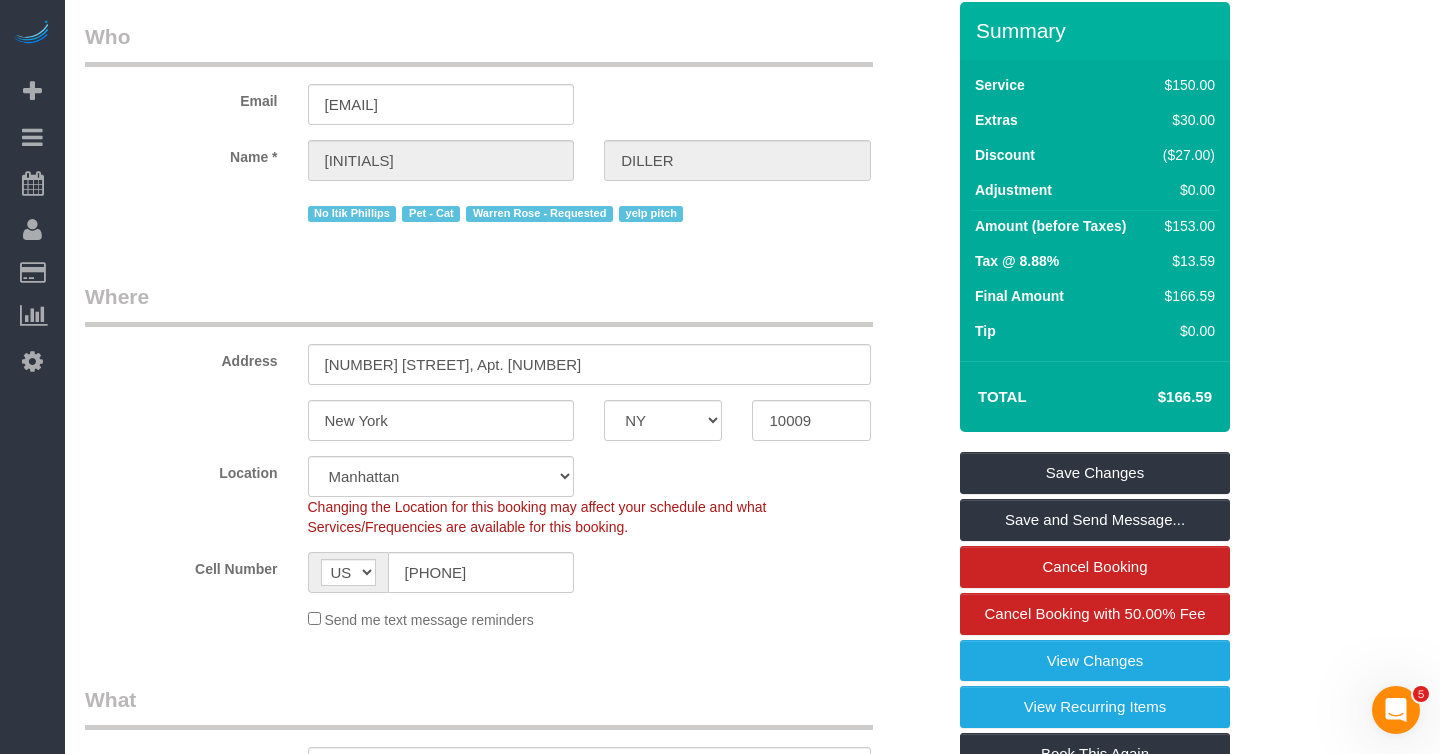 scroll, scrollTop: 0, scrollLeft: 0, axis: both 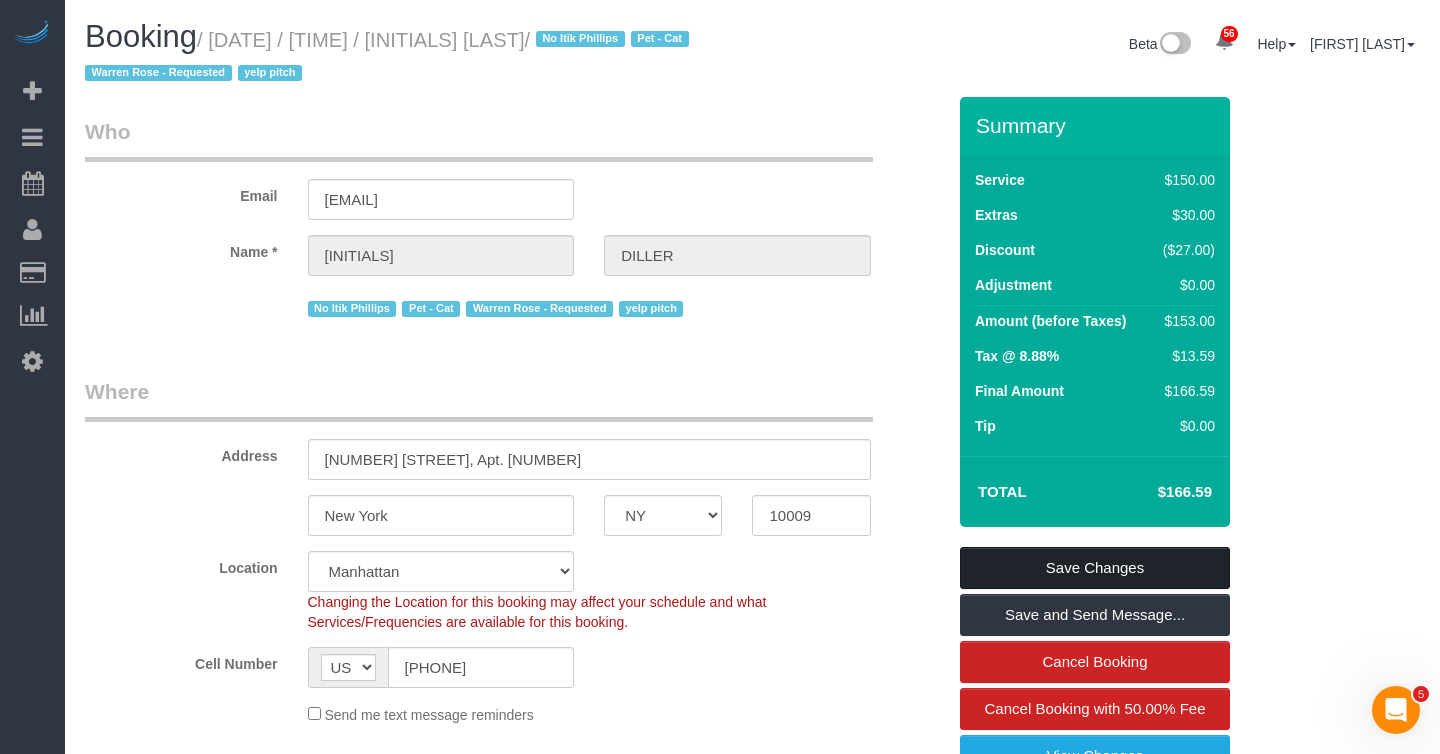 click on "Save Changes" at bounding box center (1095, 568) 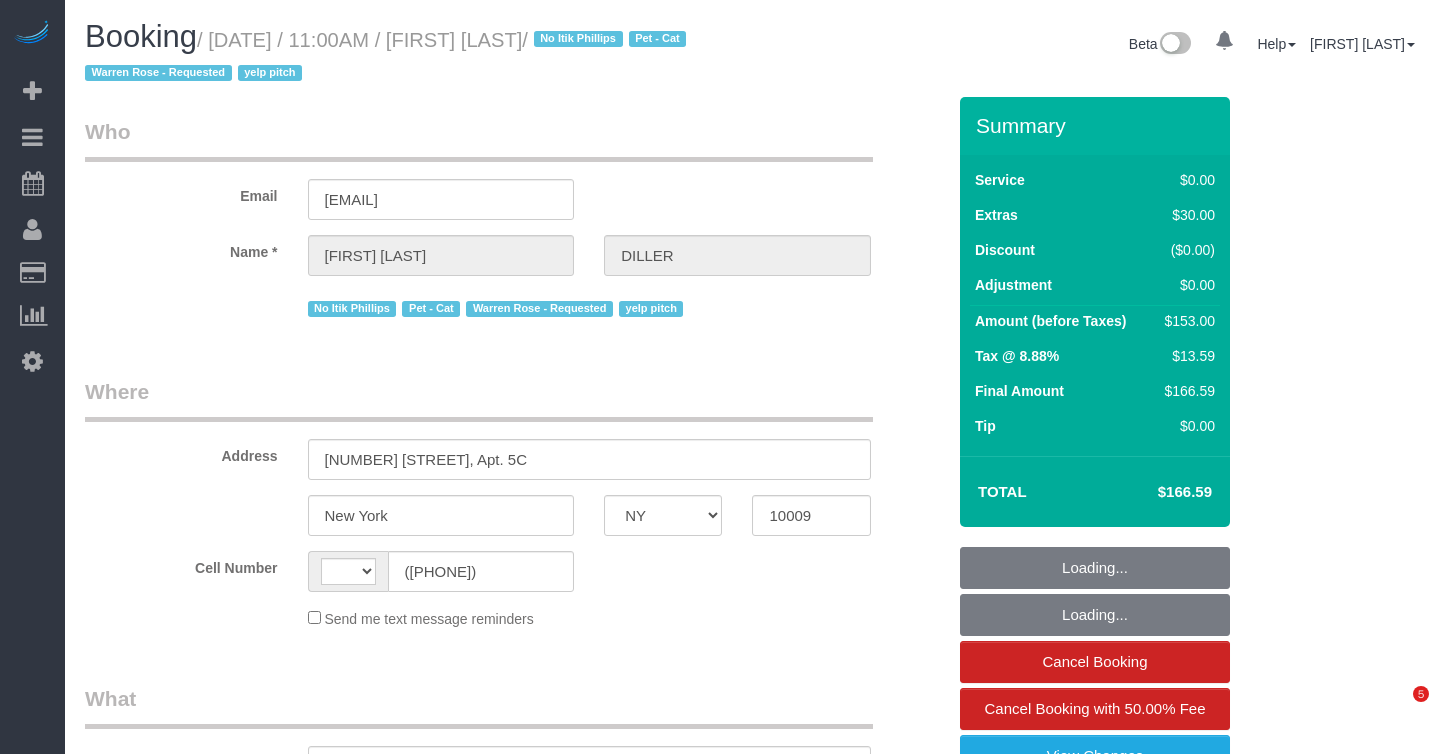 select on "NY" 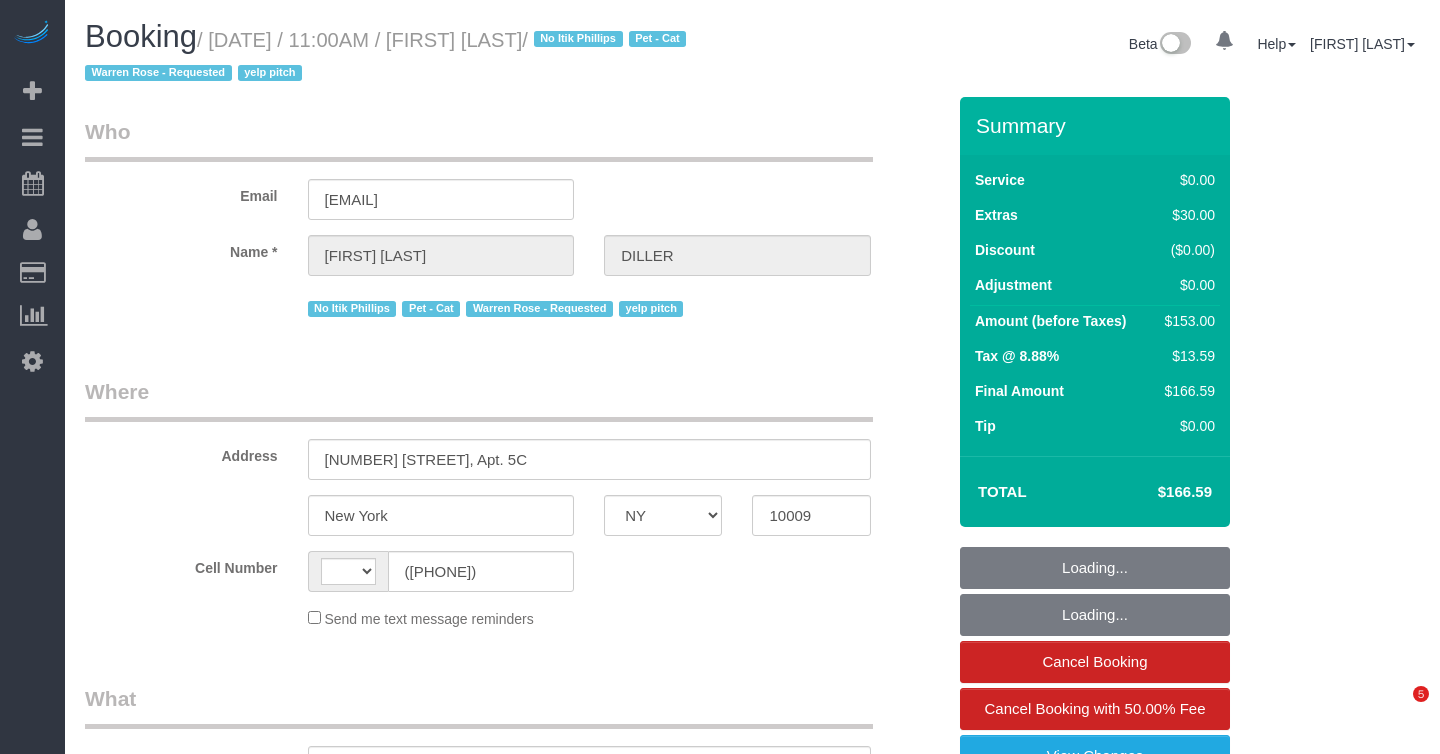 scroll, scrollTop: 0, scrollLeft: 0, axis: both 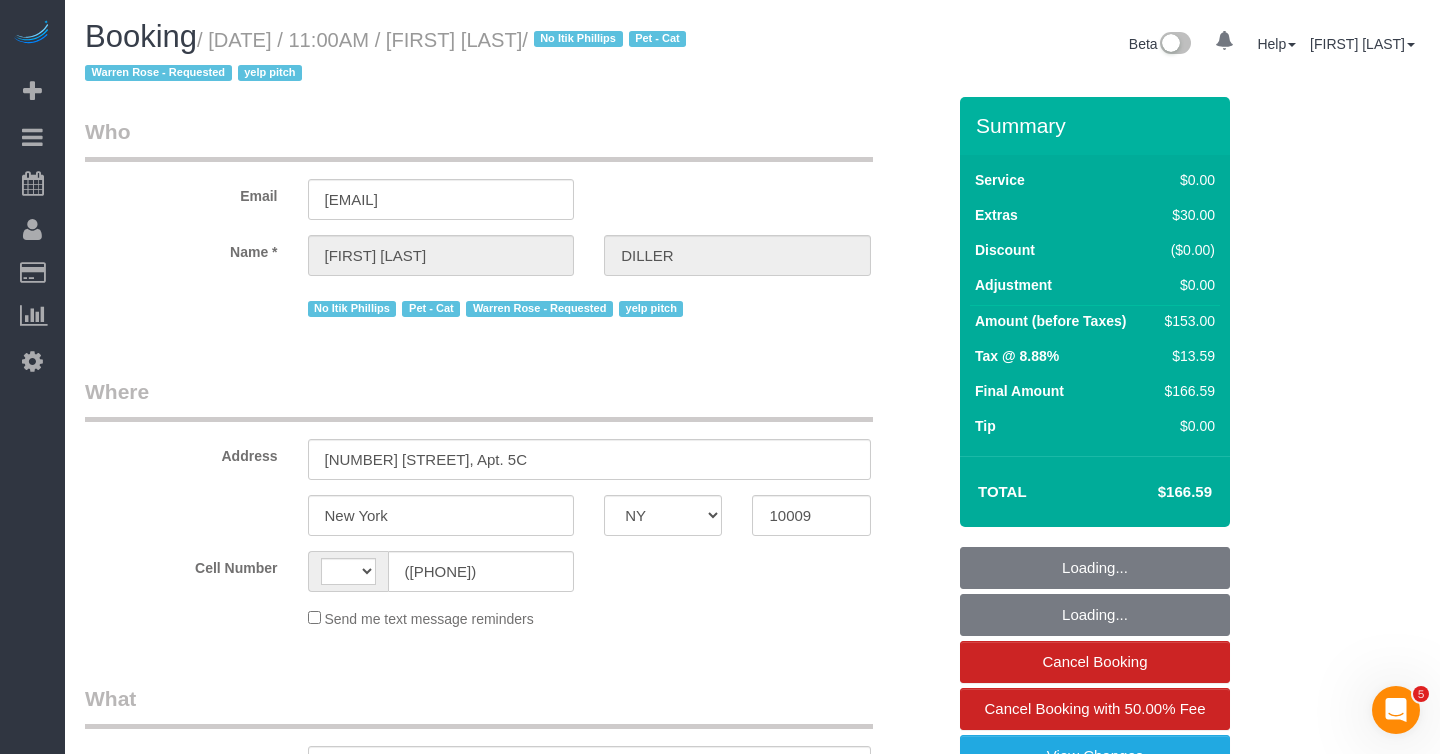 select on "string:US" 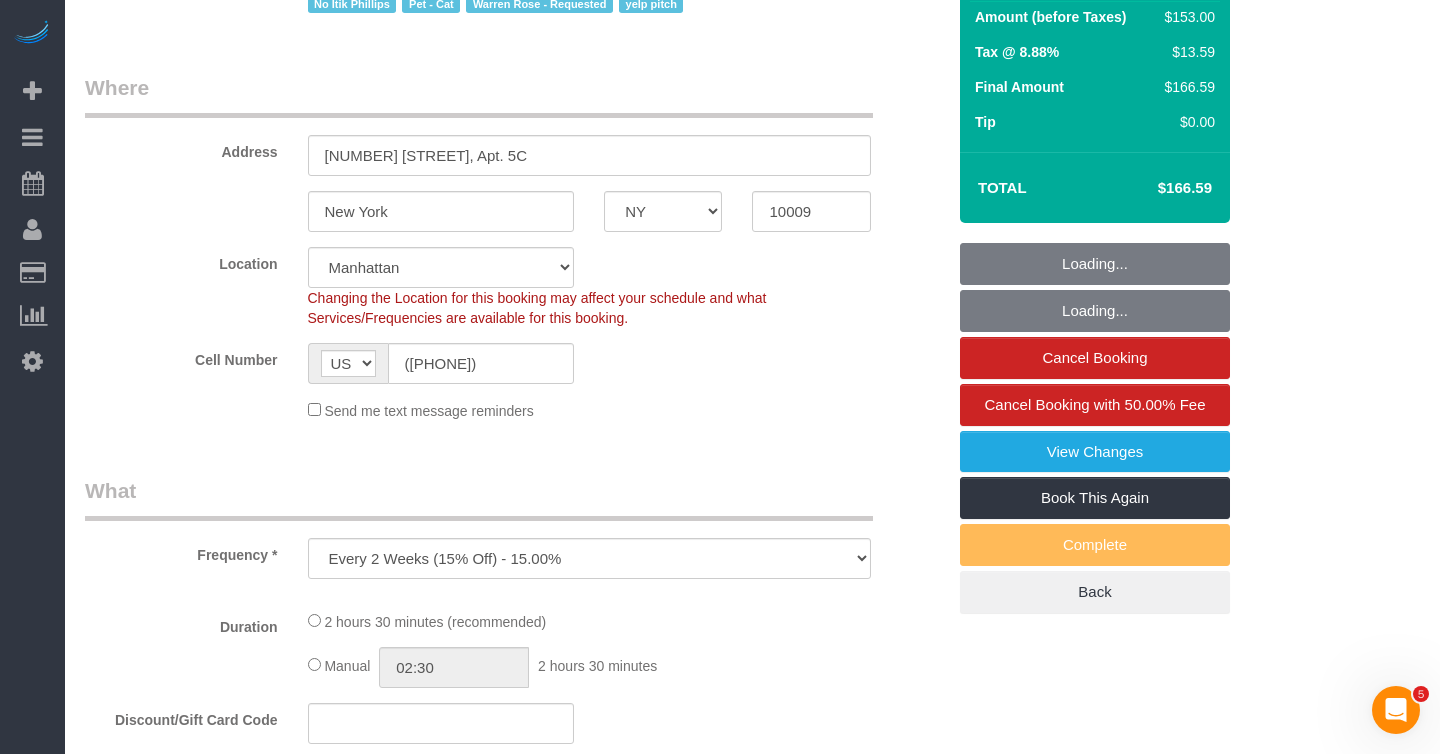select on "object:841" 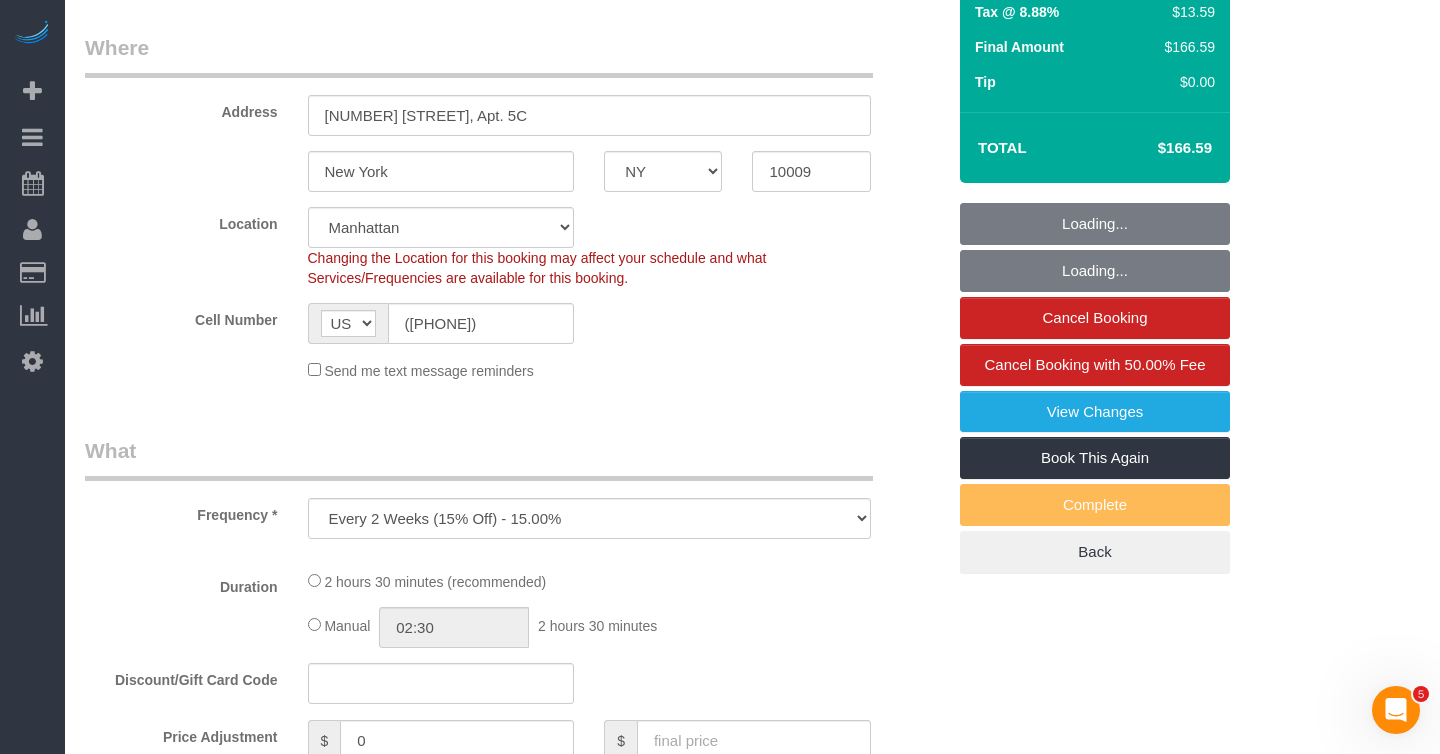 select on "string:stripe-pm_1KRdsz4VGloSiKo7AE9cnOSx" 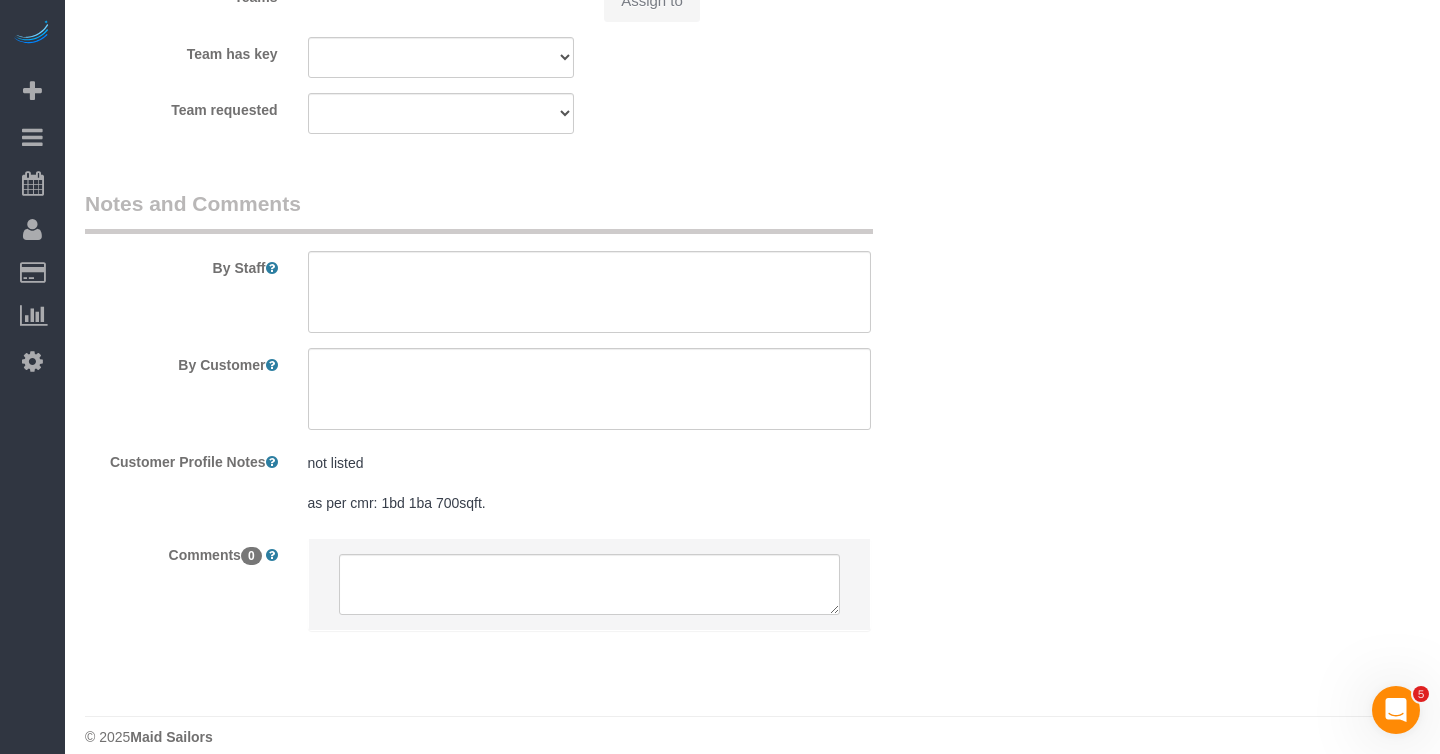 select on "1" 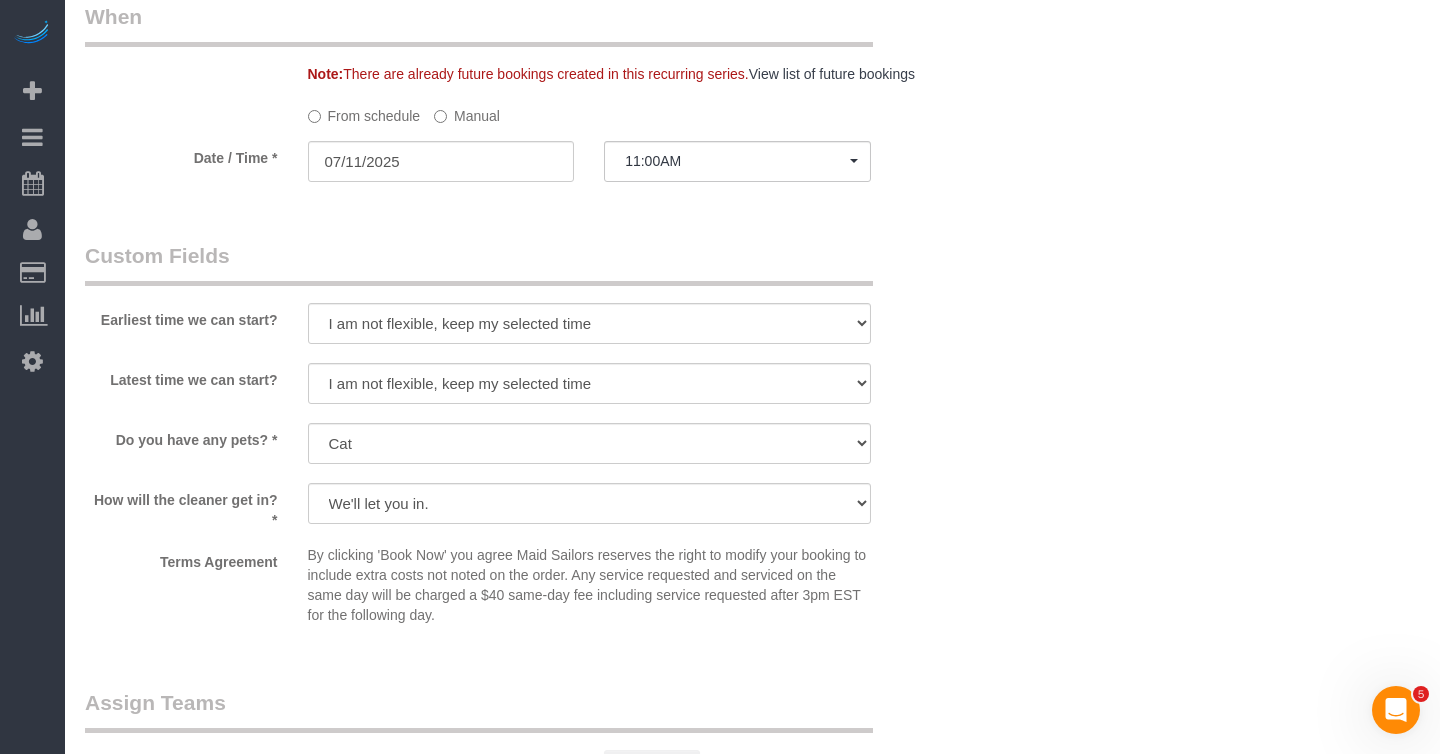 select on "1" 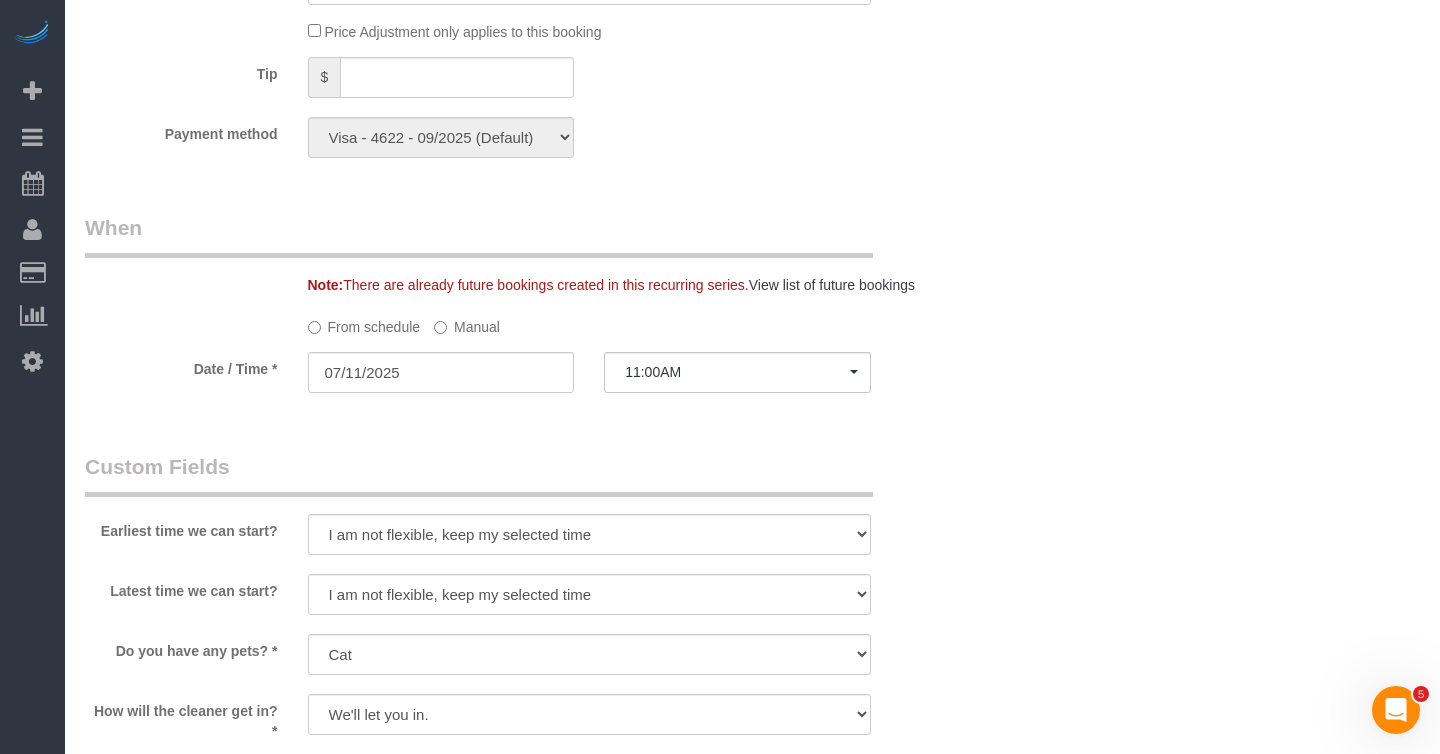scroll, scrollTop: 1824, scrollLeft: 0, axis: vertical 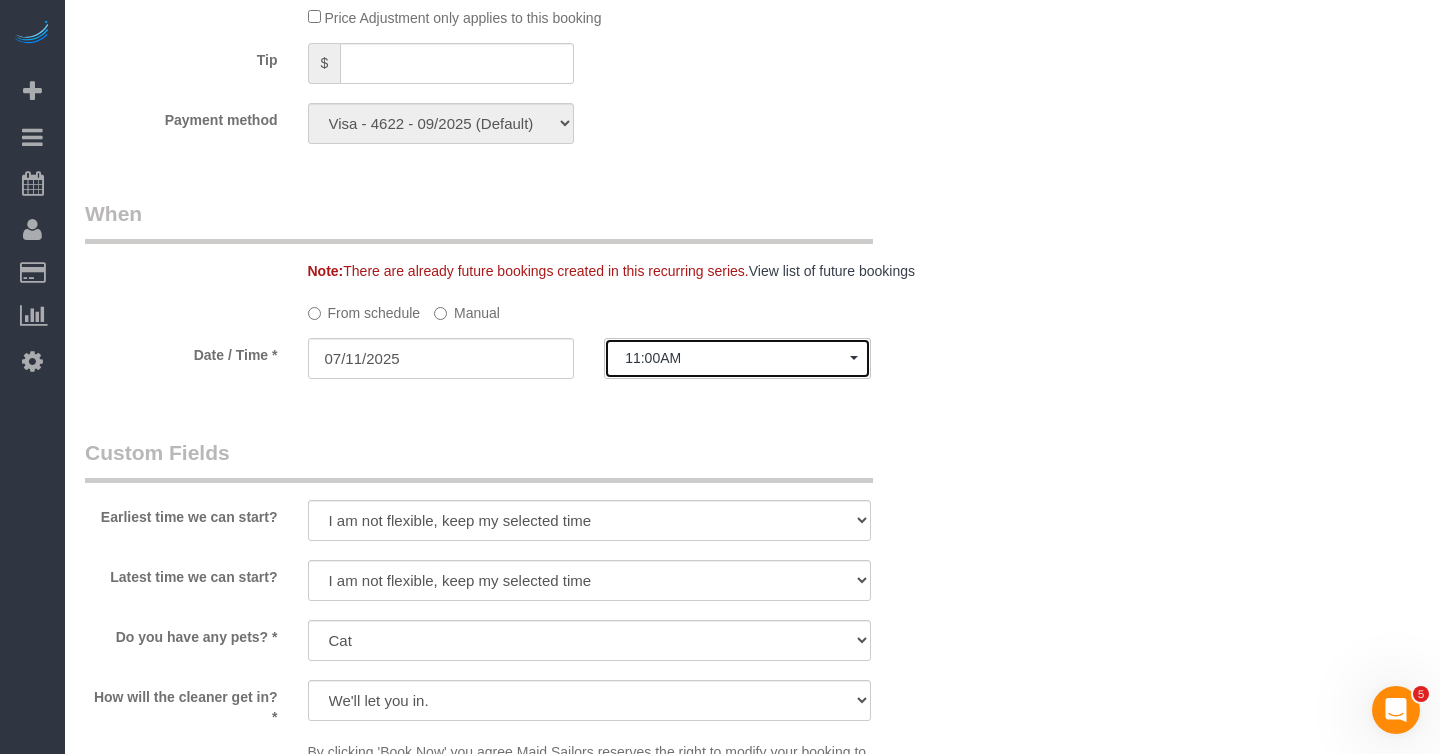 click on "11:00AM" 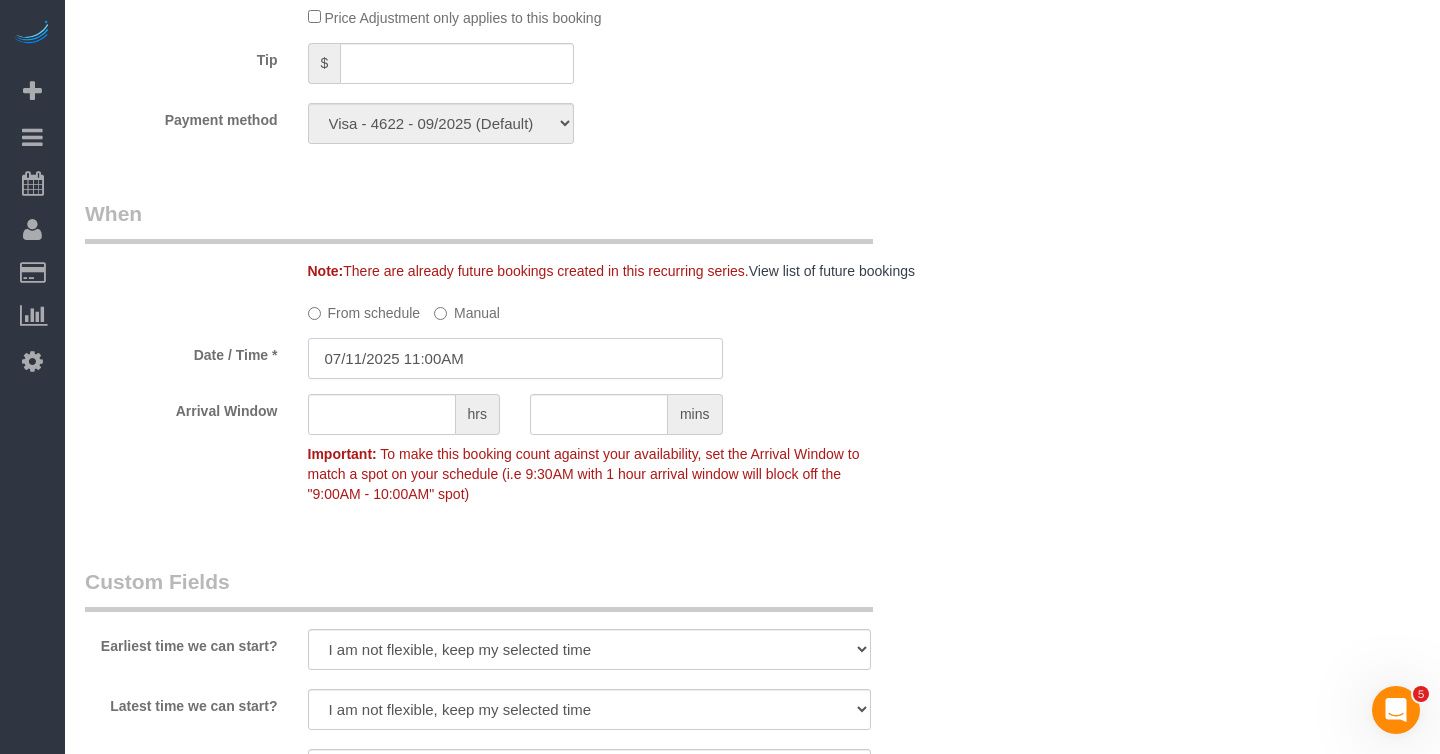 click on "07/11/2025 11:00AM" at bounding box center [515, 358] 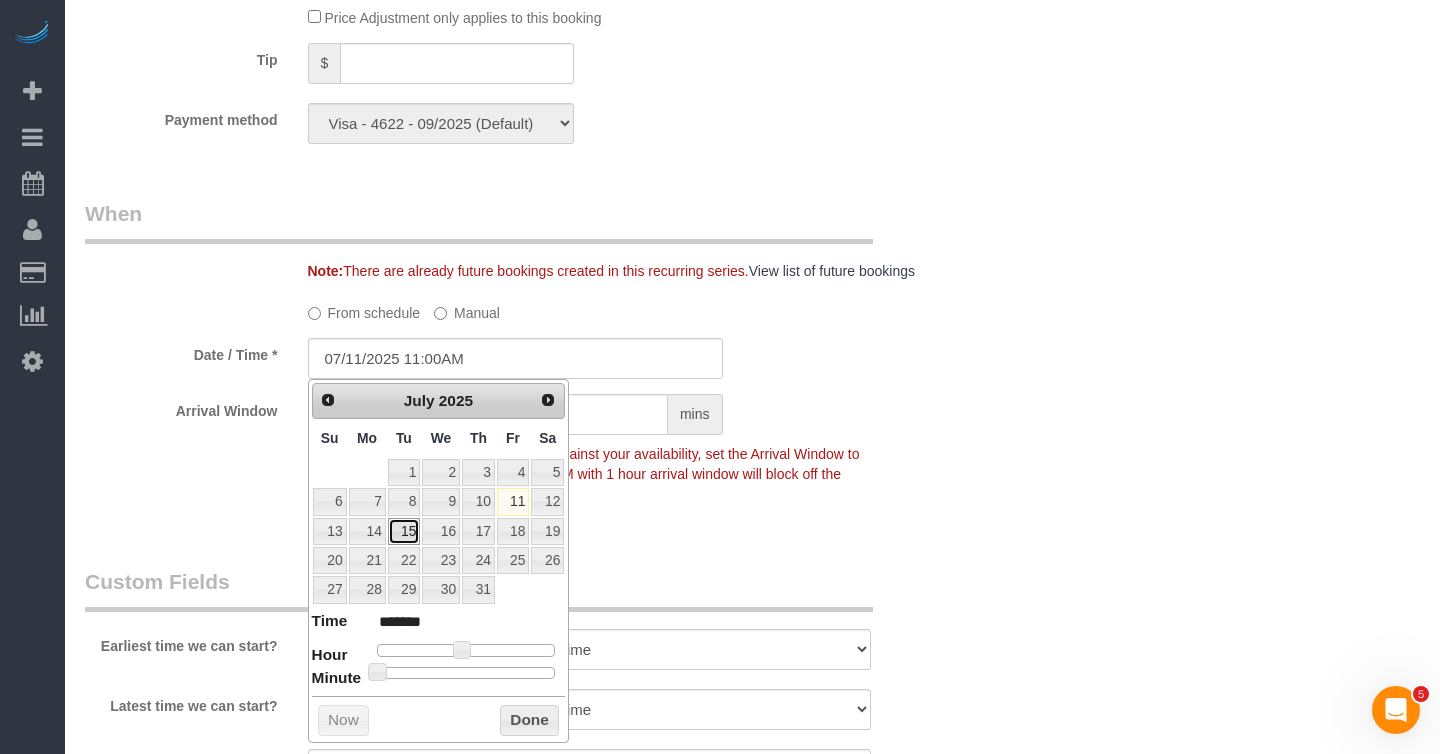 click on "15" at bounding box center [404, 531] 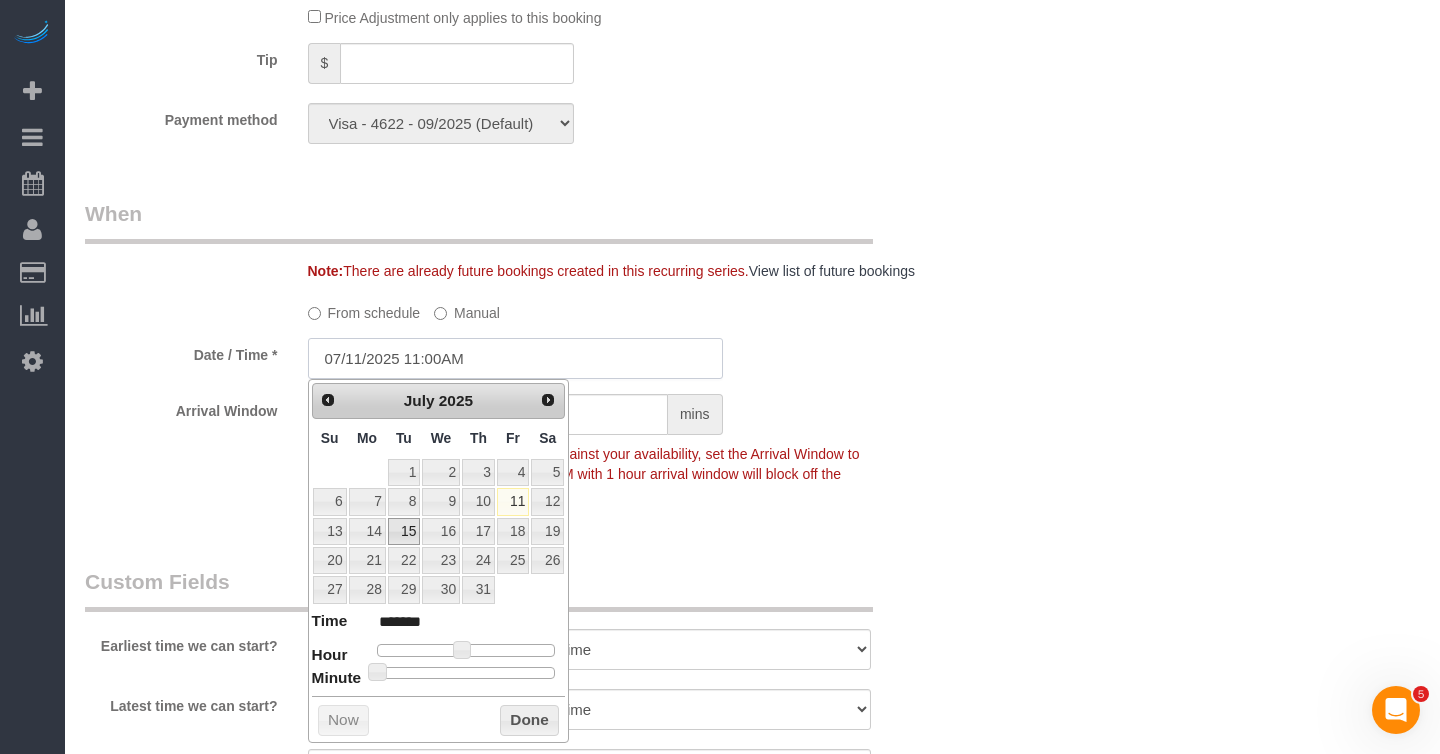 type on "07/15/2025 11:00AM" 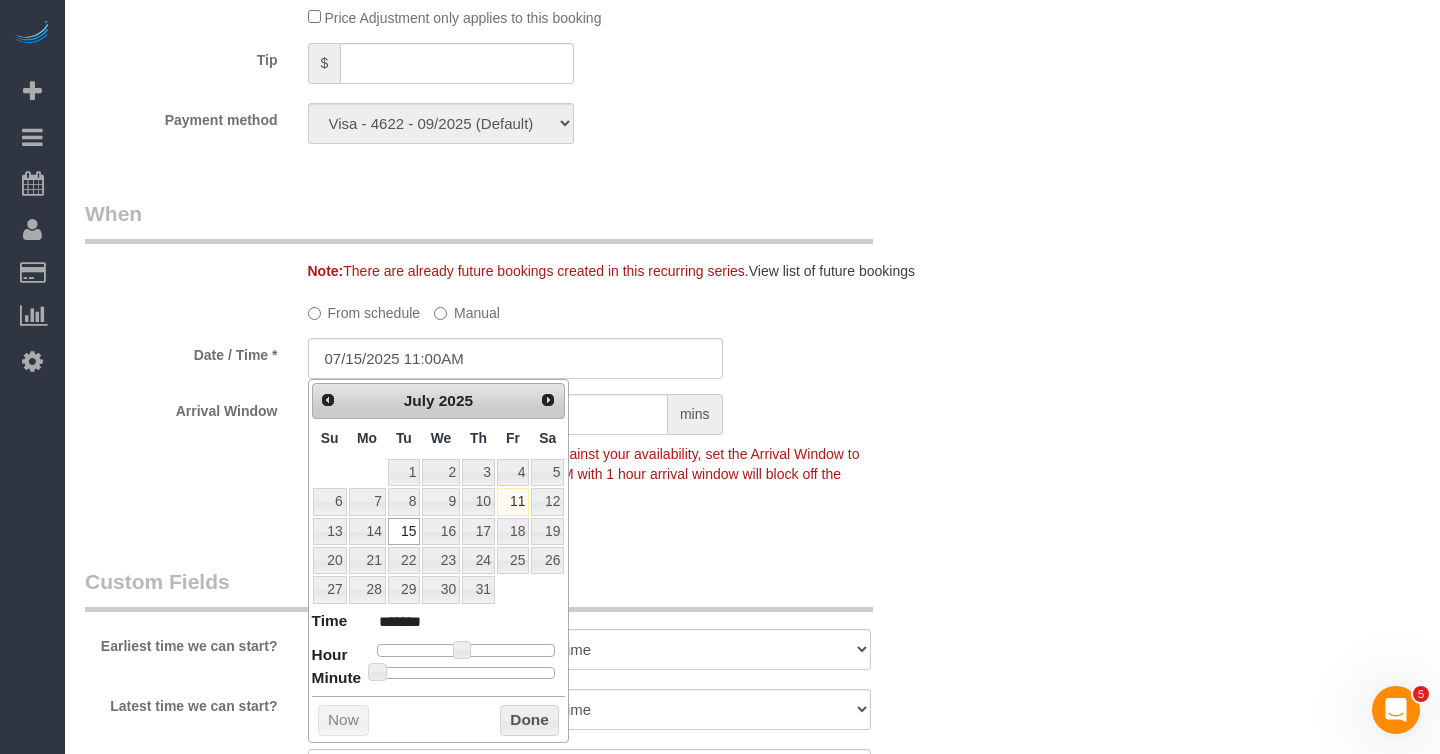 click on "From schedule" 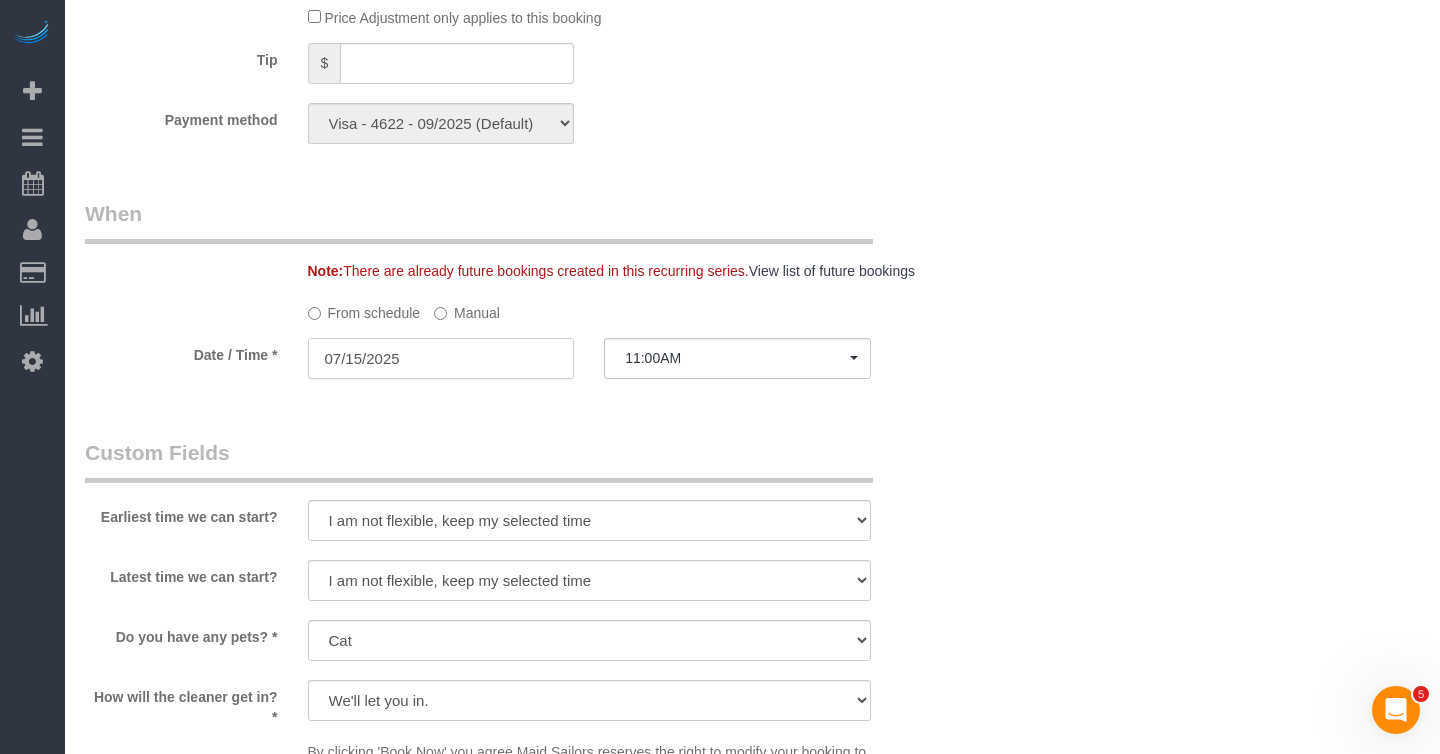 click on "07/15/2025" at bounding box center [441, 358] 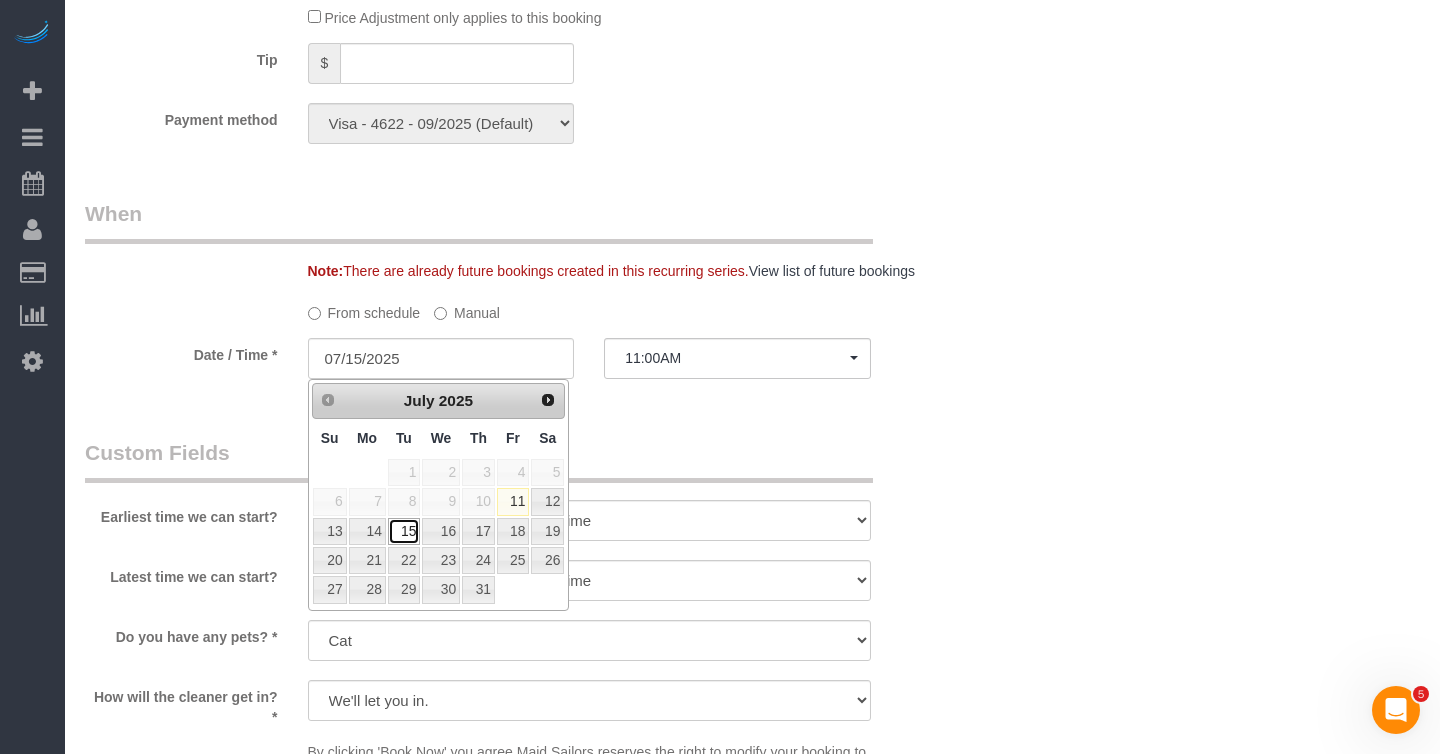 click on "15" at bounding box center (404, 531) 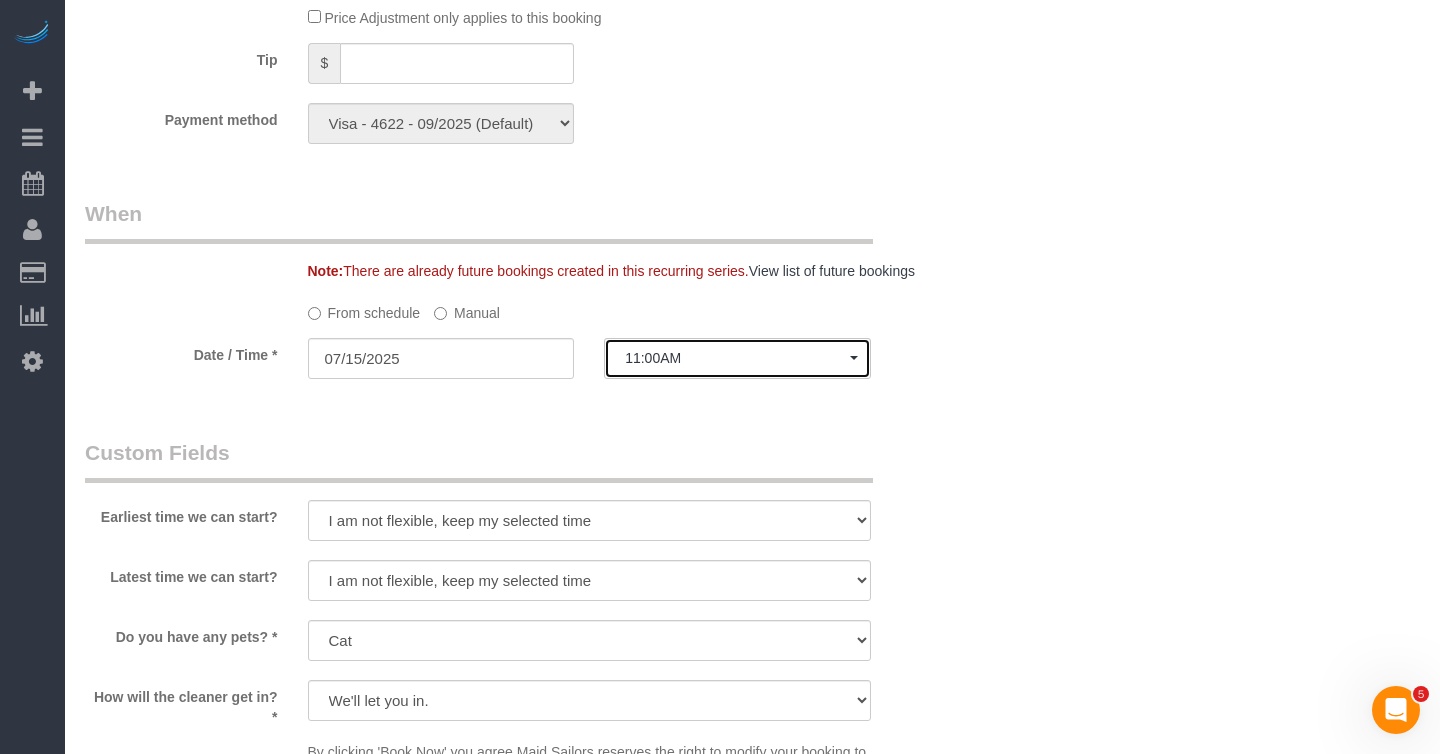 click on "11:00AM" 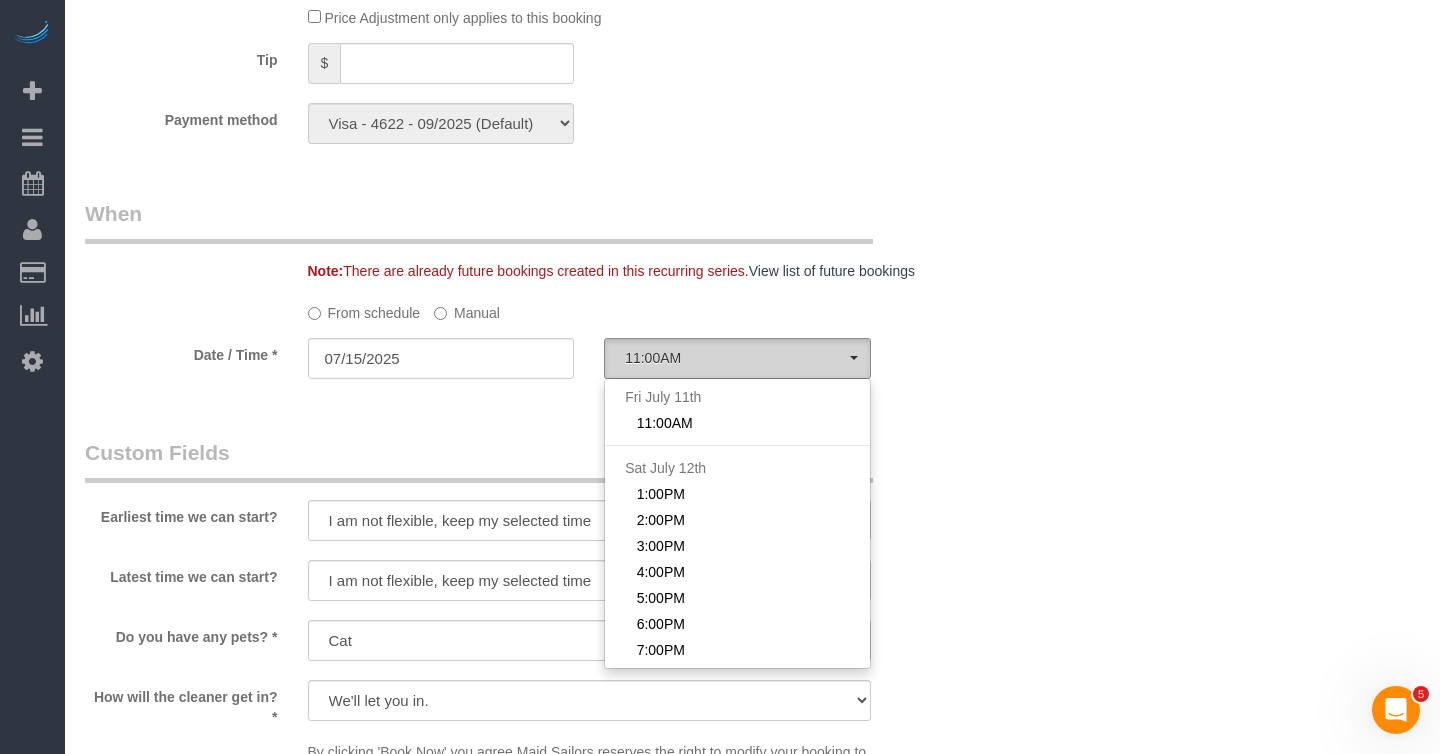 scroll, scrollTop: 911, scrollLeft: 0, axis: vertical 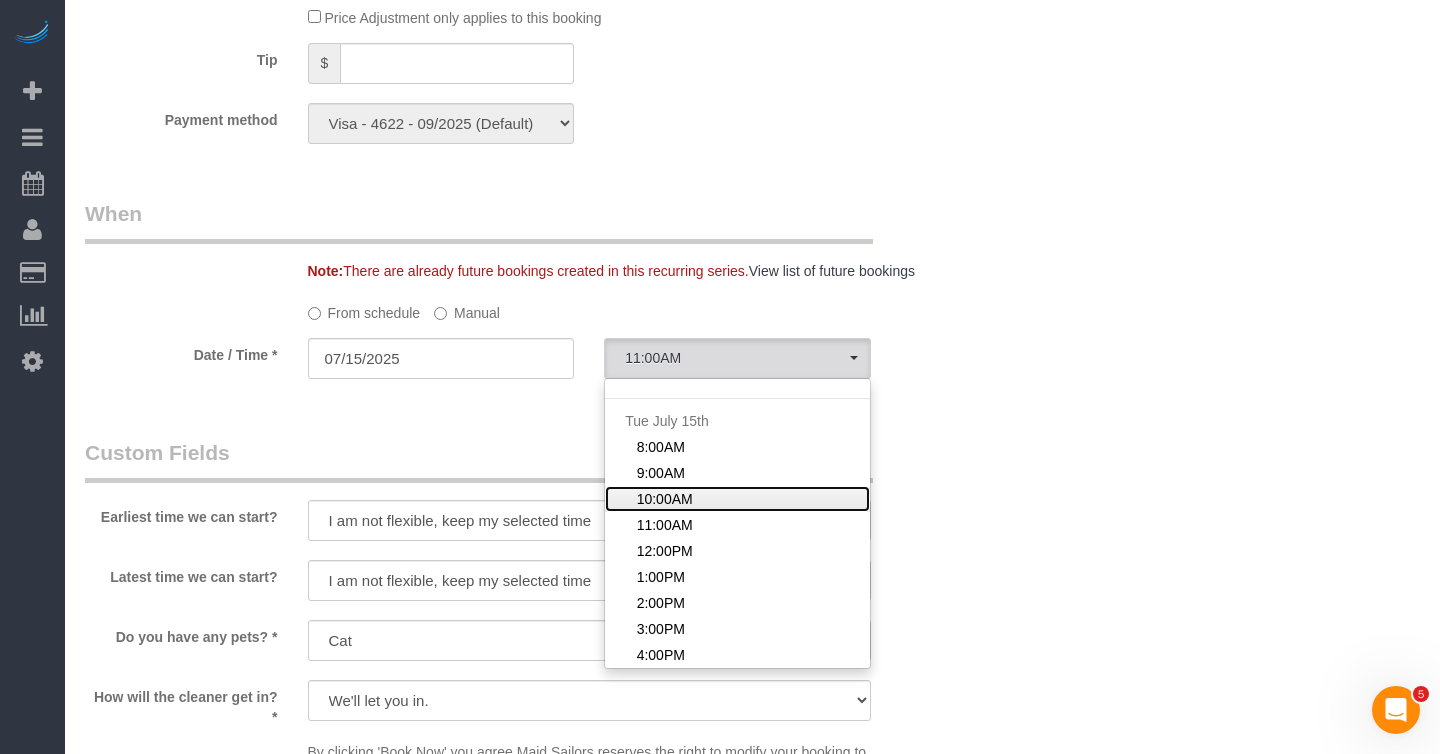click on "10:00AM" 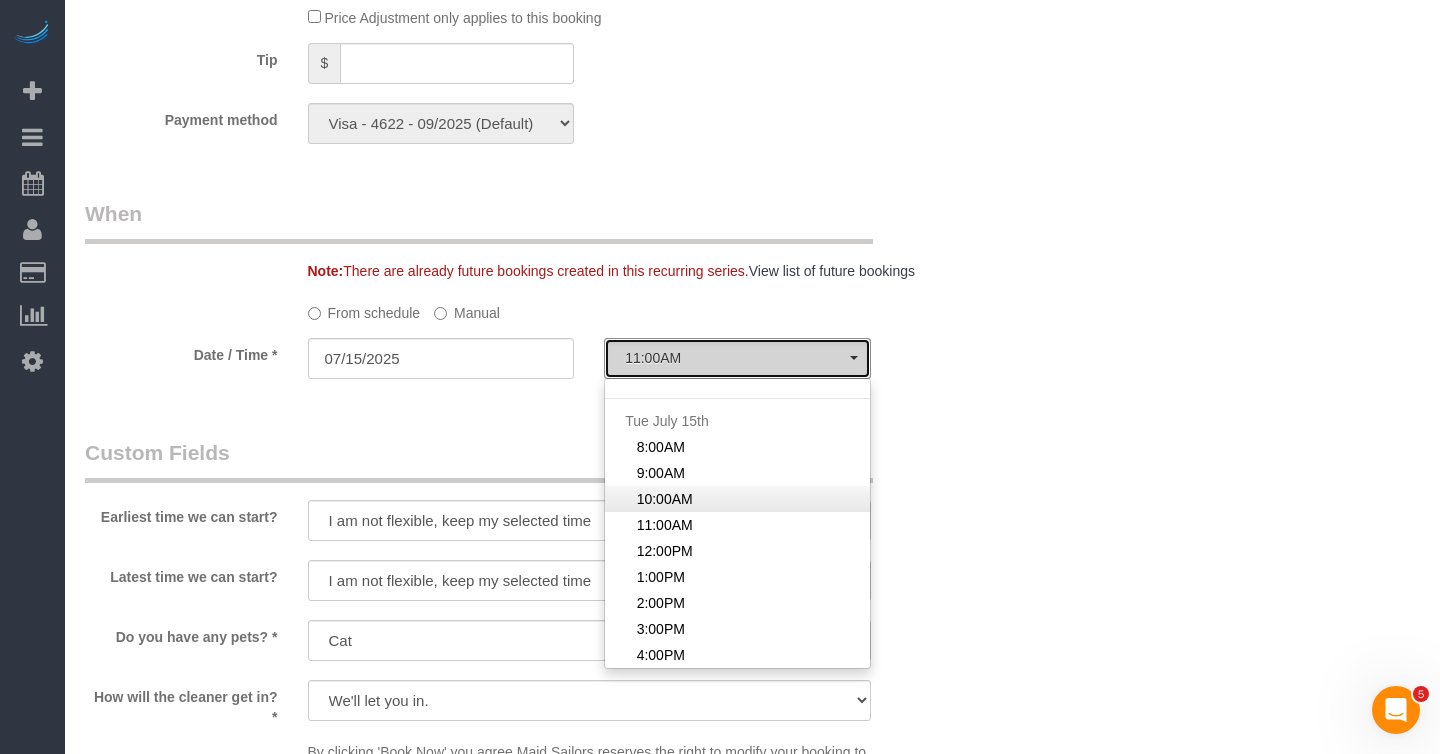 select on "spot32" 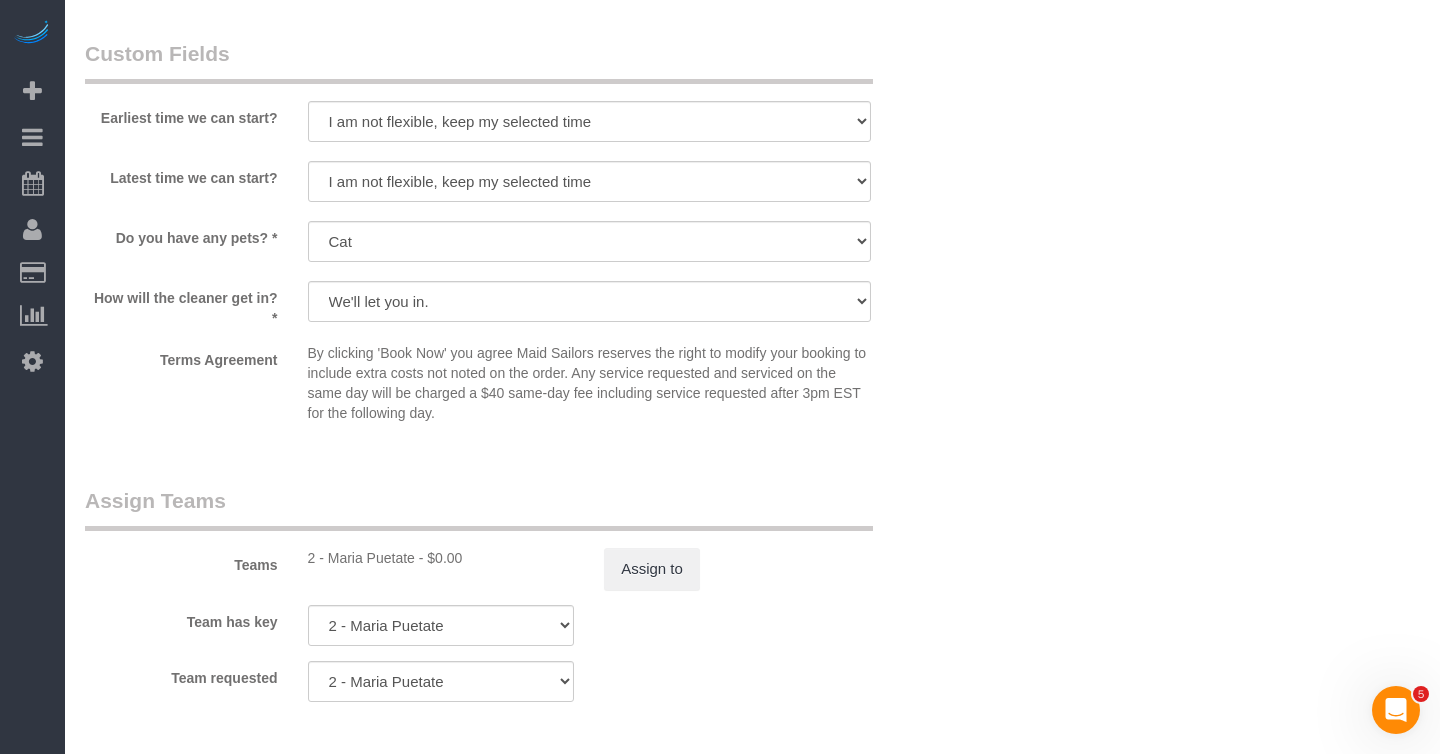 scroll, scrollTop: 2216, scrollLeft: 0, axis: vertical 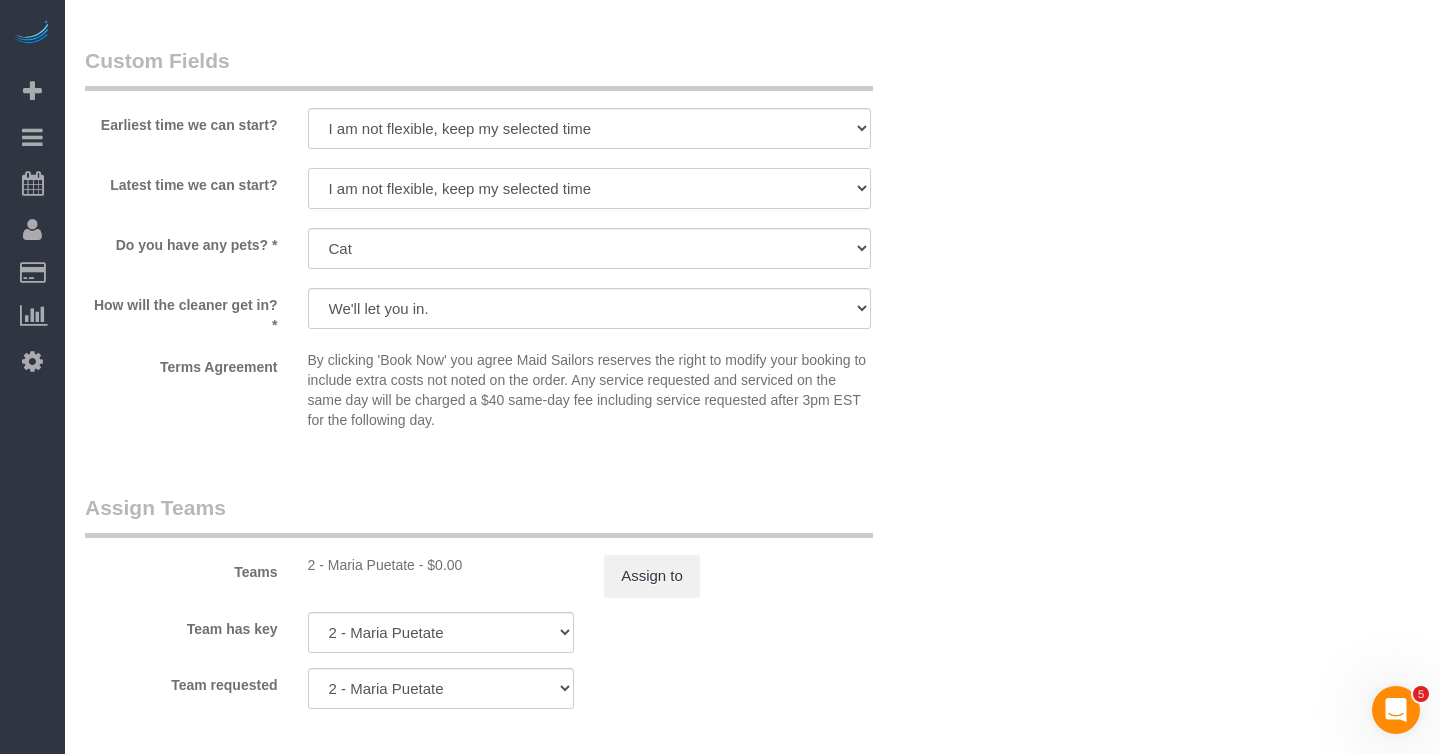 click on "I am not flexible, keep my selected time 8:00 AM 9:00 AM 10:00 AM 11:00 AM 12:00 PM 1:00 PM 2:00 PM 3:00 PM 4:00 PM 5:00 PM 6:00 PM 7:00 PM" at bounding box center (589, 188) 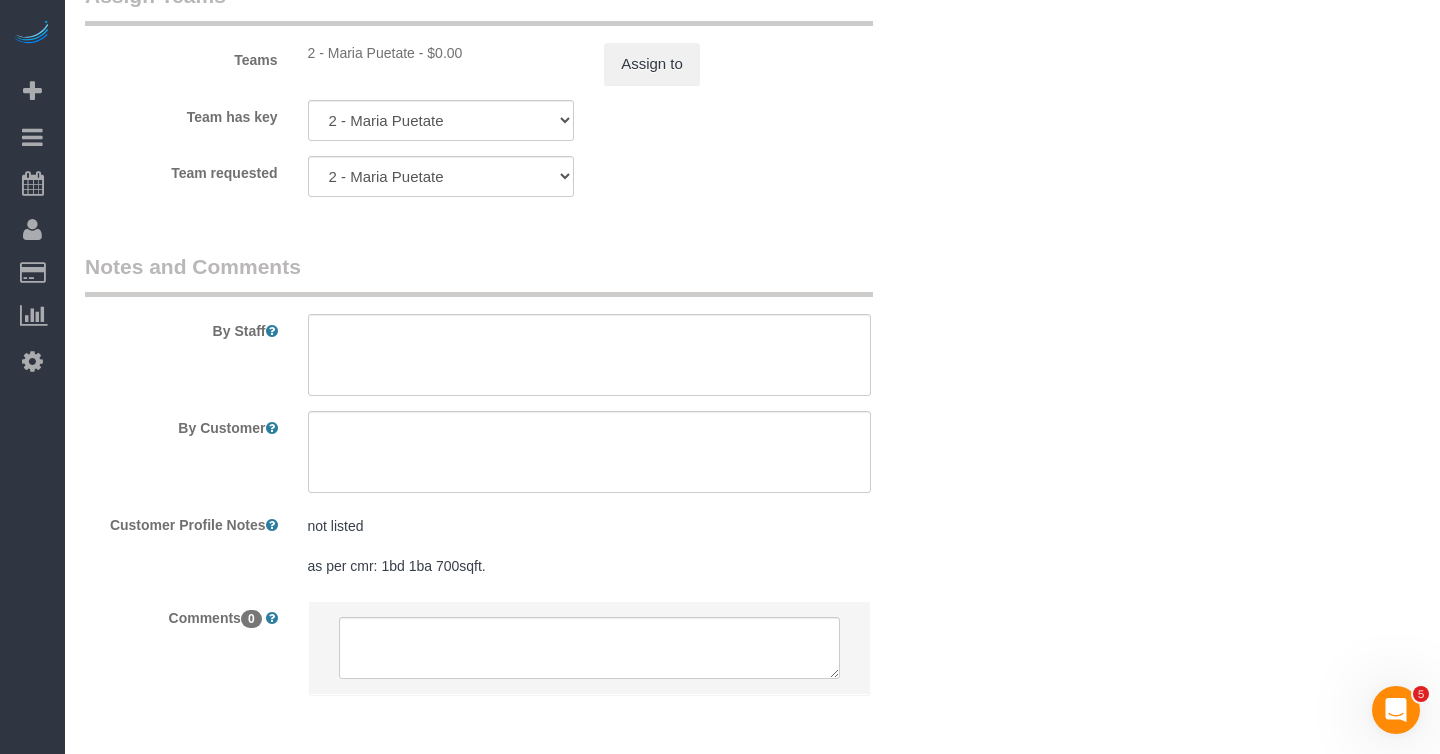 scroll, scrollTop: 2814, scrollLeft: 0, axis: vertical 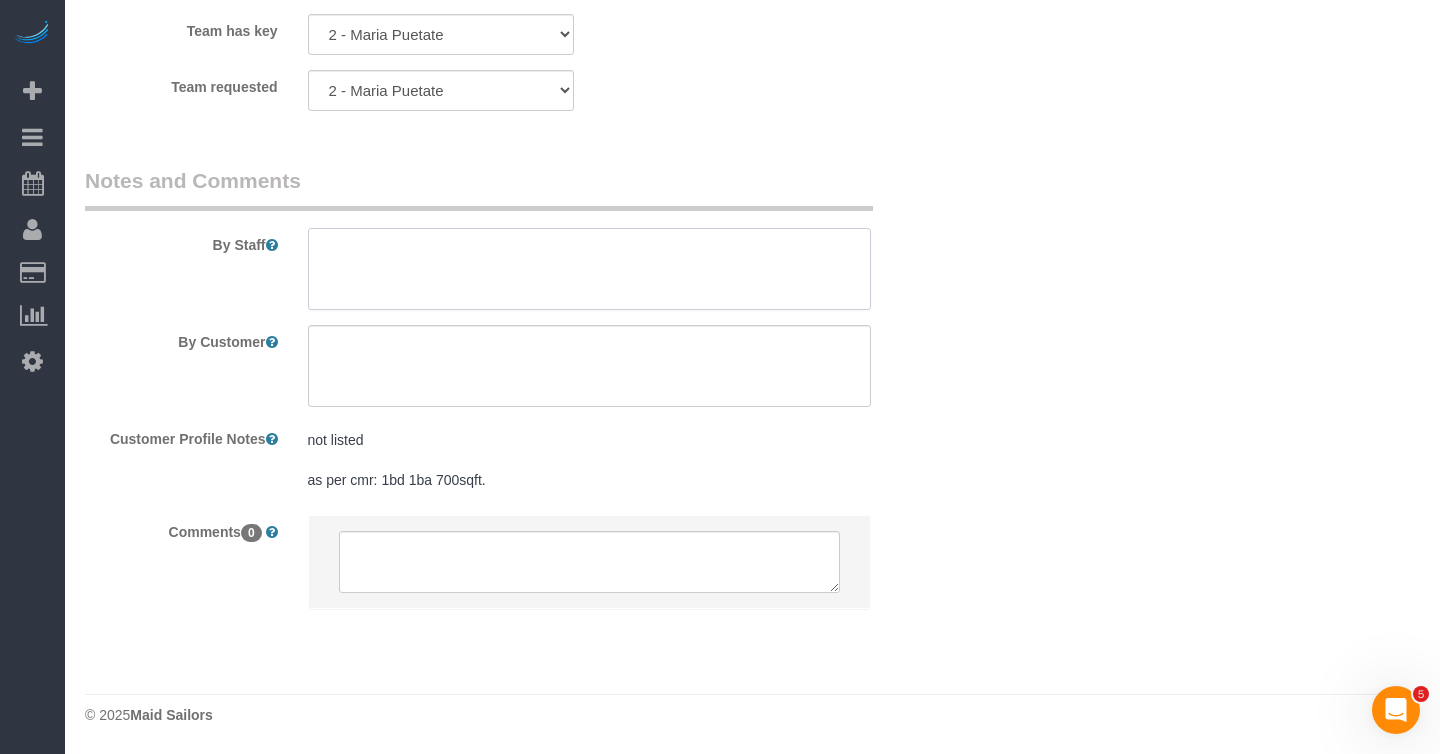 click at bounding box center (589, 269) 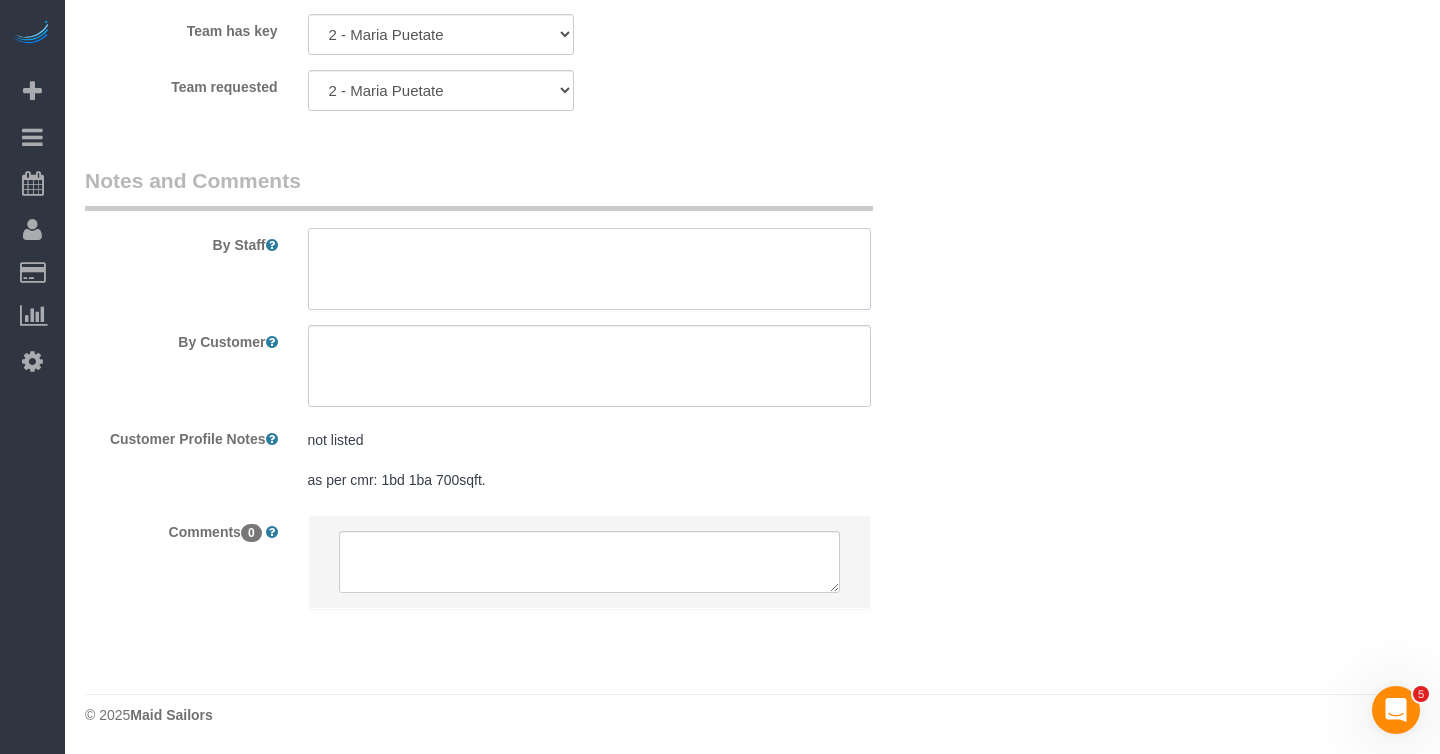 paste on "please schedule between 10a-3p: starting no earlier than 10am and finishing no later than 3pm. Earlier in the day is preferable." 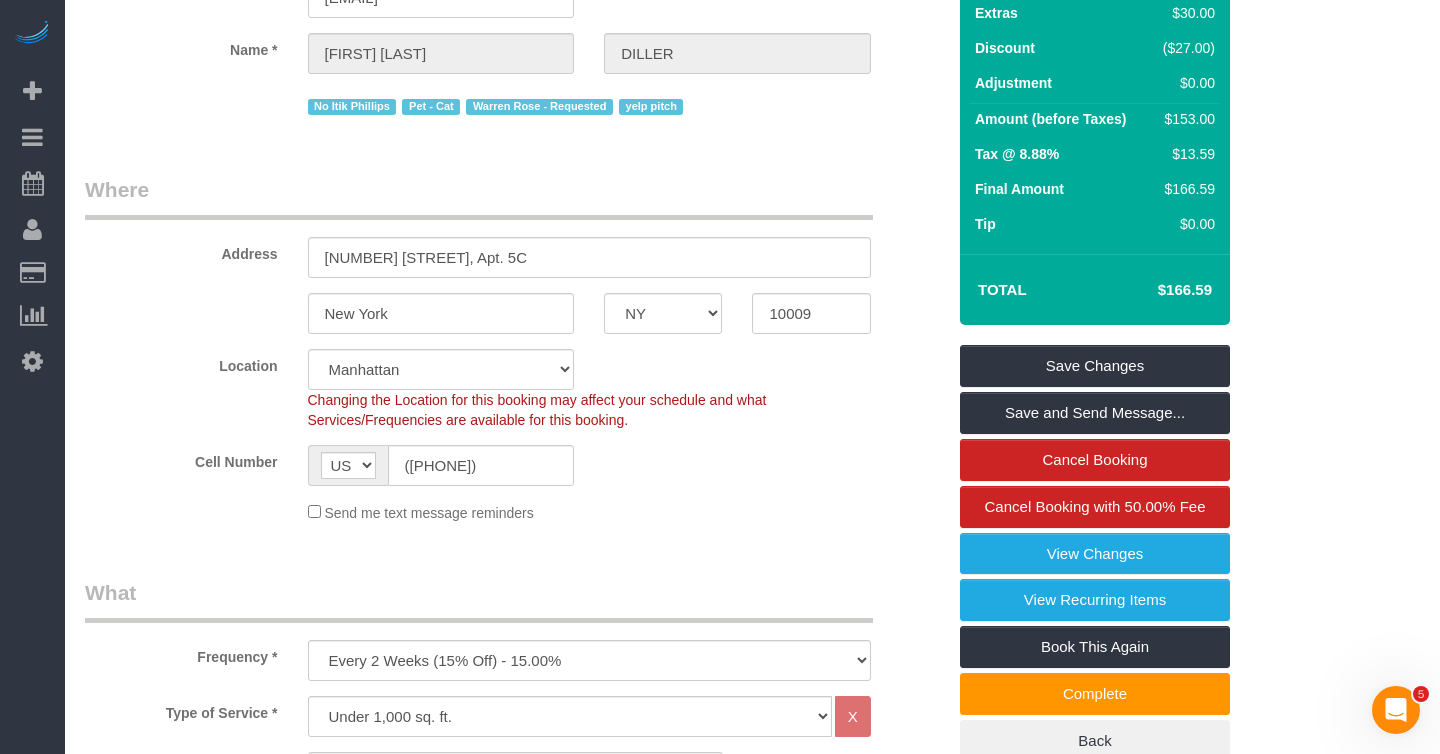 scroll, scrollTop: 0, scrollLeft: 0, axis: both 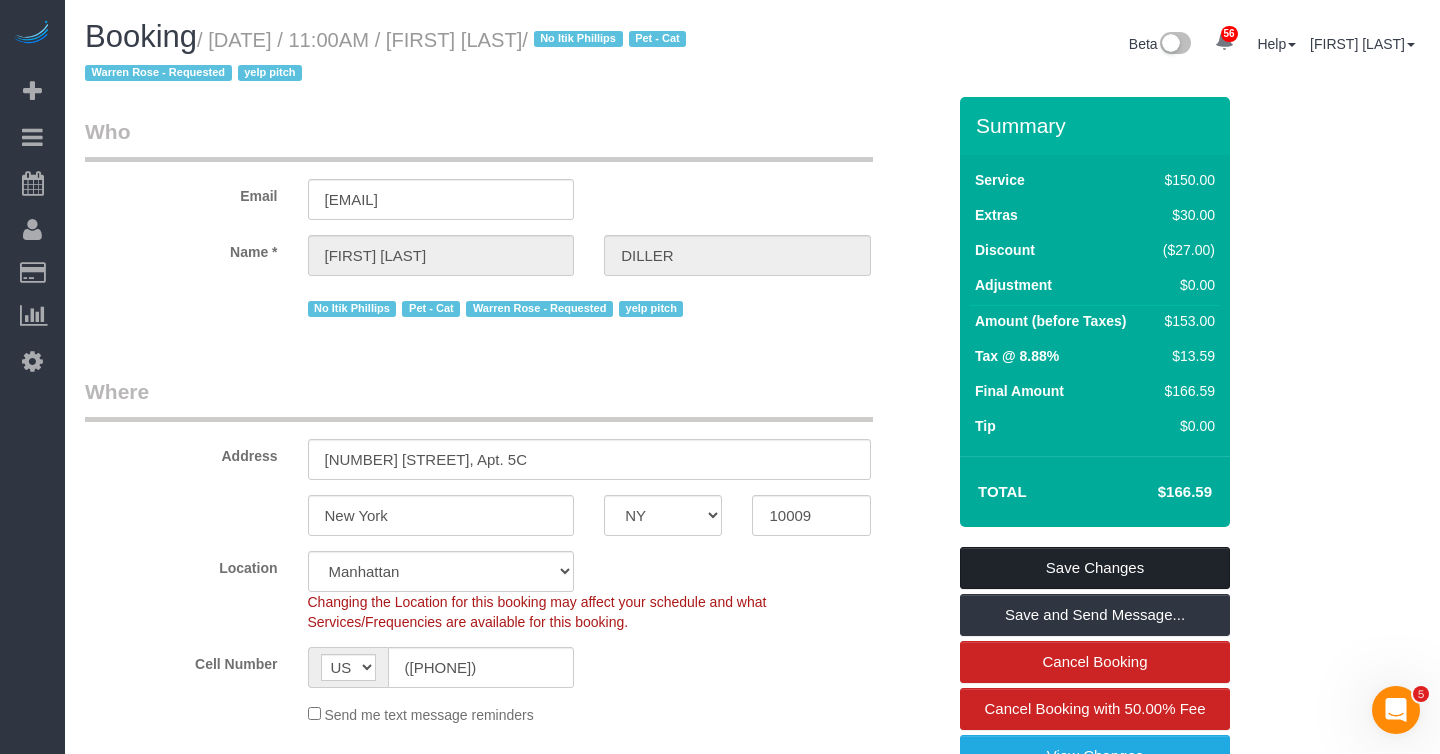 type on "please schedule between 10a-3p: starting no earlier than 10am and finishing no later than 3pm. Earlier in the day is preferable." 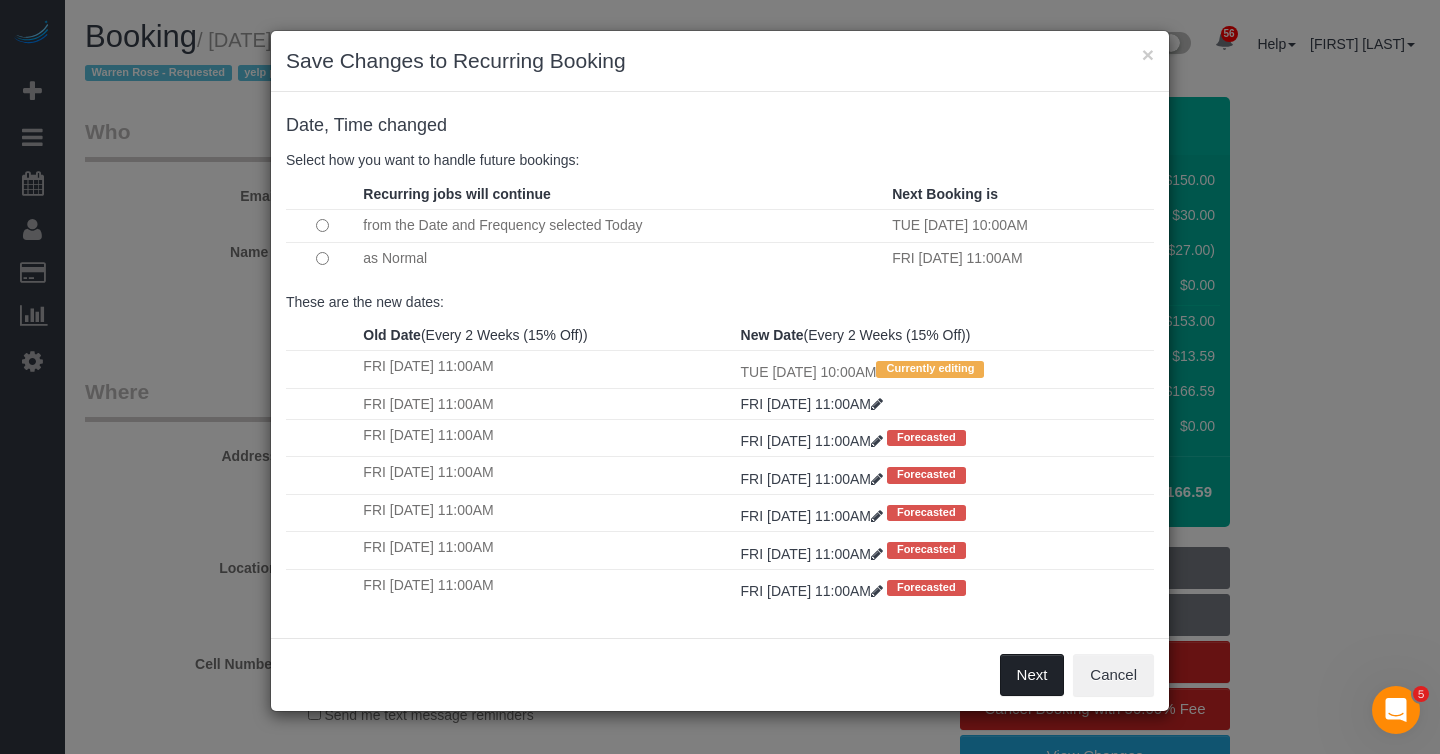 click on "Next" at bounding box center (1032, 675) 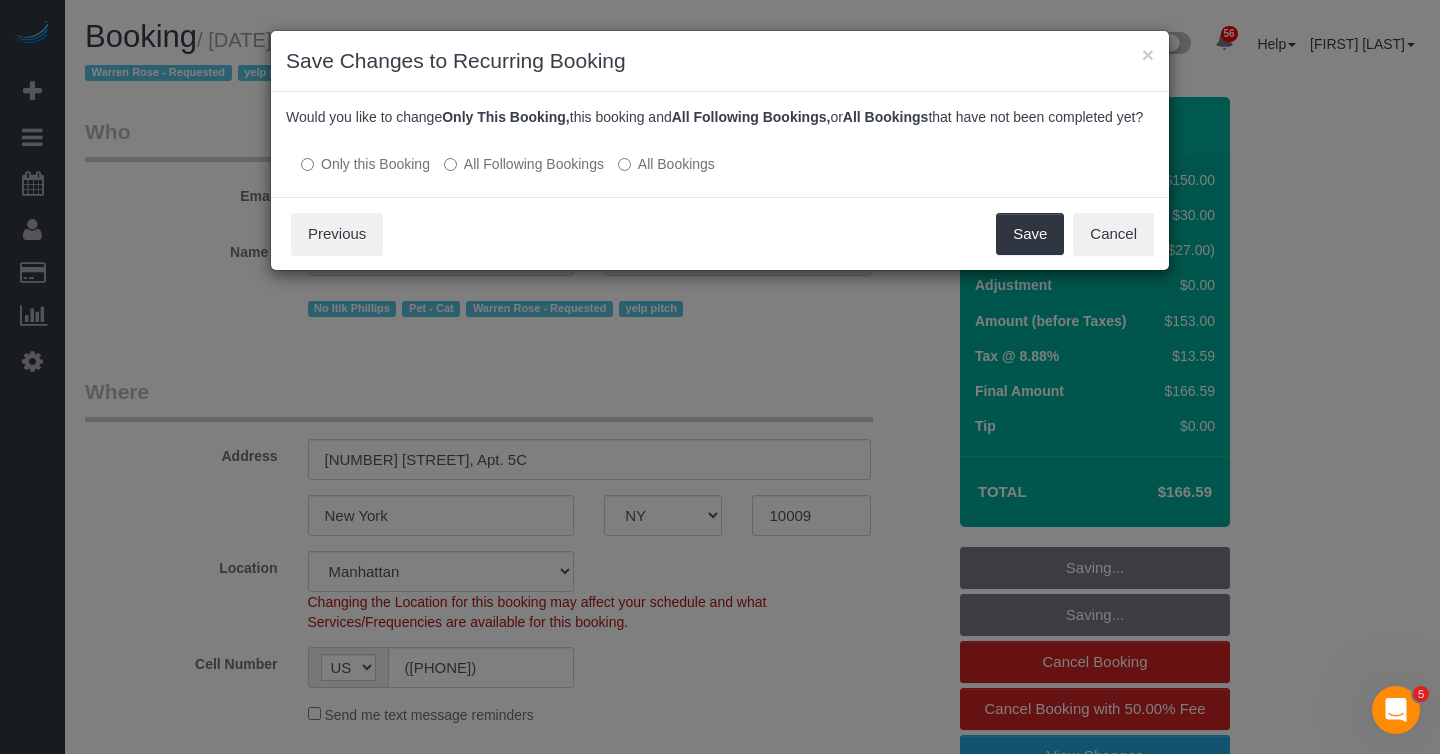 click on "All Following Bookings" at bounding box center [524, 164] 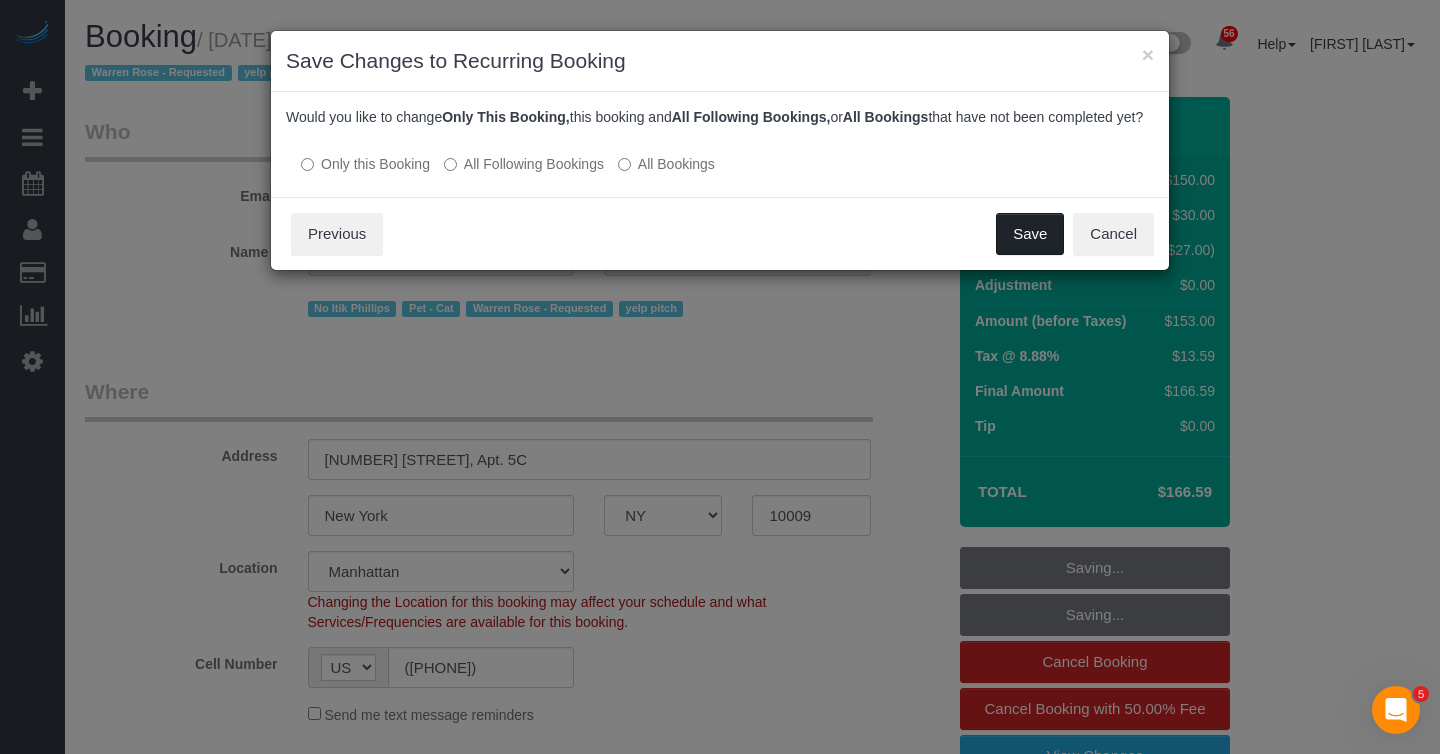 click on "Save" at bounding box center (1030, 234) 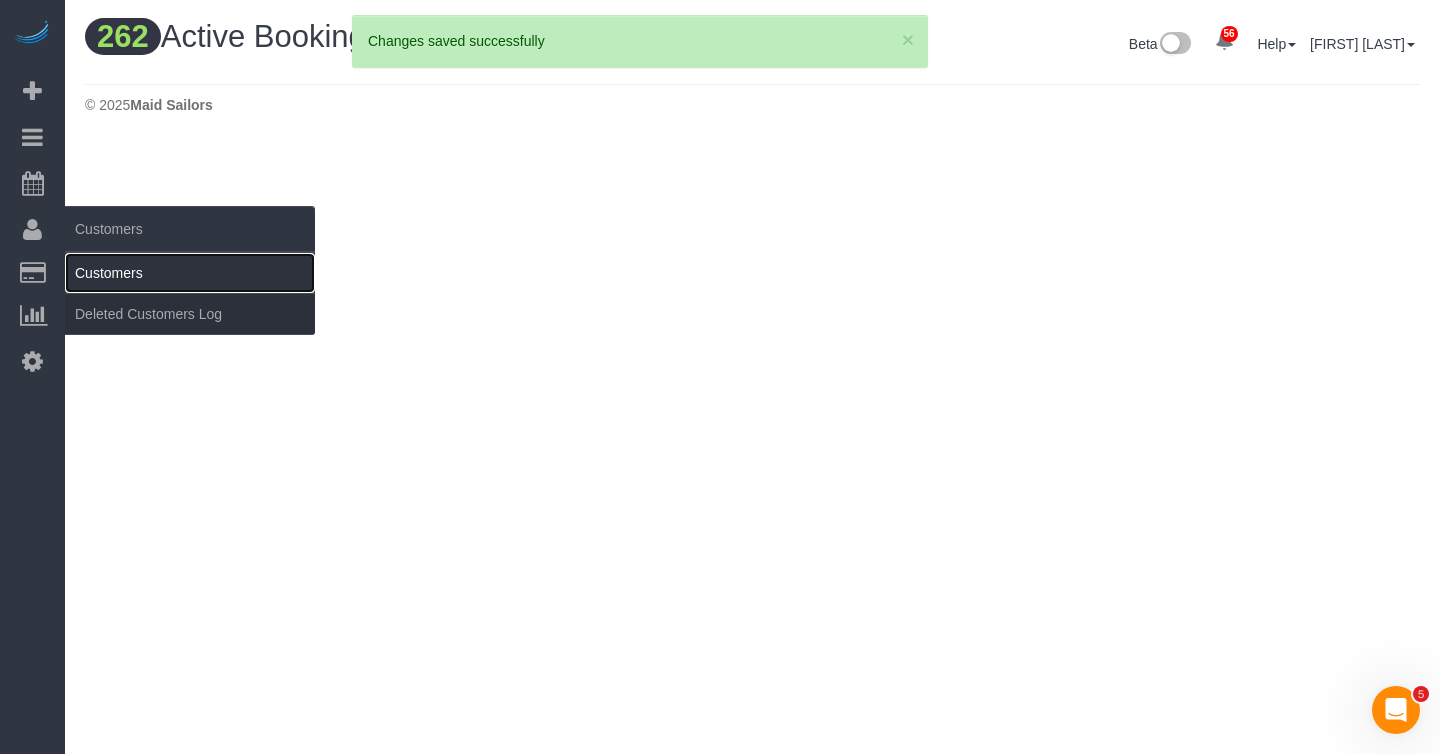 click on "Customers" at bounding box center (190, 273) 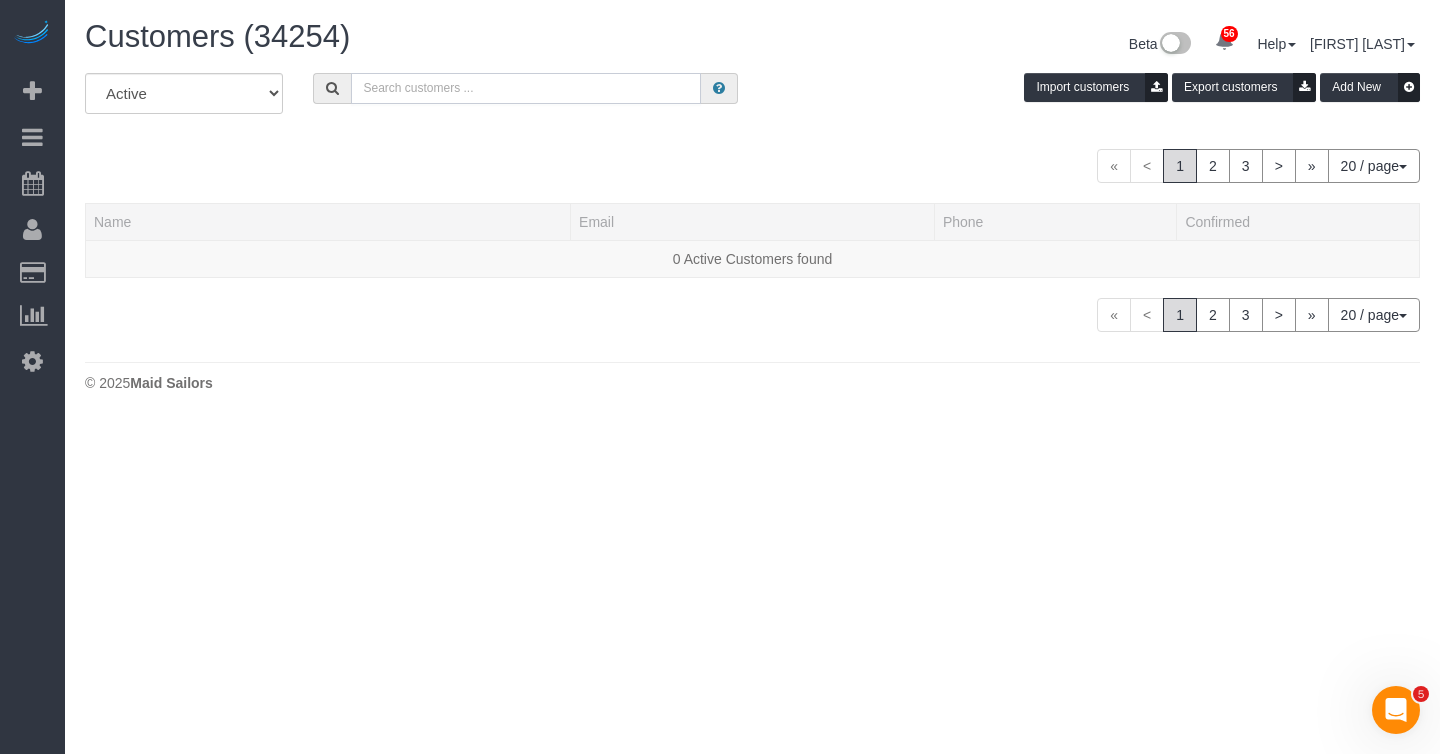 click at bounding box center (526, 88) 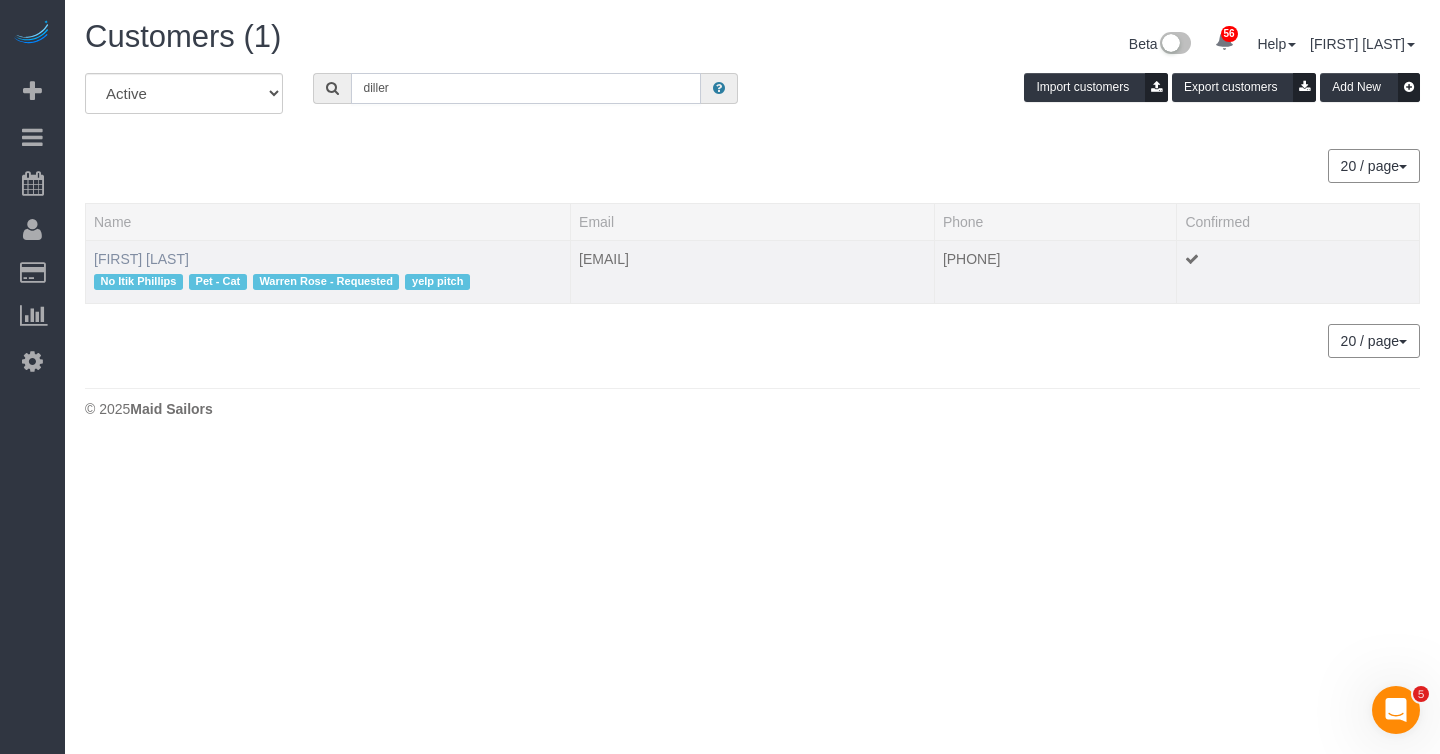 type on "diller" 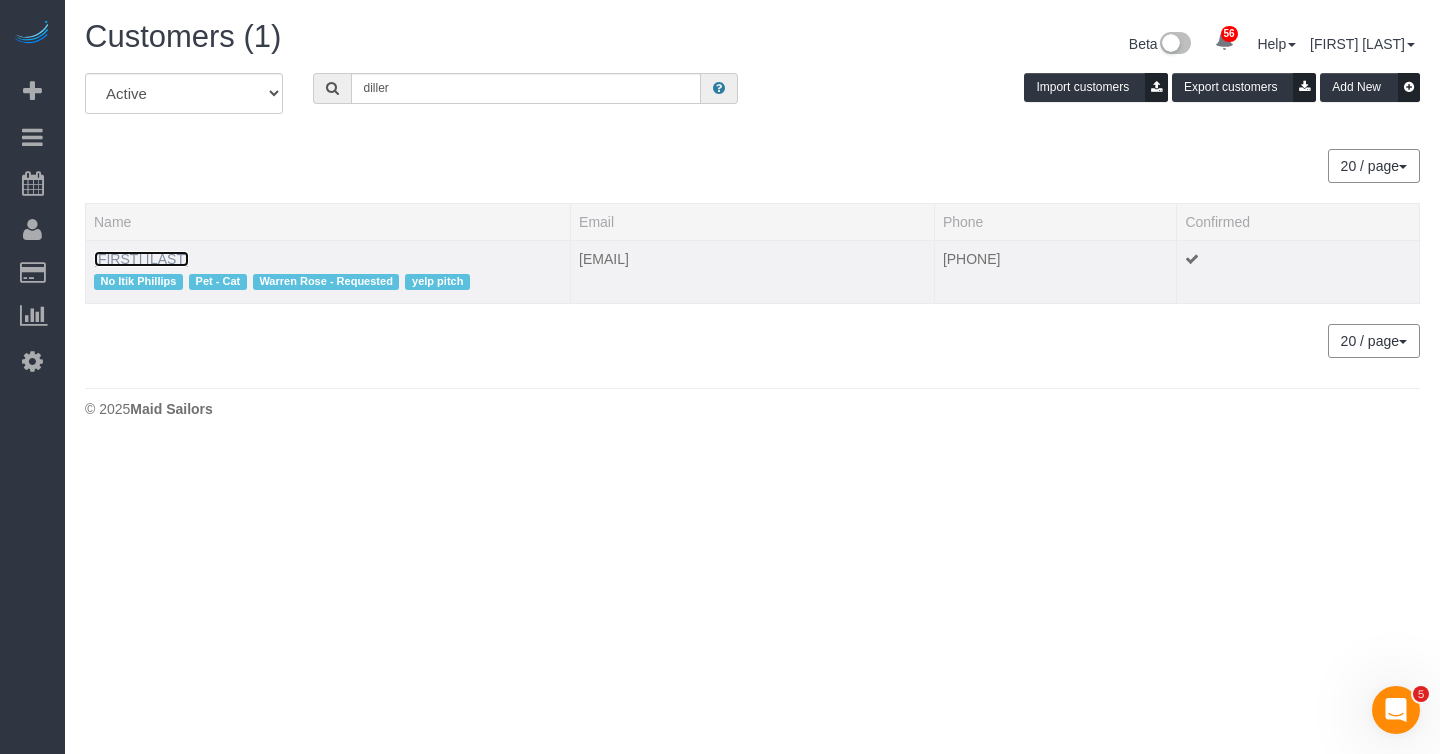 click on "[FIRST] [LAST]" at bounding box center (141, 259) 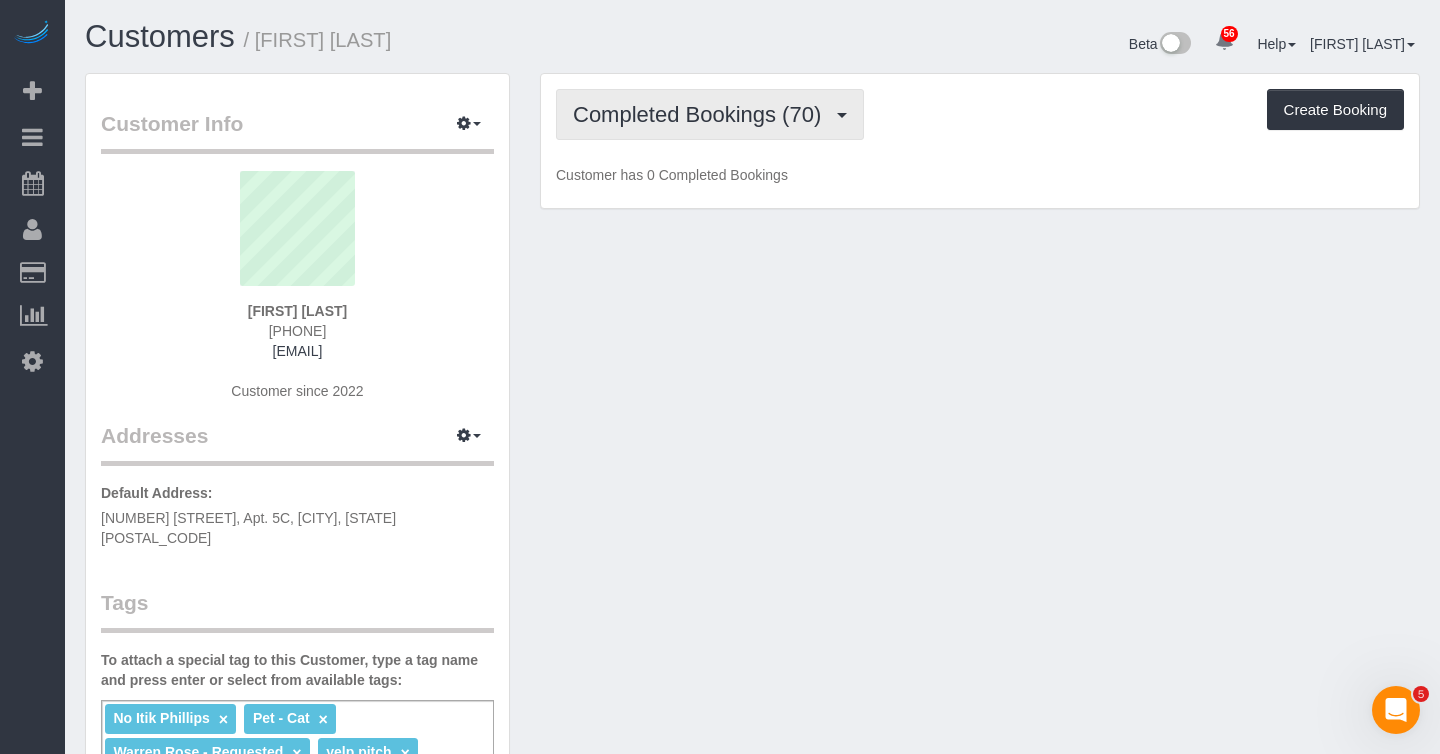 click on "Completed Bookings (70)" at bounding box center [710, 114] 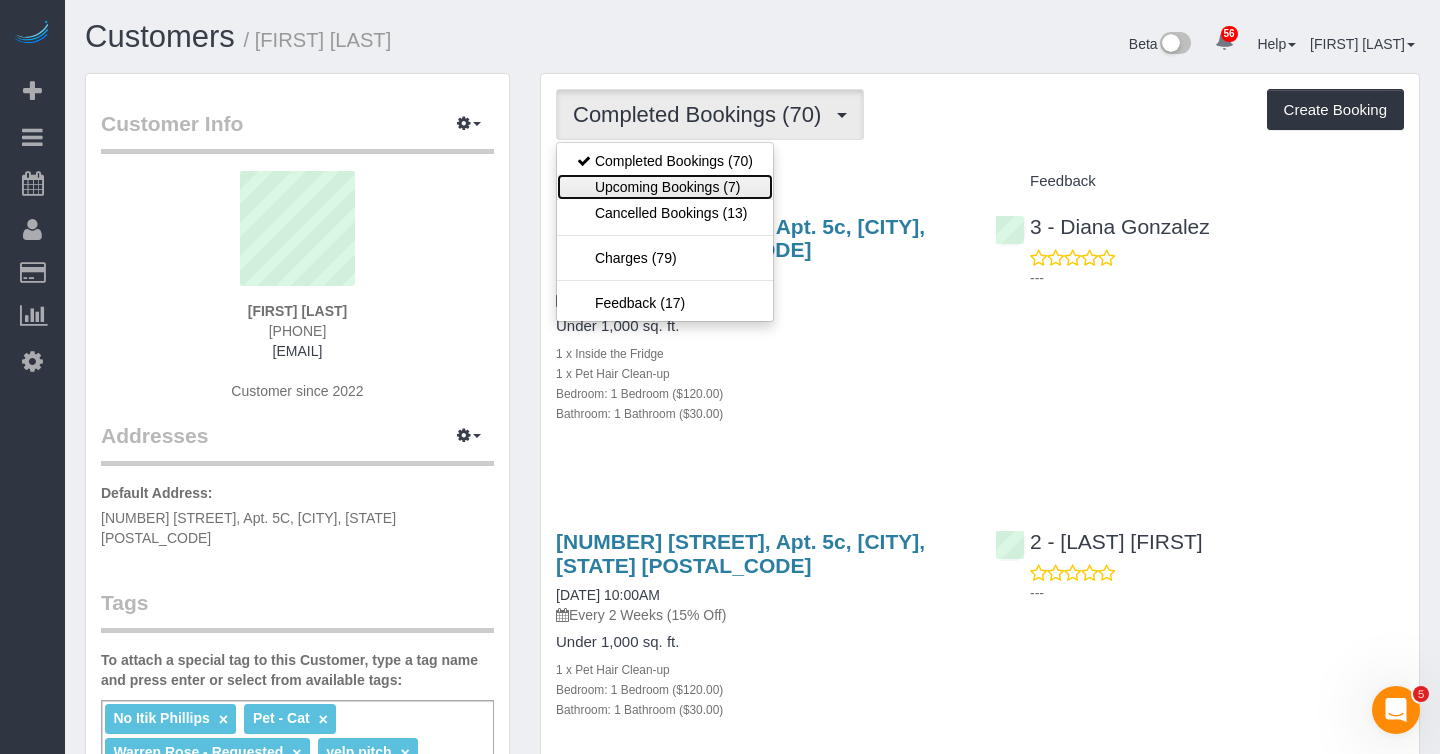 click on "Upcoming Bookings (7)" at bounding box center (665, 187) 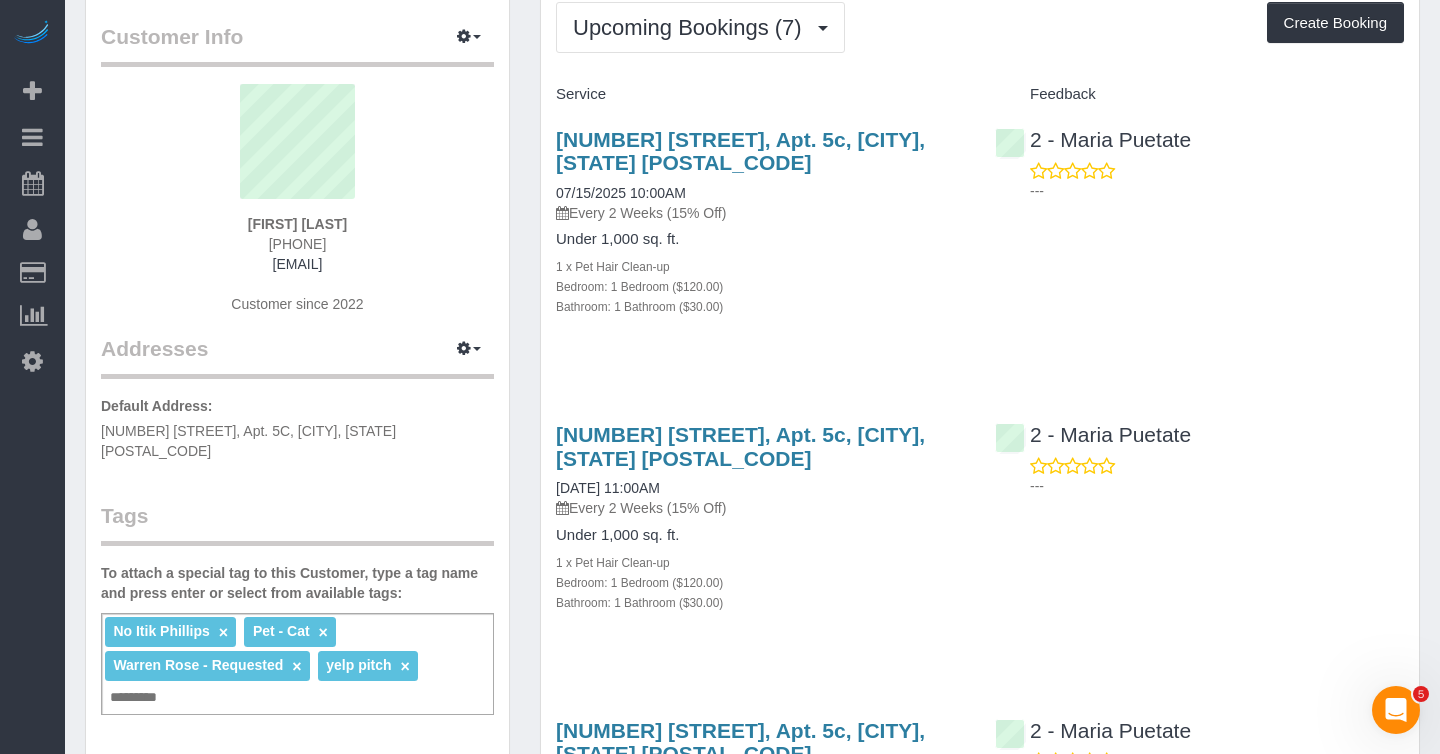 scroll, scrollTop: 116, scrollLeft: 0, axis: vertical 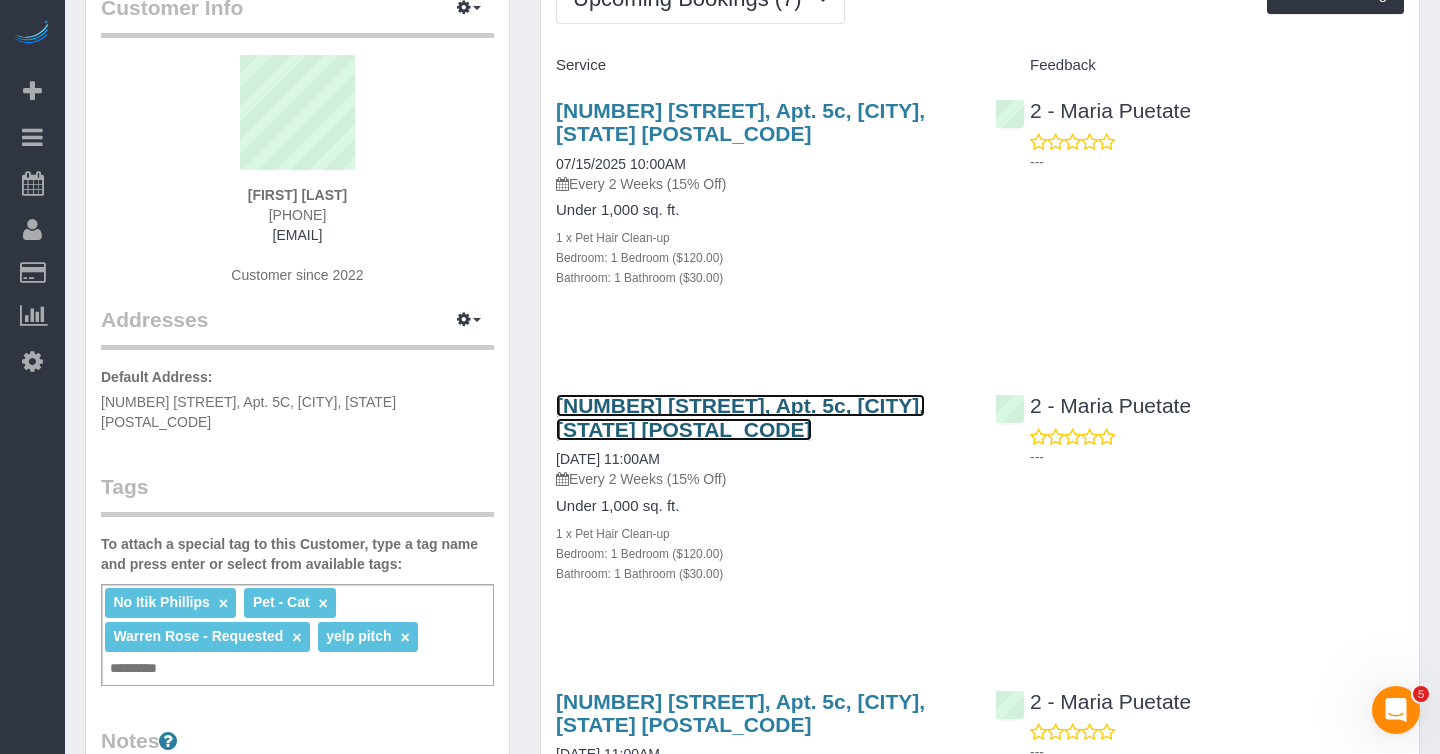 click on "[NUMBER] [STREET], Apt. 5c, [CITY], [STATE] [POSTAL_CODE]" at bounding box center [740, 417] 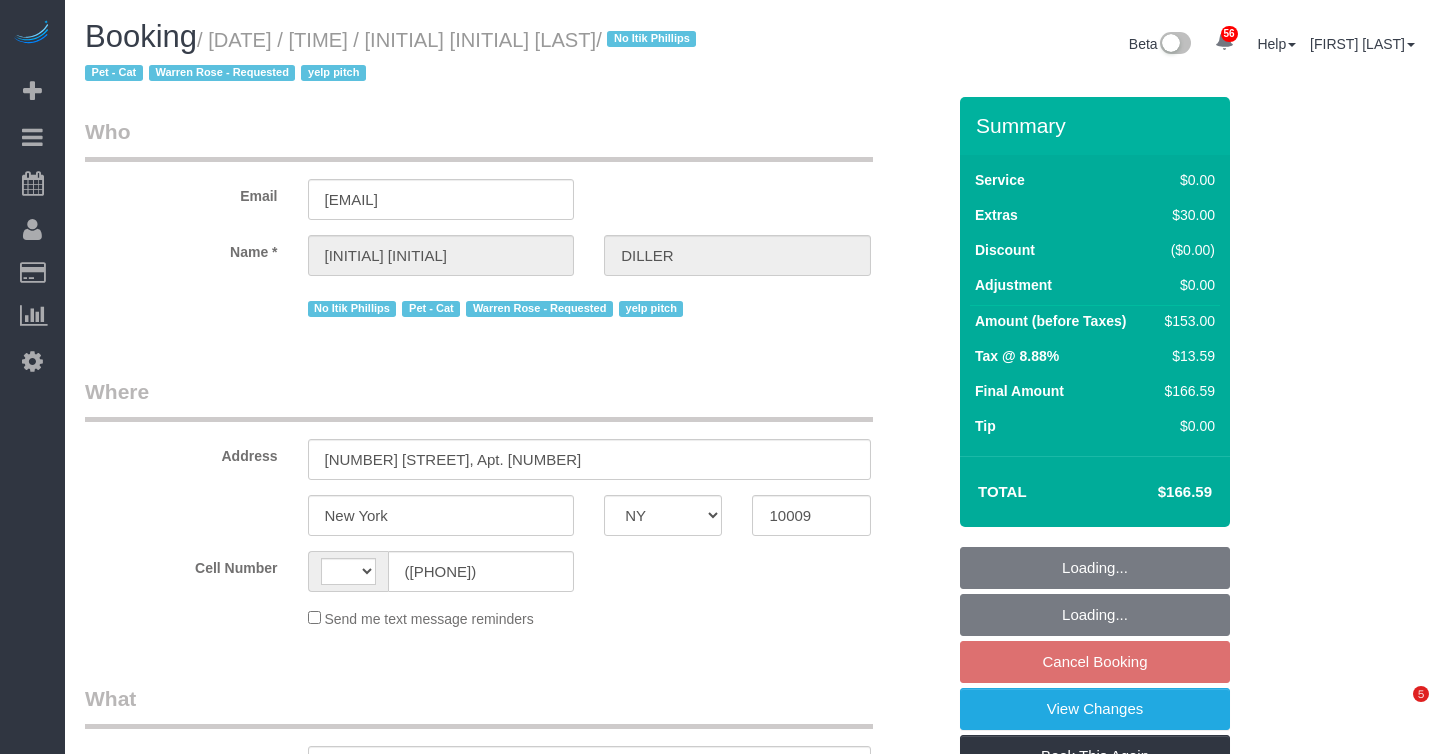 select on "NY" 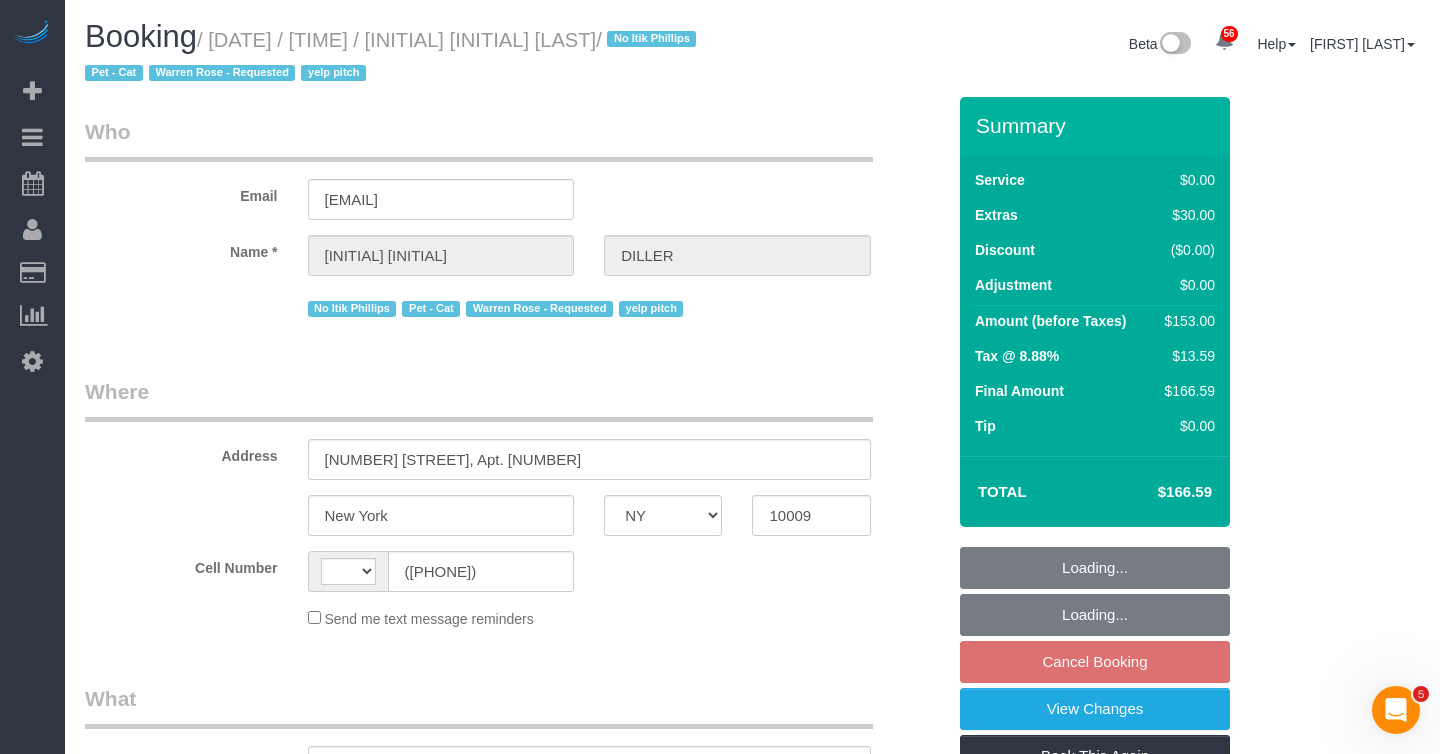 scroll, scrollTop: 0, scrollLeft: 0, axis: both 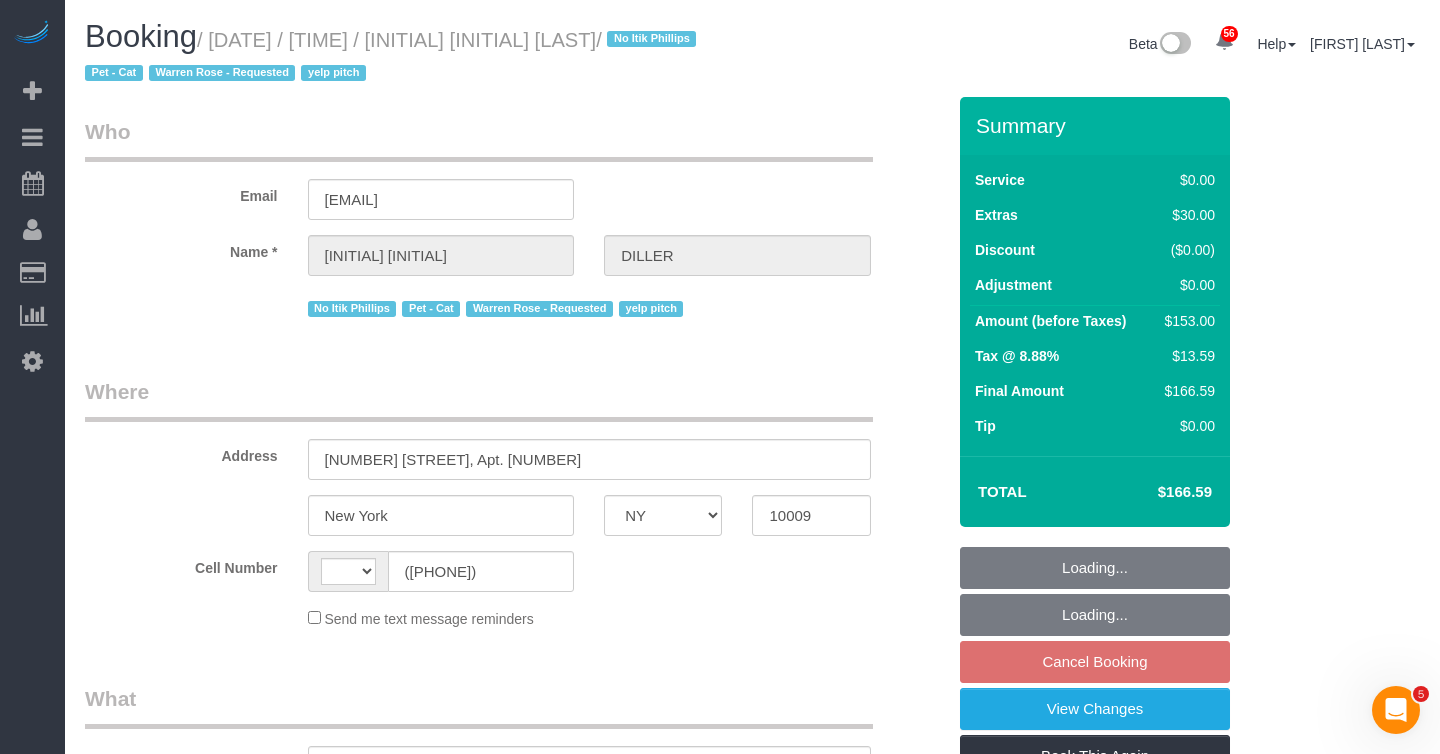 select on "number:72" 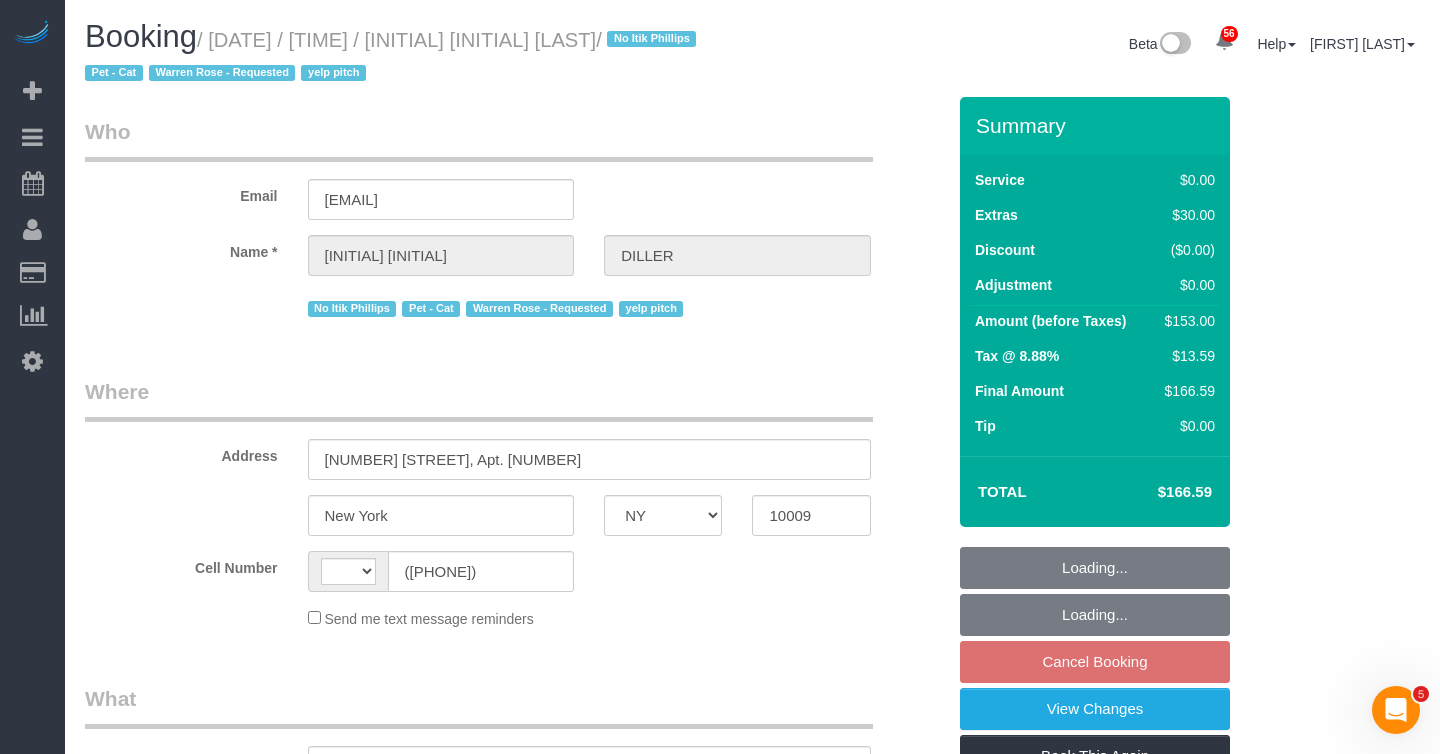 select on "number:14" 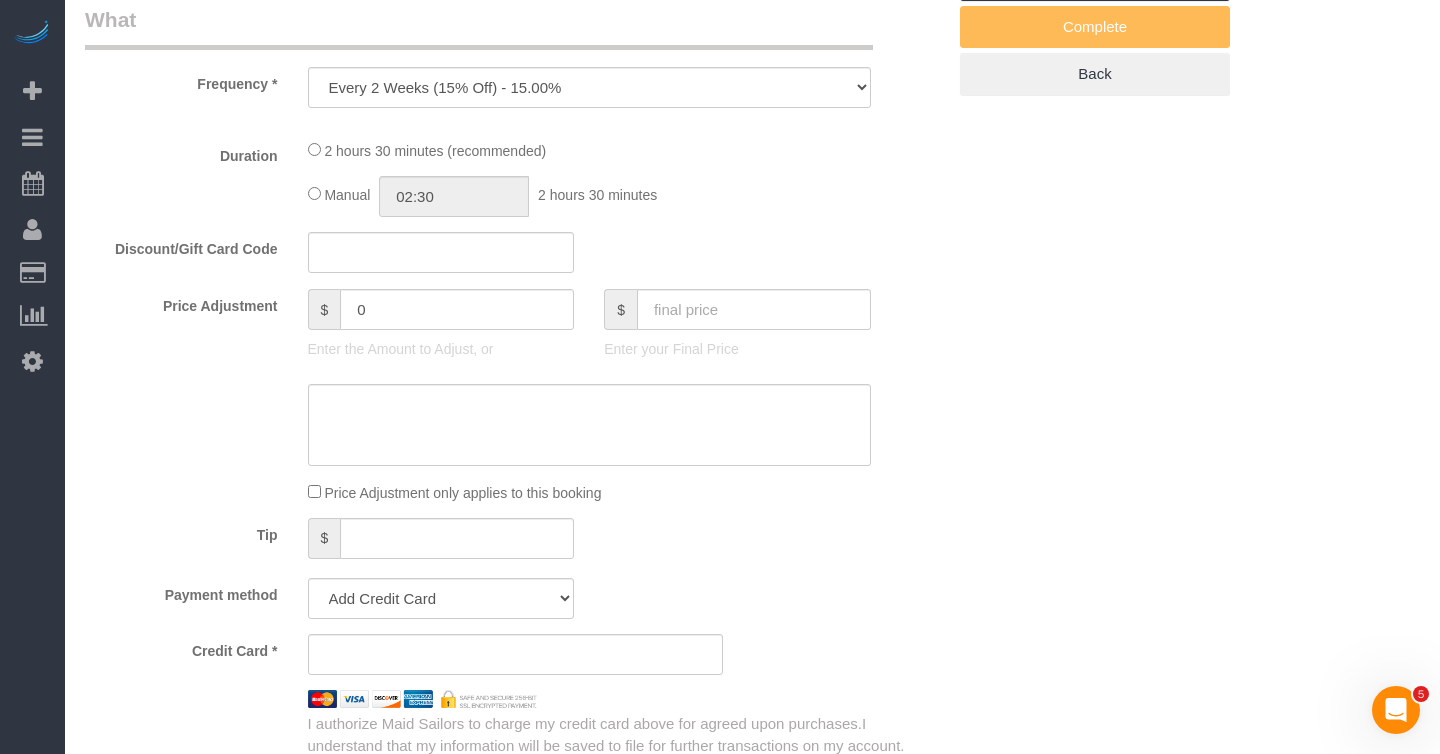 select on "object:1456" 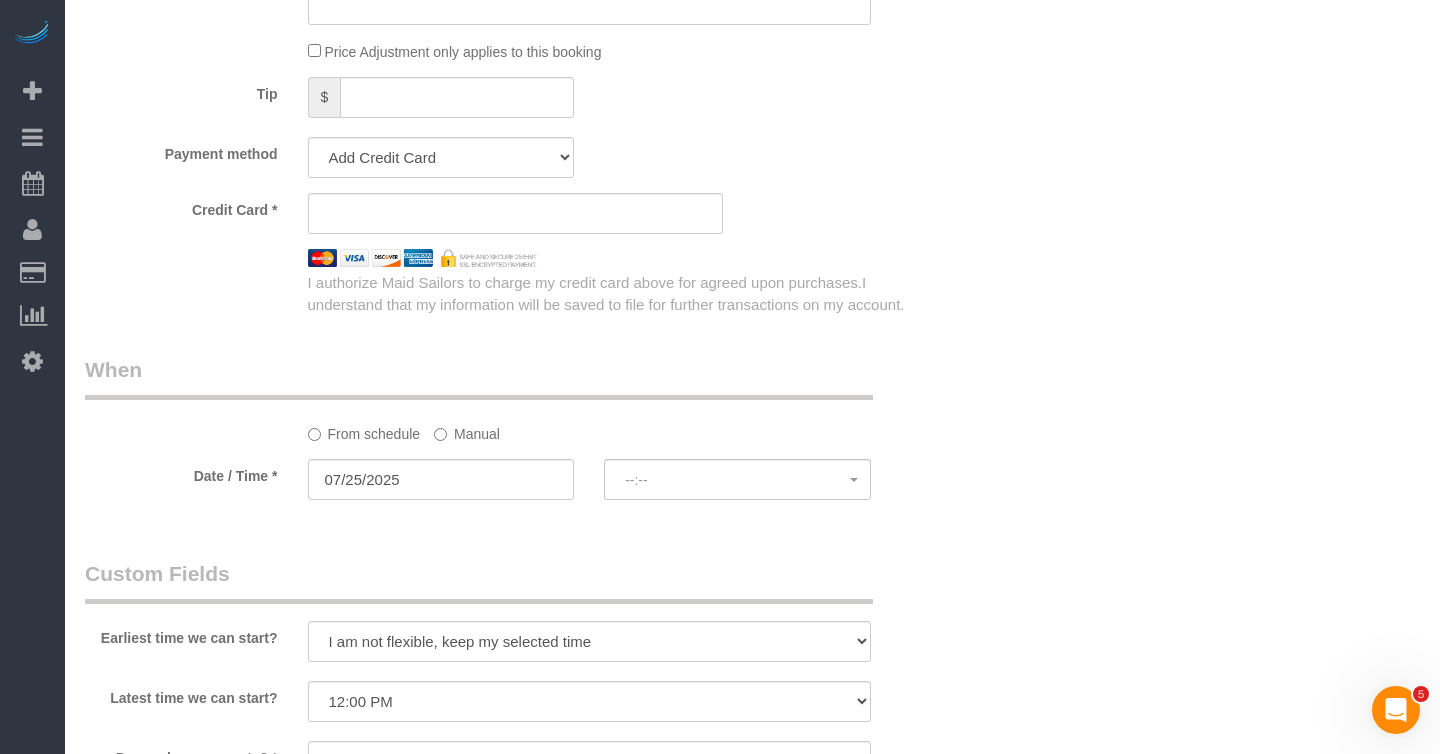 select on "string:stripe-pm_1KRdsz4VGloSiKo7AE9cnOSx" 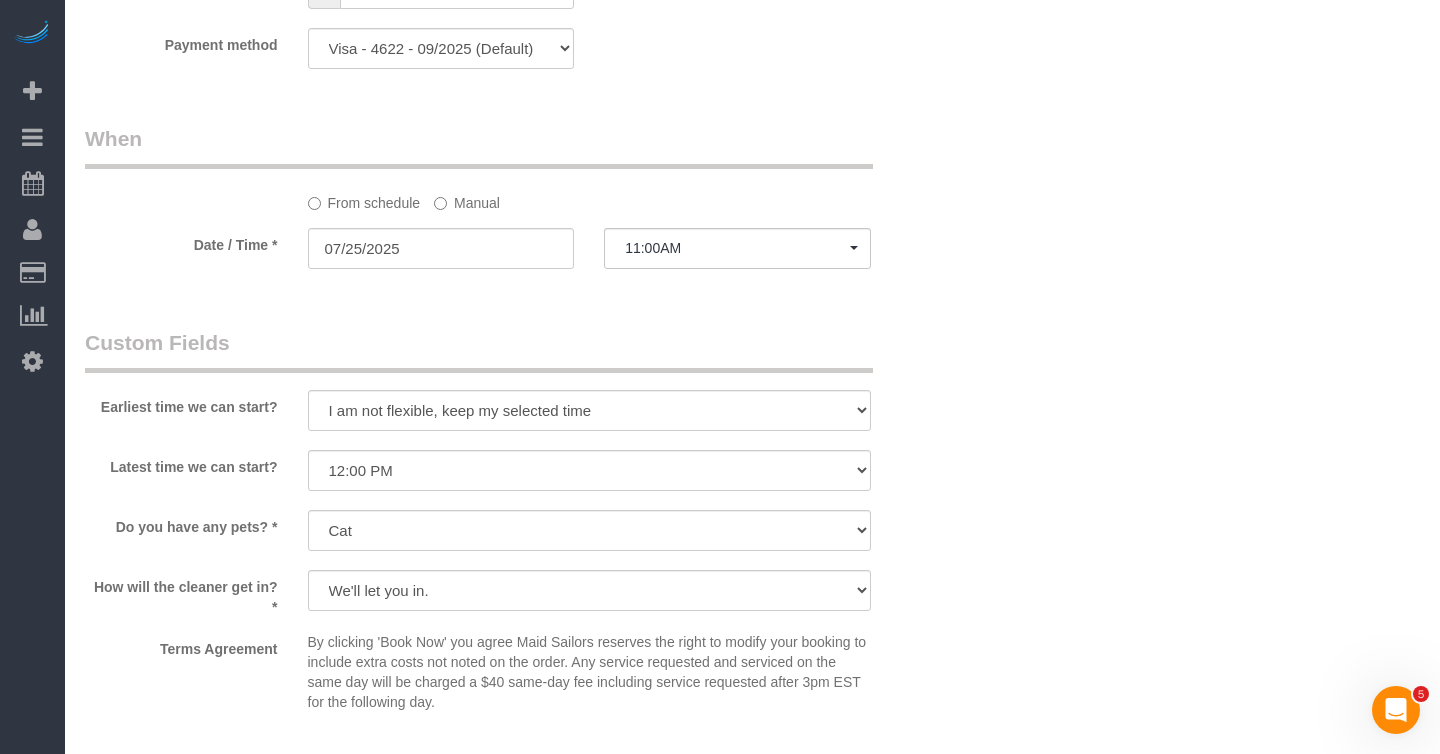 scroll, scrollTop: 1943, scrollLeft: 0, axis: vertical 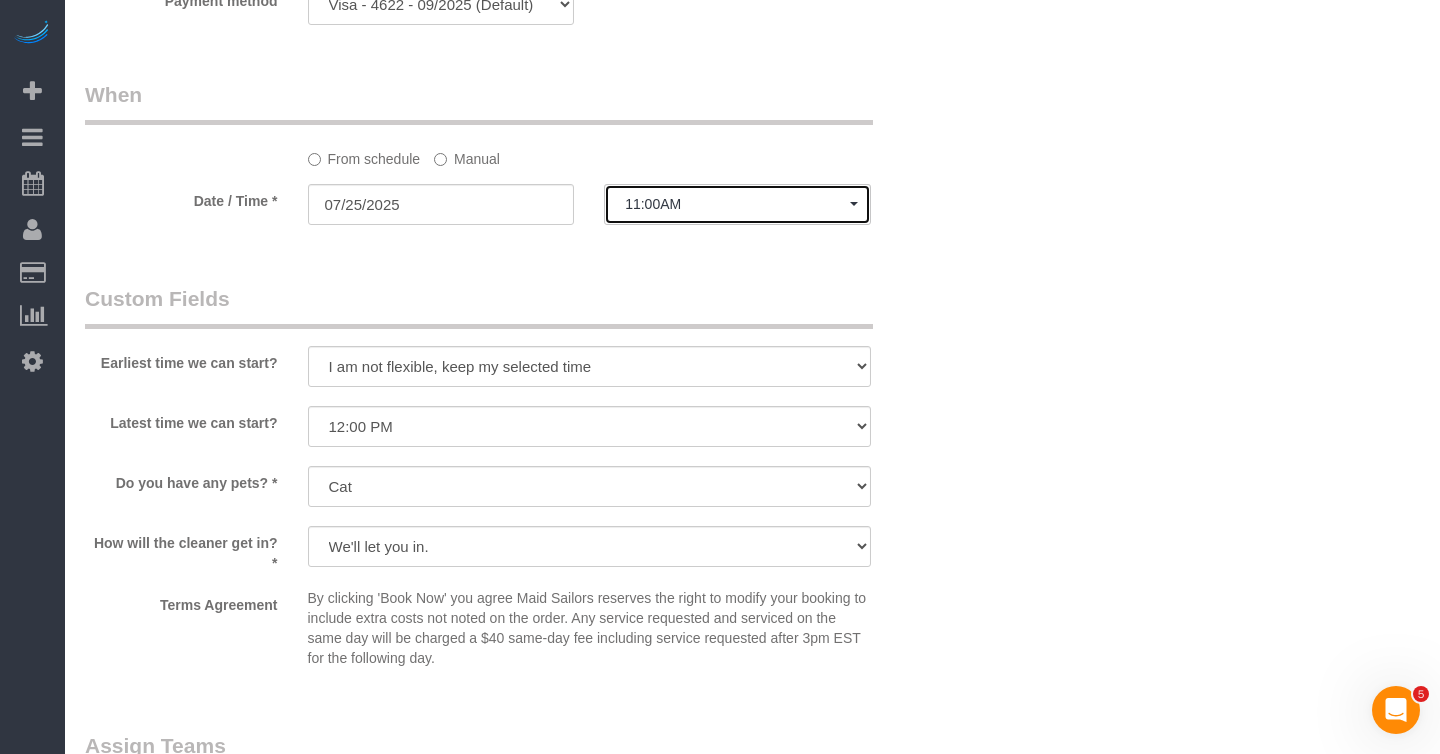 click on "11:00AM" 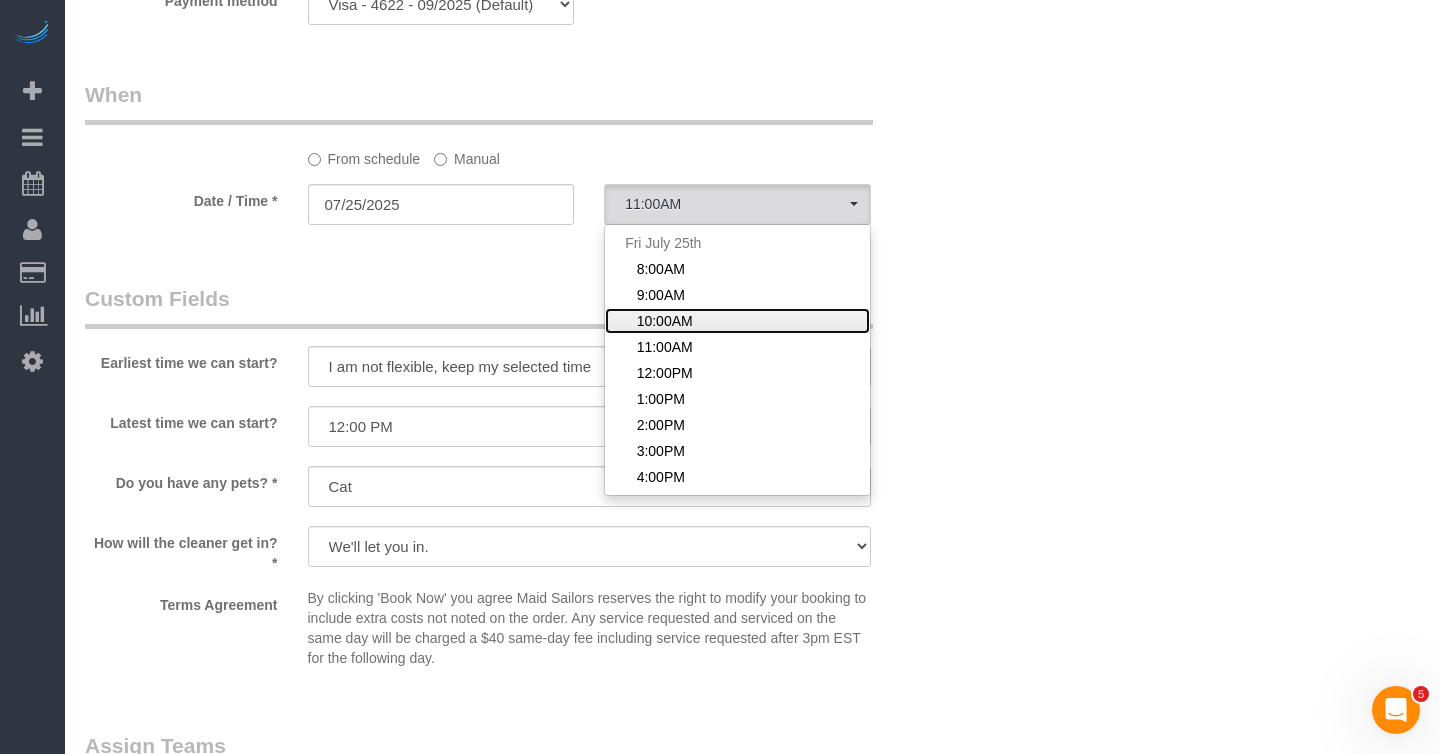 click on "10:00AM" 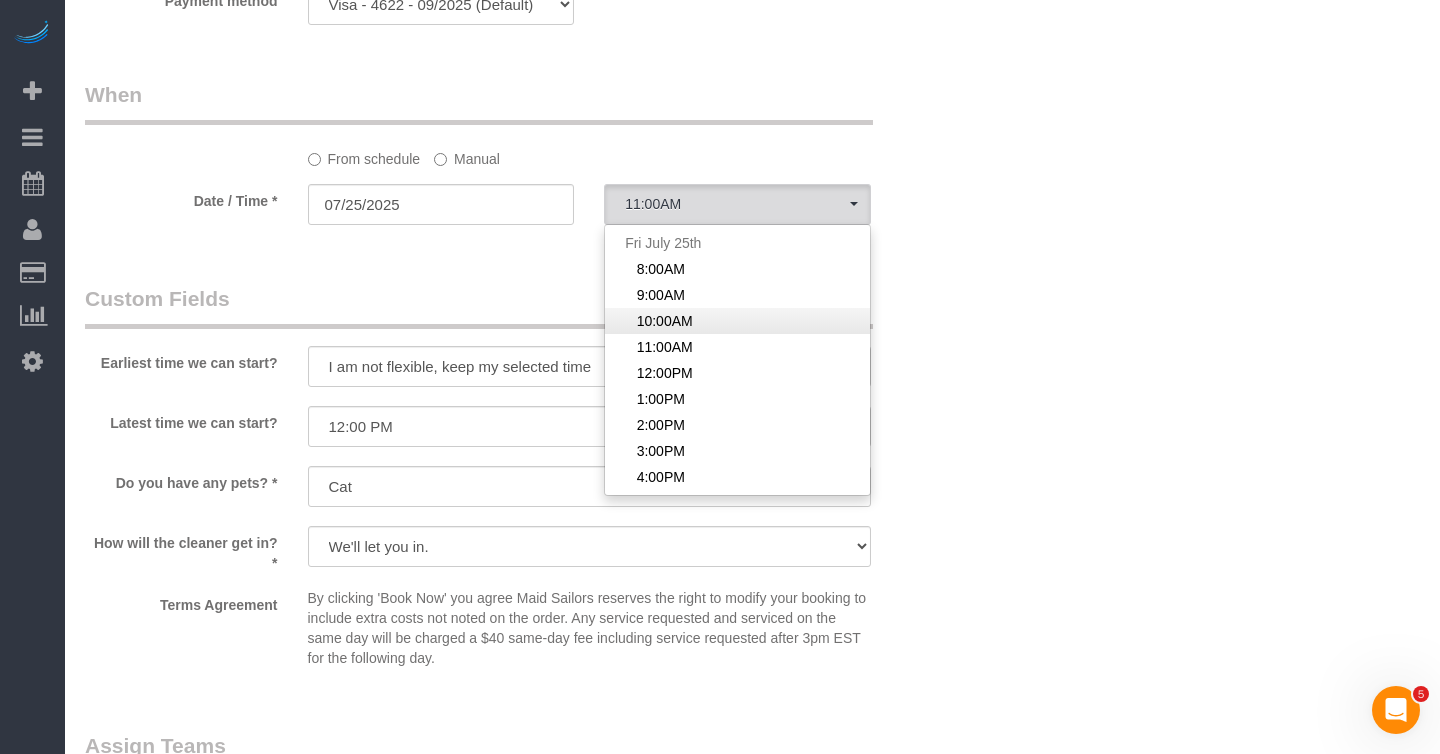 select on "spot3" 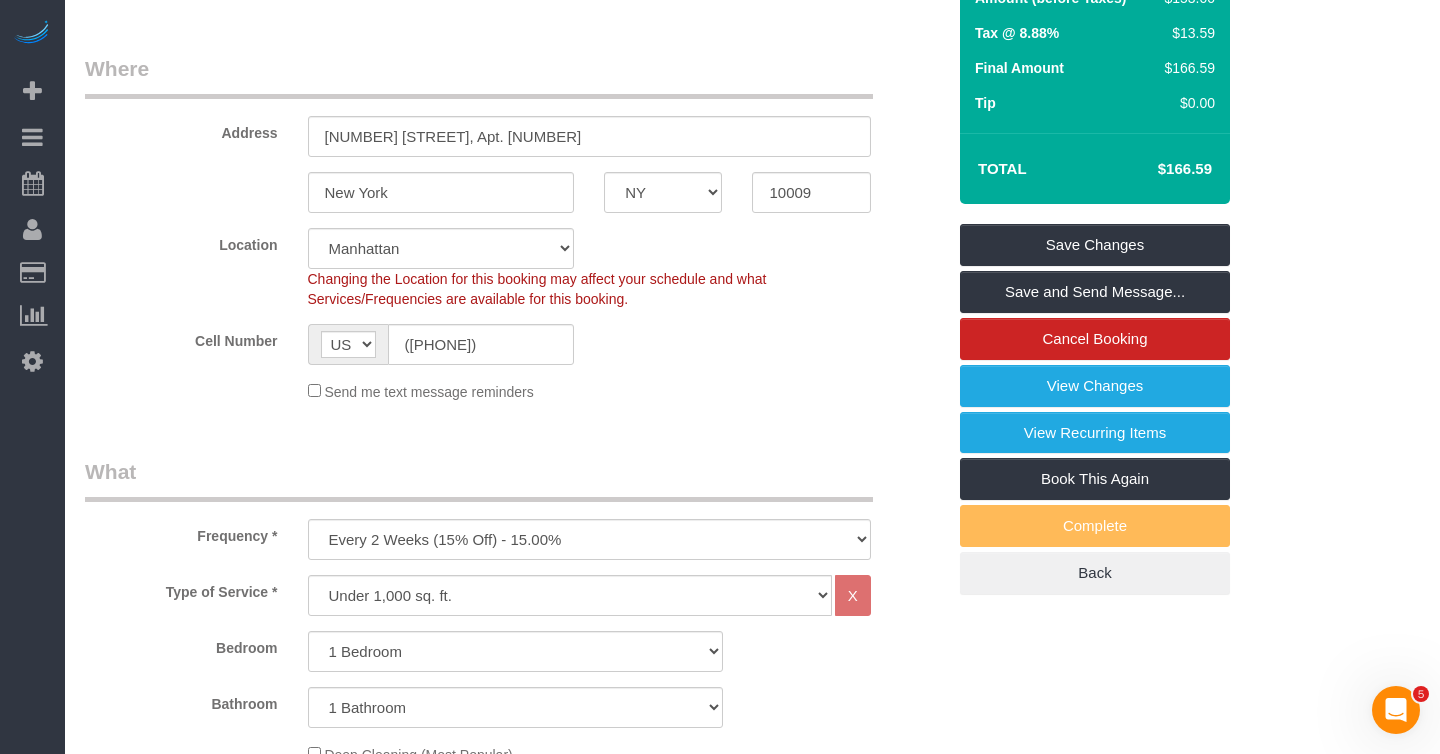 scroll, scrollTop: 0, scrollLeft: 0, axis: both 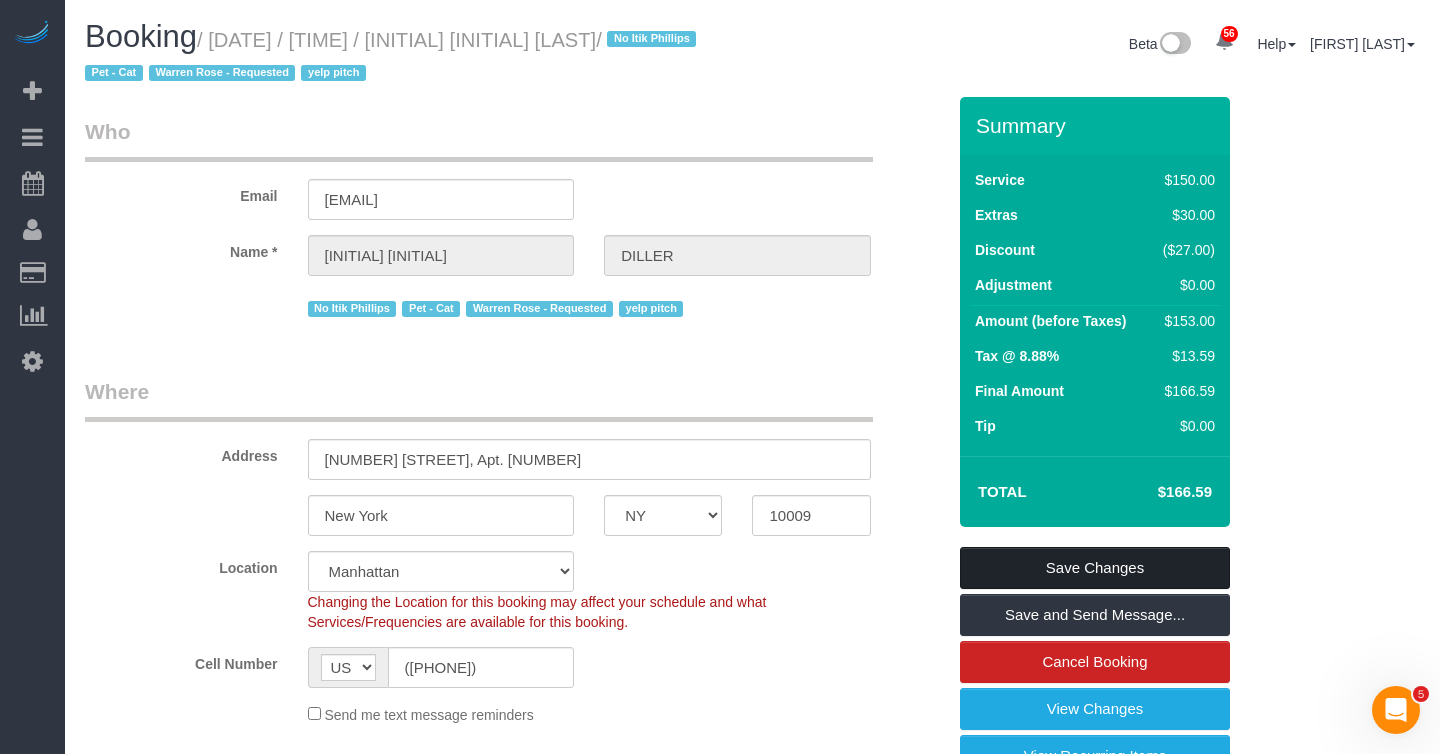 click on "Save Changes" at bounding box center (1095, 568) 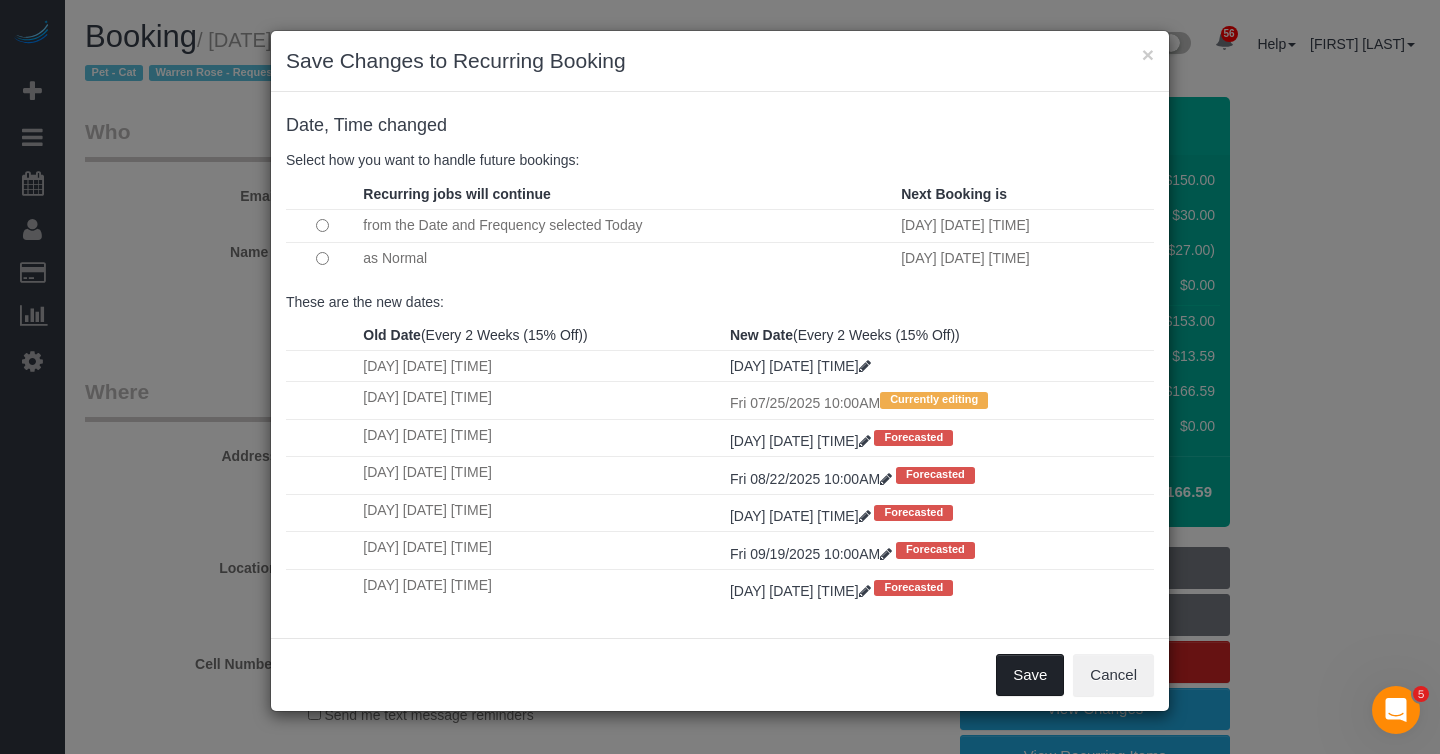 click on "Save" at bounding box center [1030, 675] 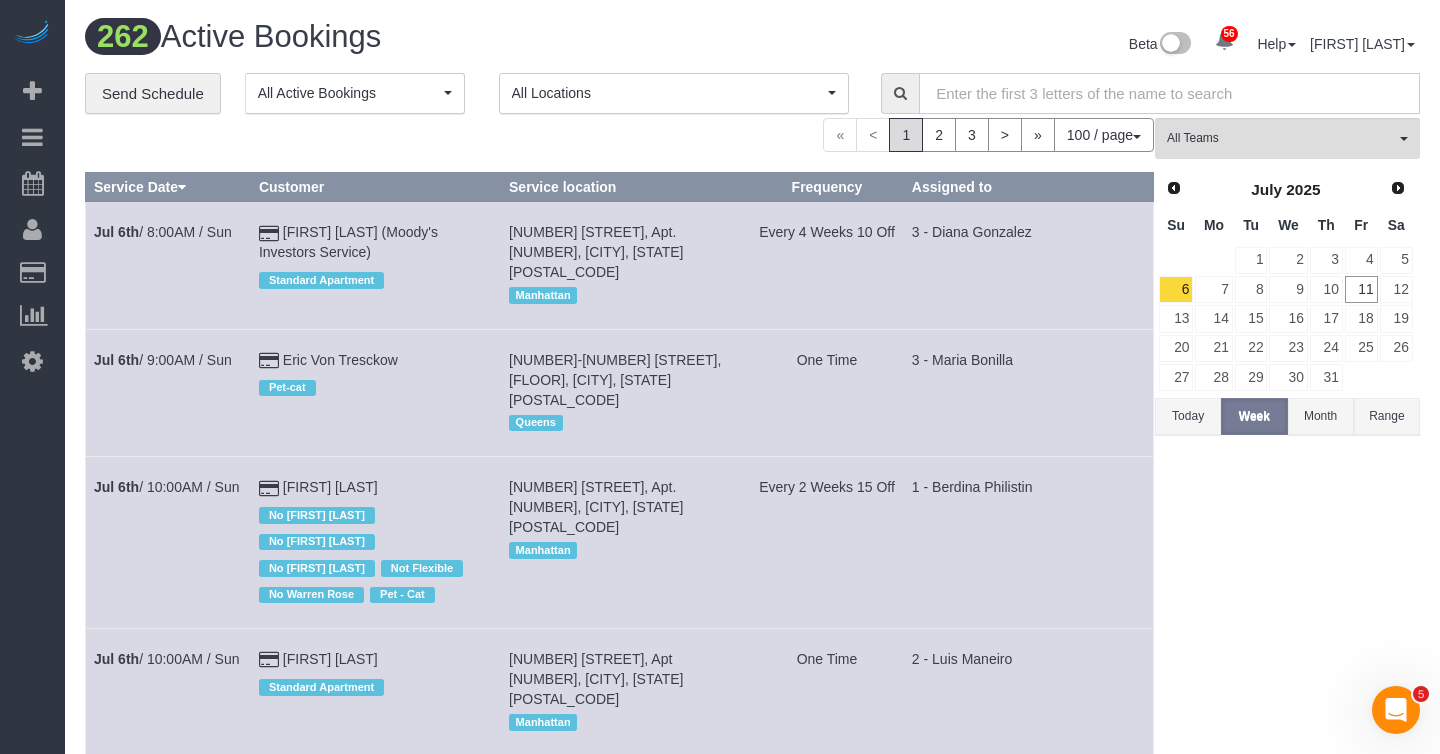 click at bounding box center (1169, 93) 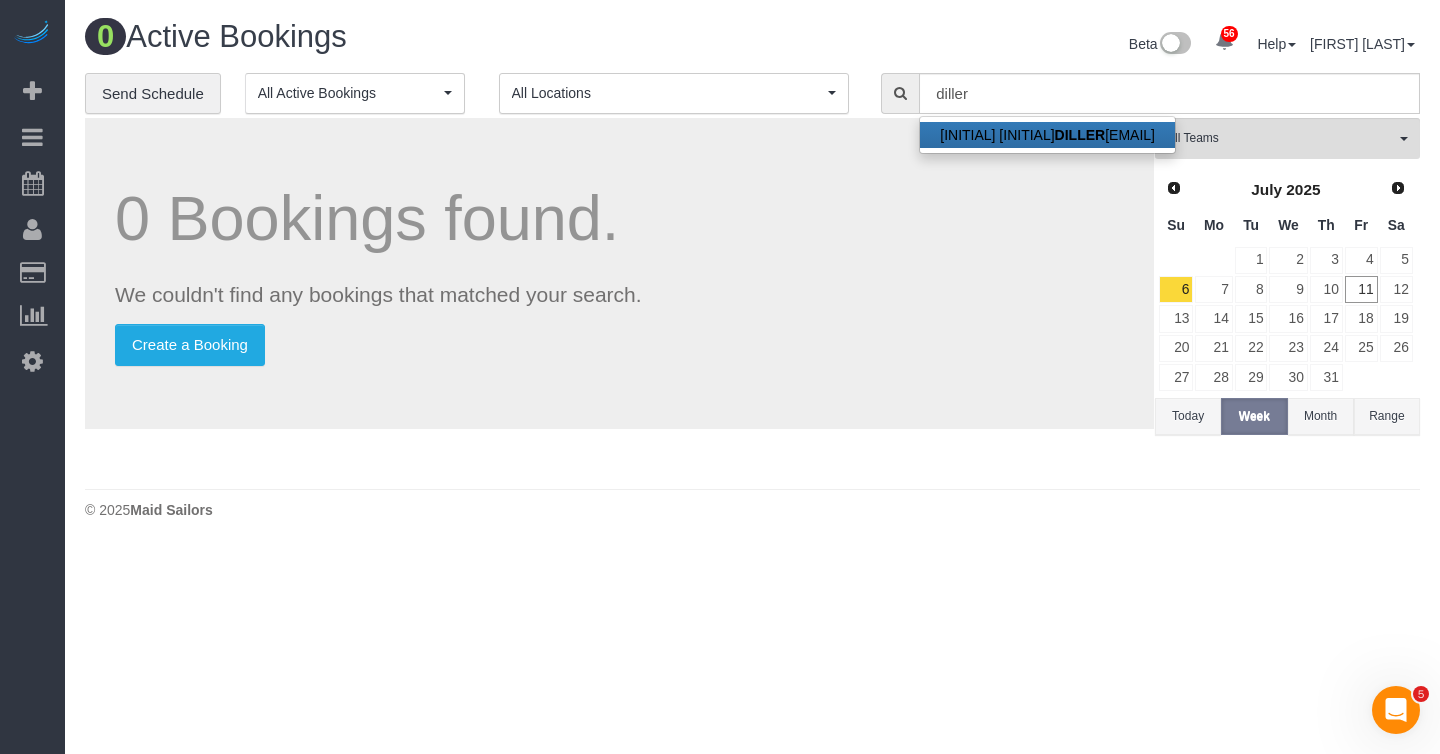 click on "DILLER" at bounding box center [1080, 135] 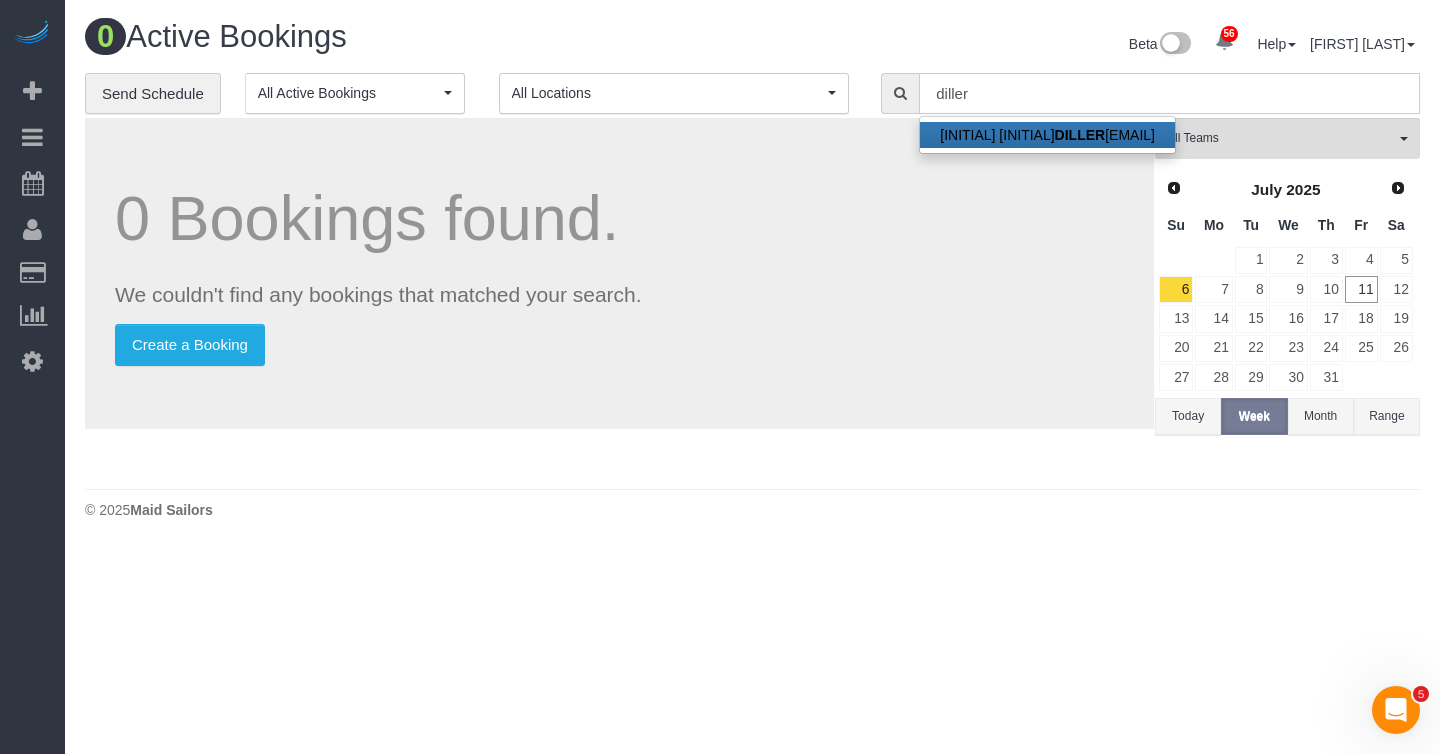 type on "[EMAIL]" 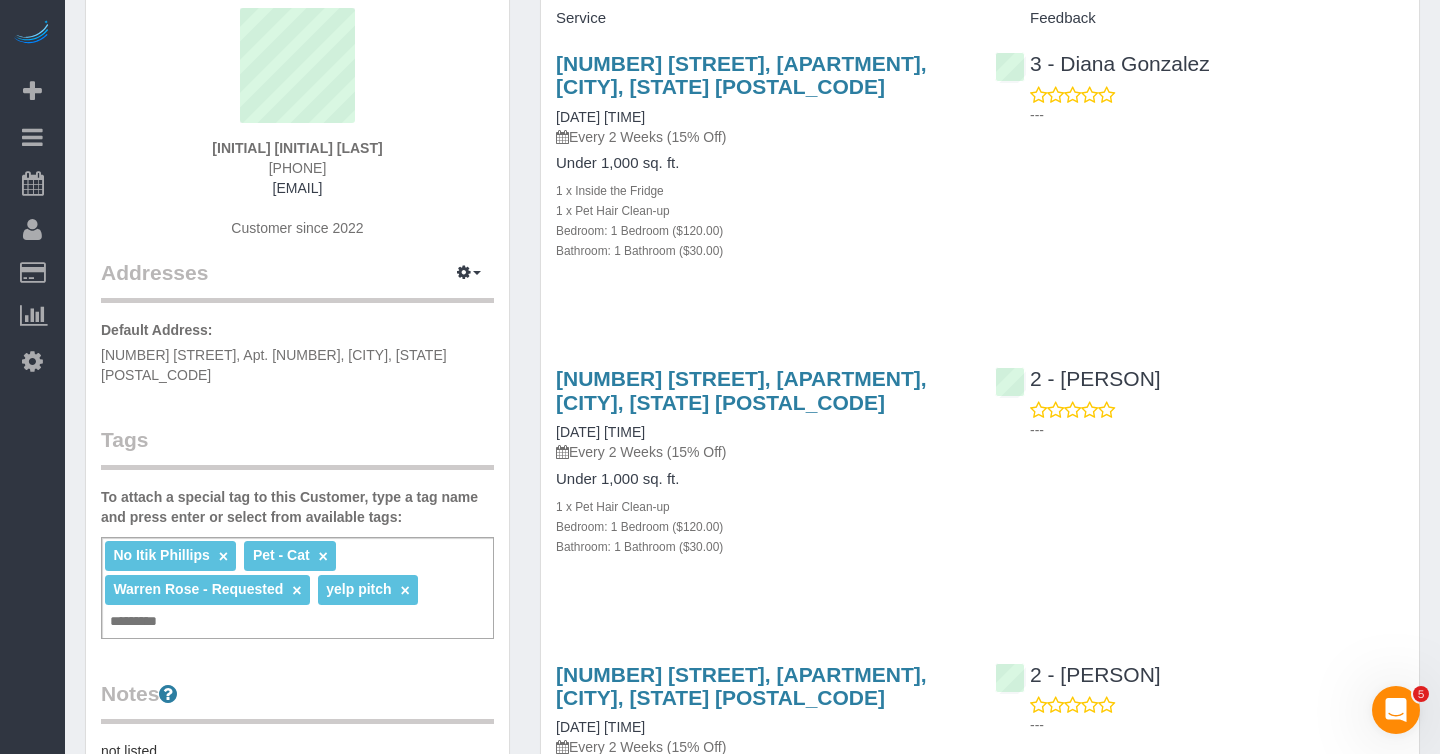 scroll, scrollTop: 166, scrollLeft: 0, axis: vertical 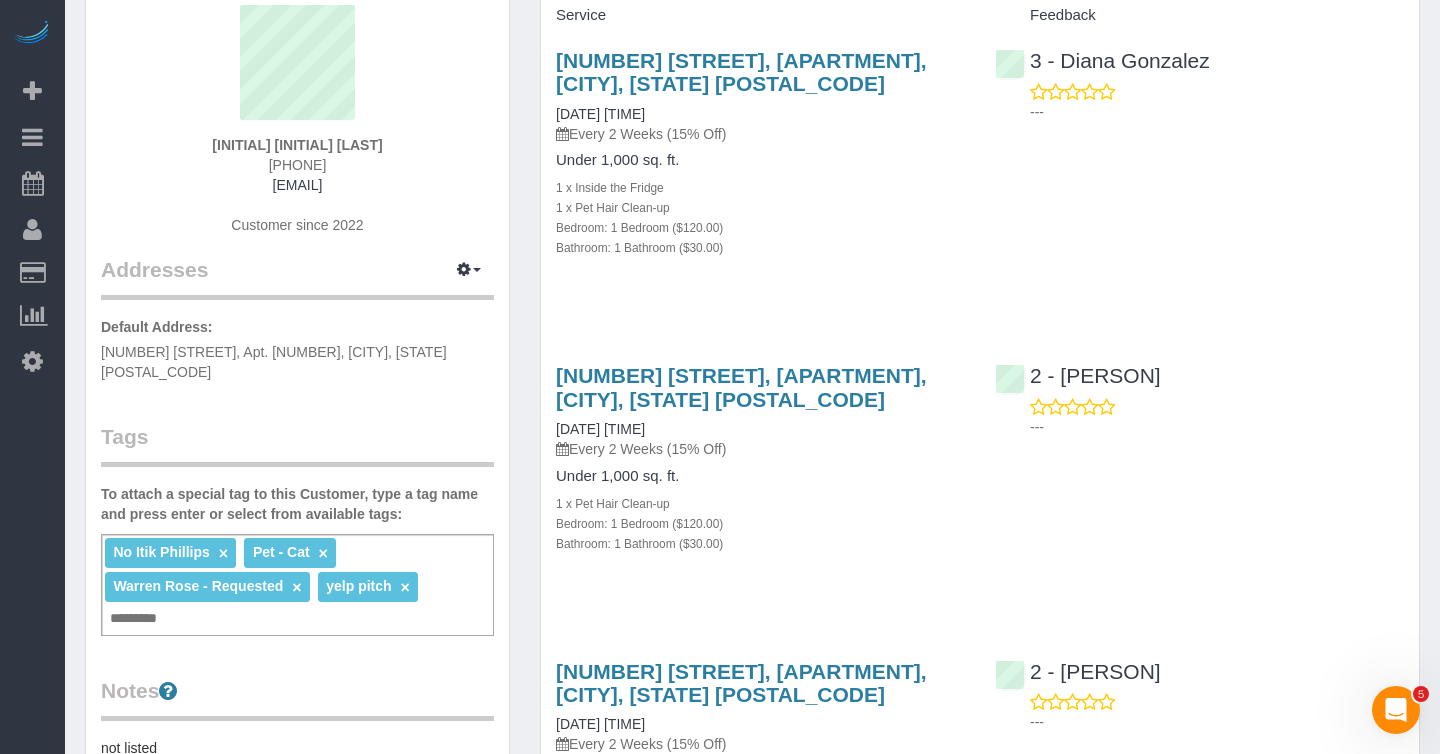 click on "×" at bounding box center [296, 587] 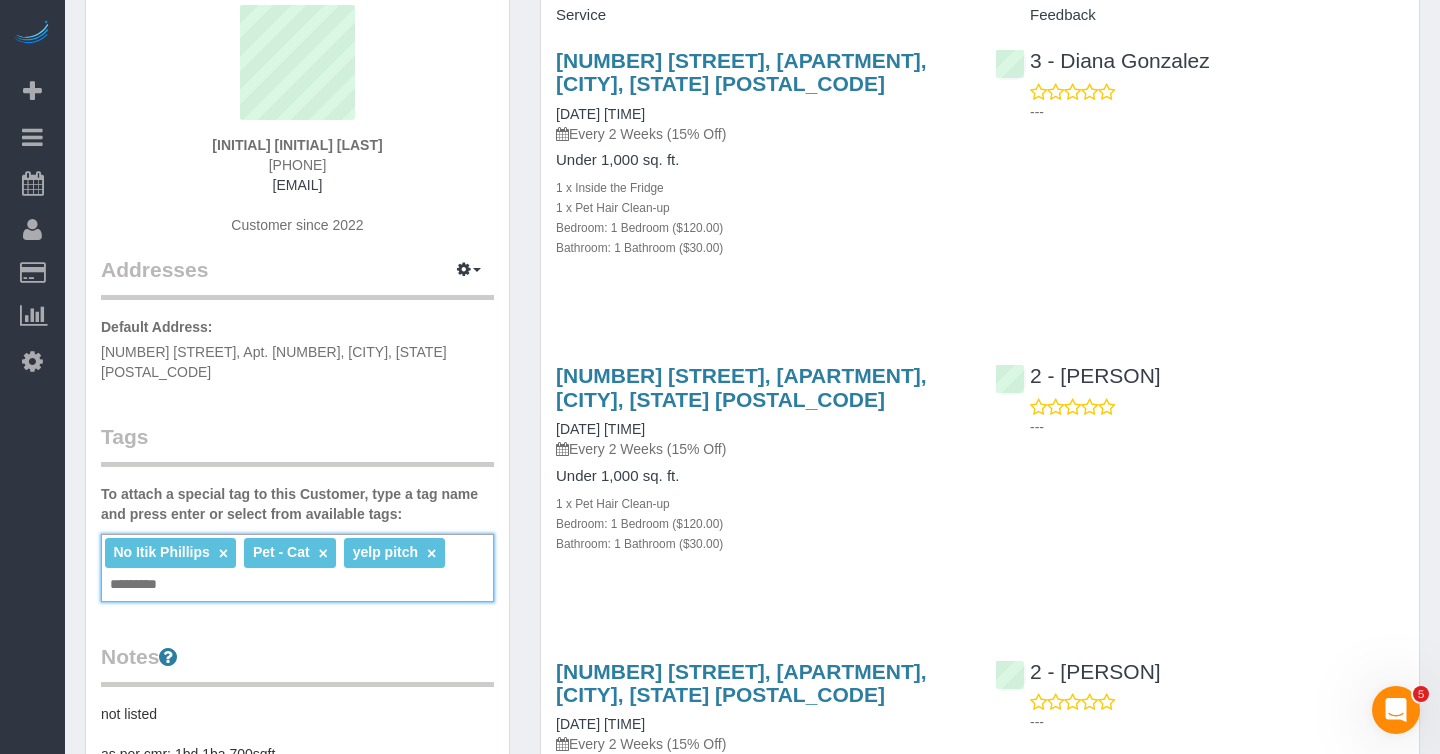 click on "No Itik Phillips   × Pet - Cat   × yelp pitch   × Add a tag" at bounding box center (297, 568) 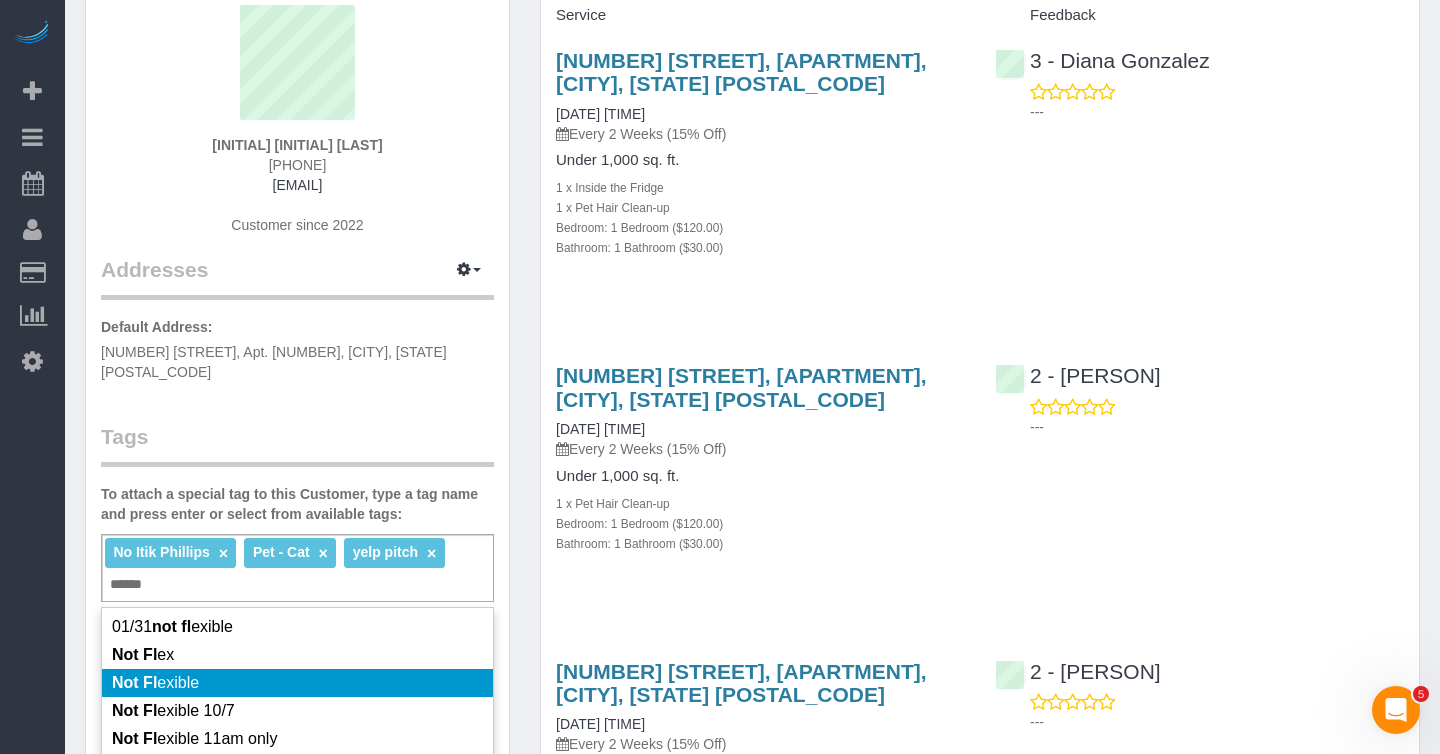 type on "******" 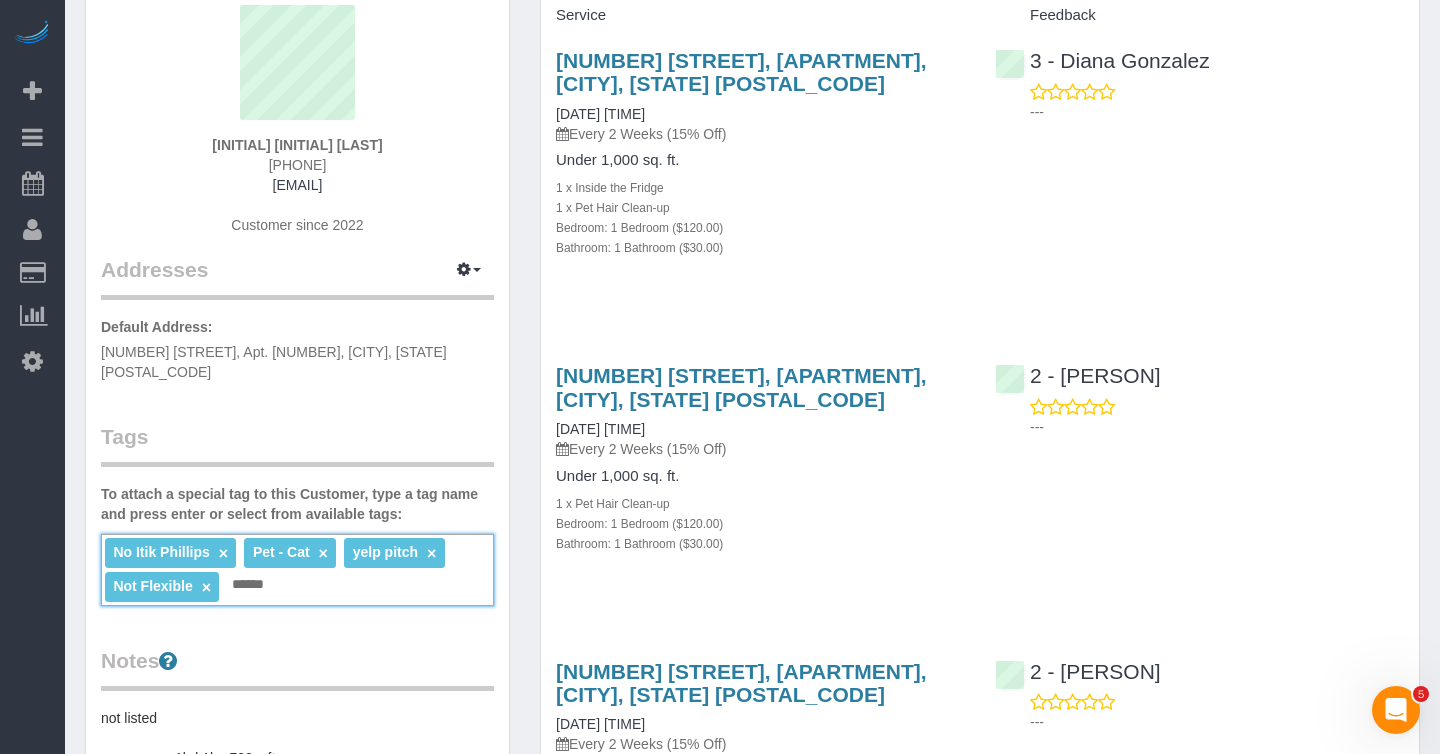 type 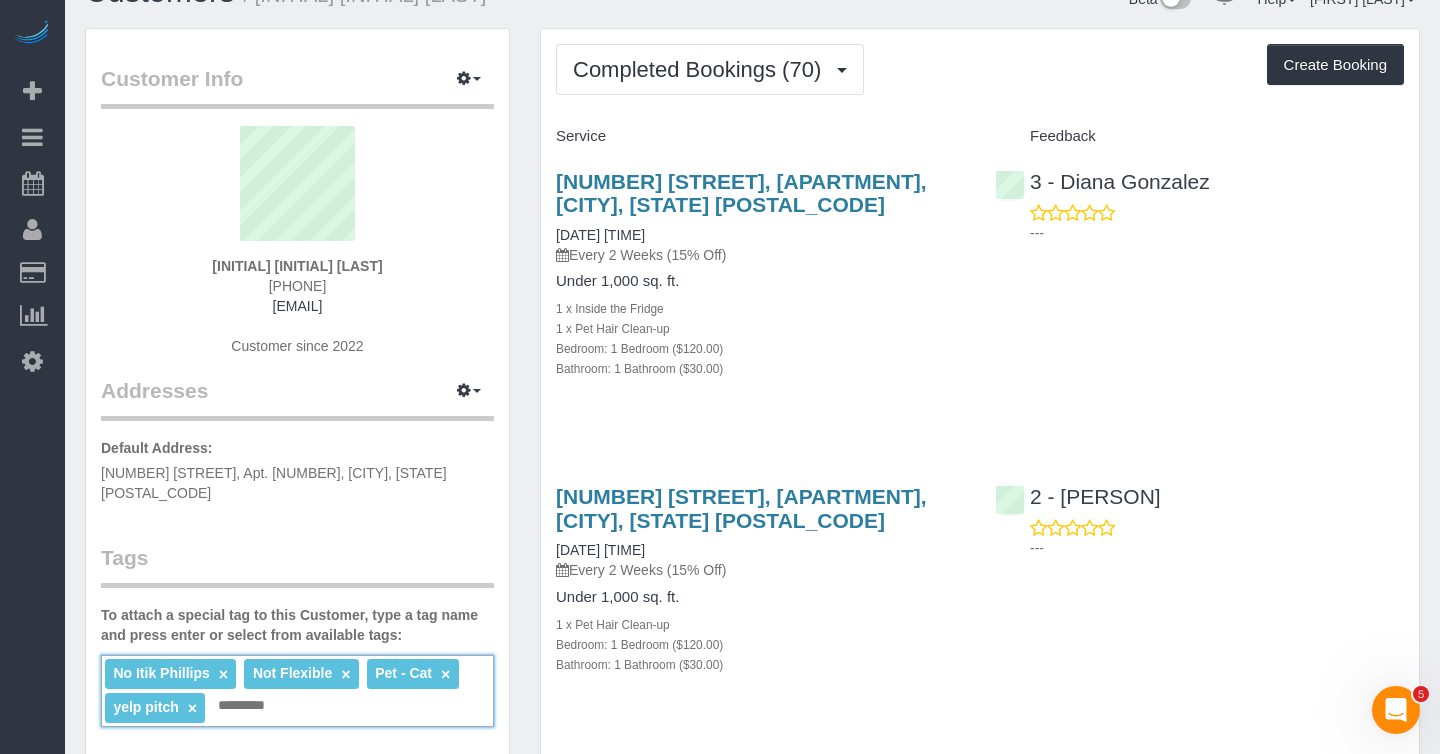 scroll, scrollTop: 0, scrollLeft: 0, axis: both 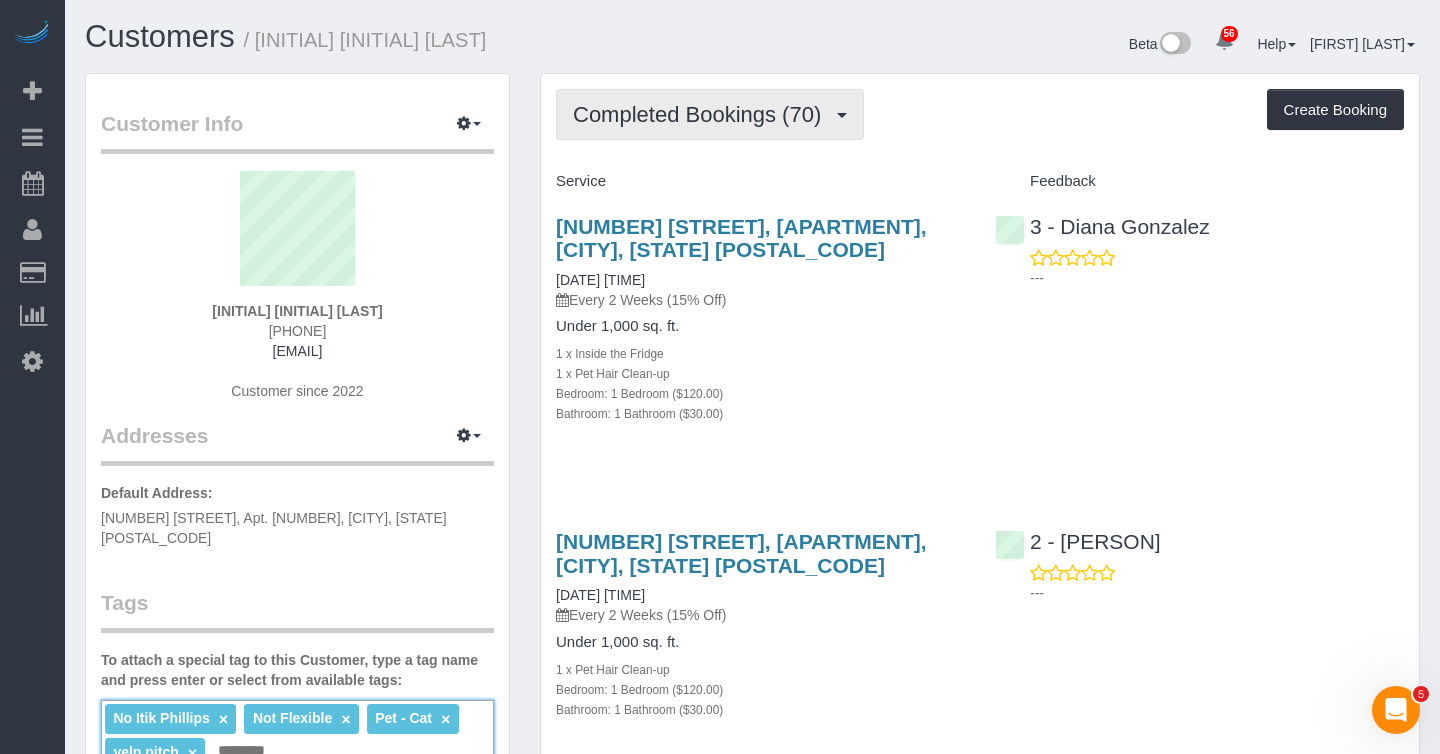 click on "Completed Bookings (70)" at bounding box center (702, 114) 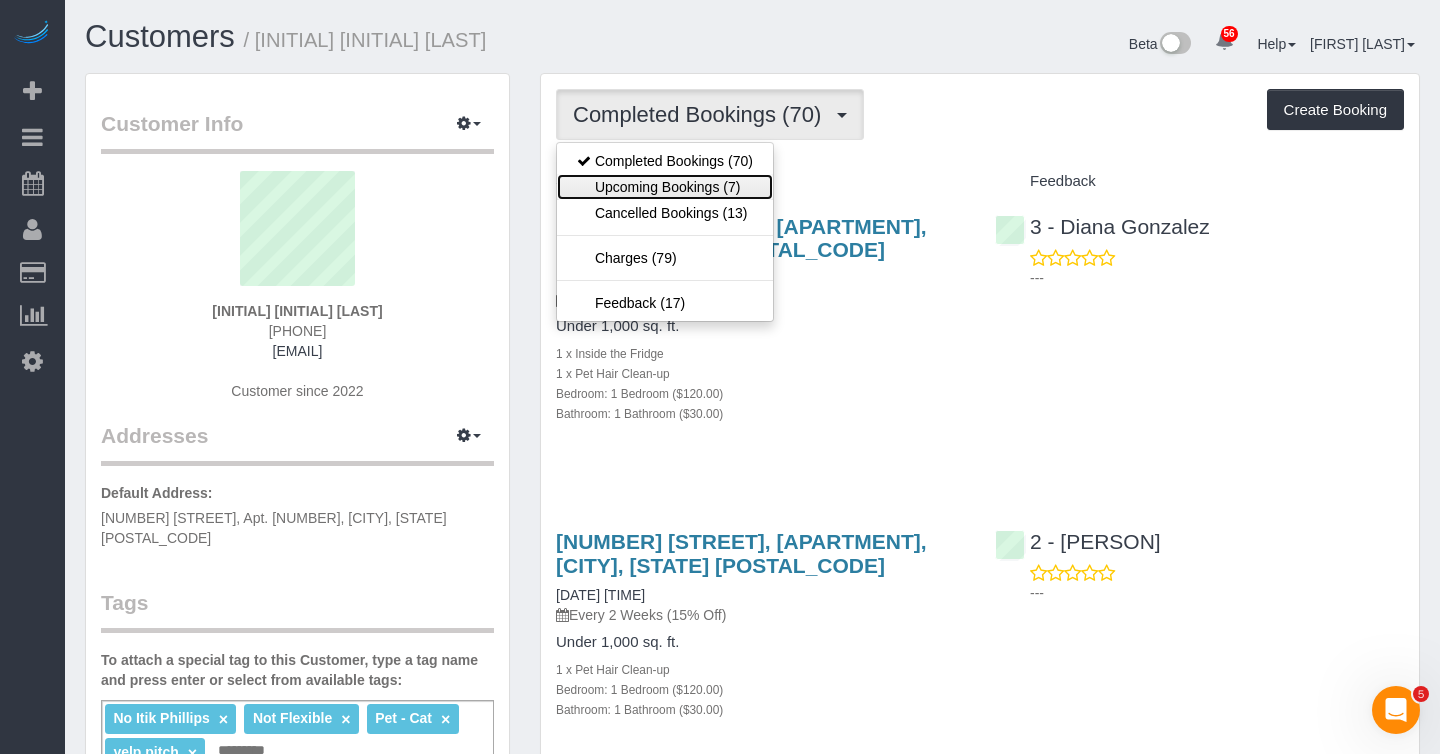 click on "Upcoming Bookings (7)" at bounding box center (665, 187) 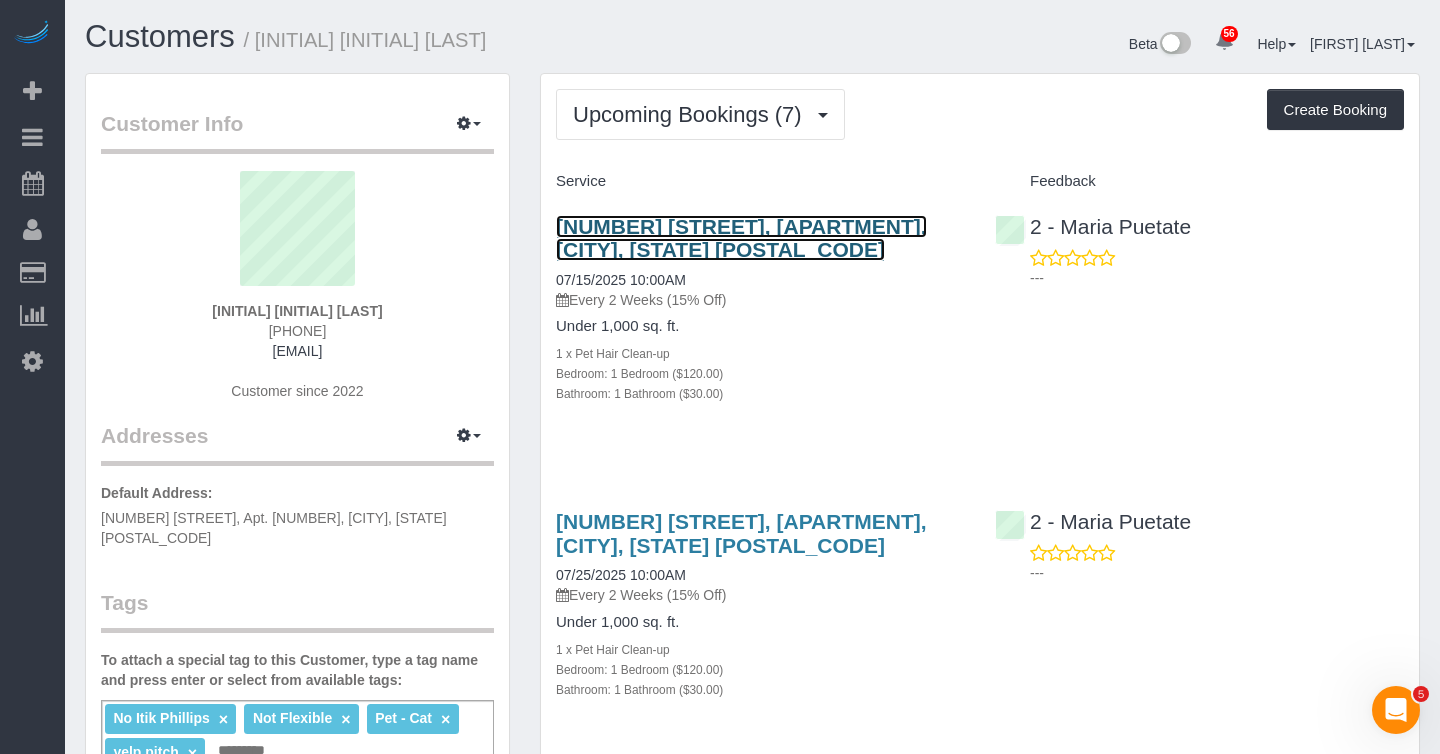 click on "515 East 14th Street, Apt. 5c, New York, NY 10009" at bounding box center [741, 238] 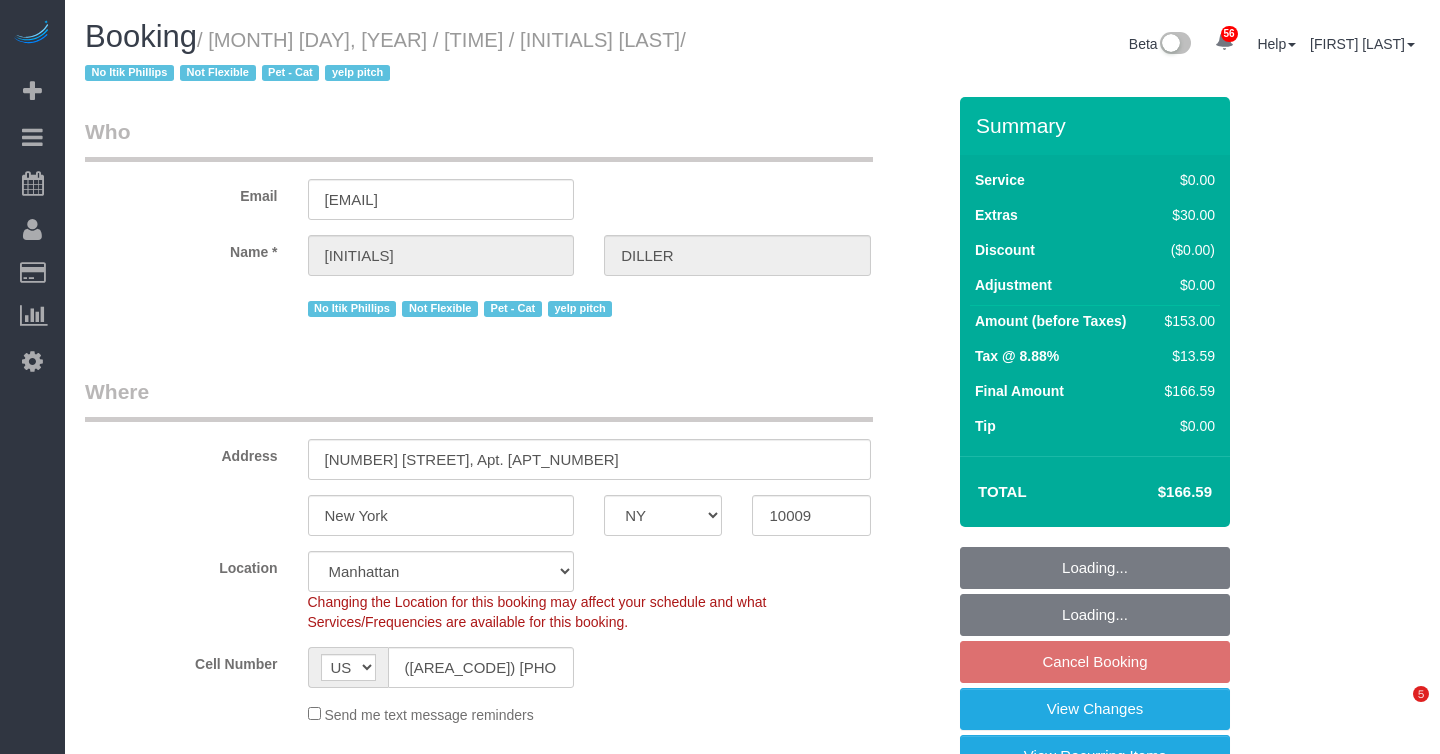 select on "NY" 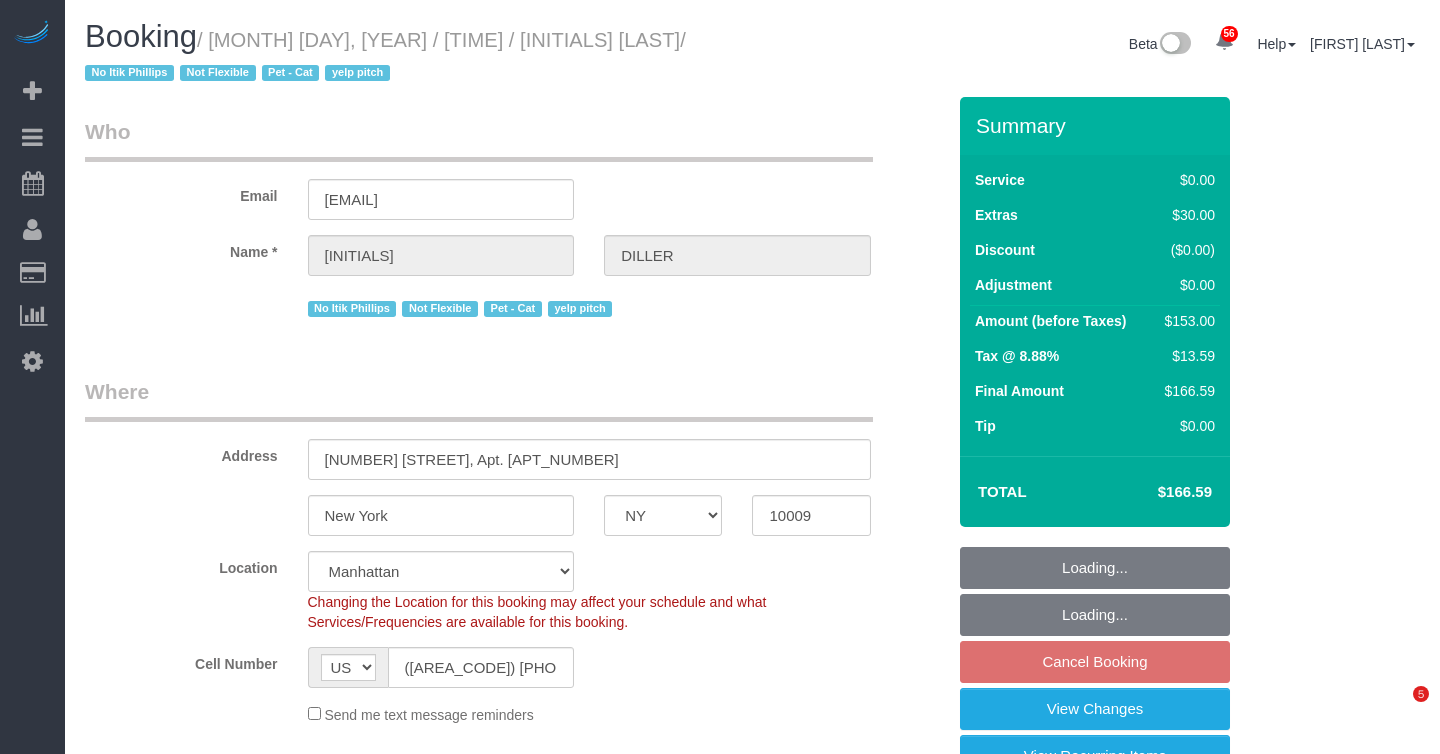 scroll, scrollTop: 0, scrollLeft: 0, axis: both 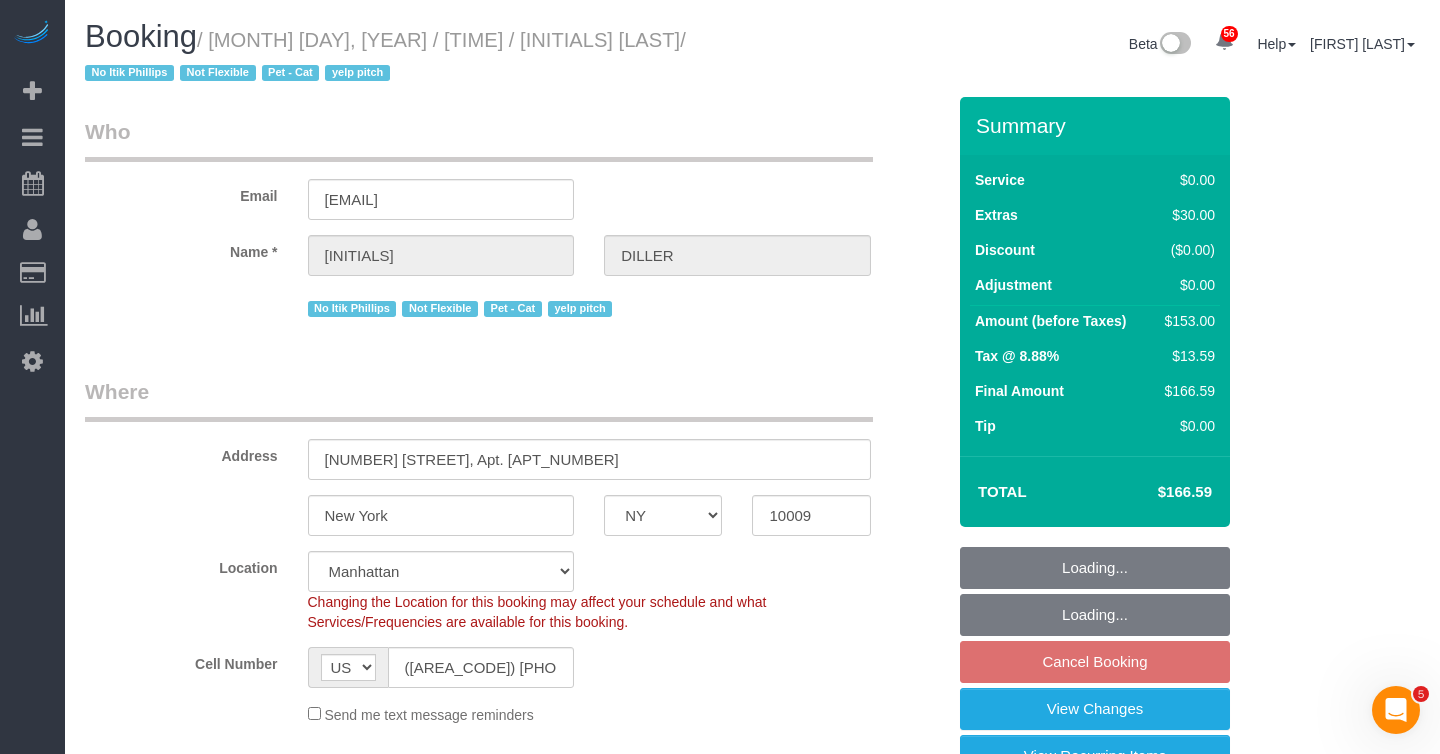 select on "1" 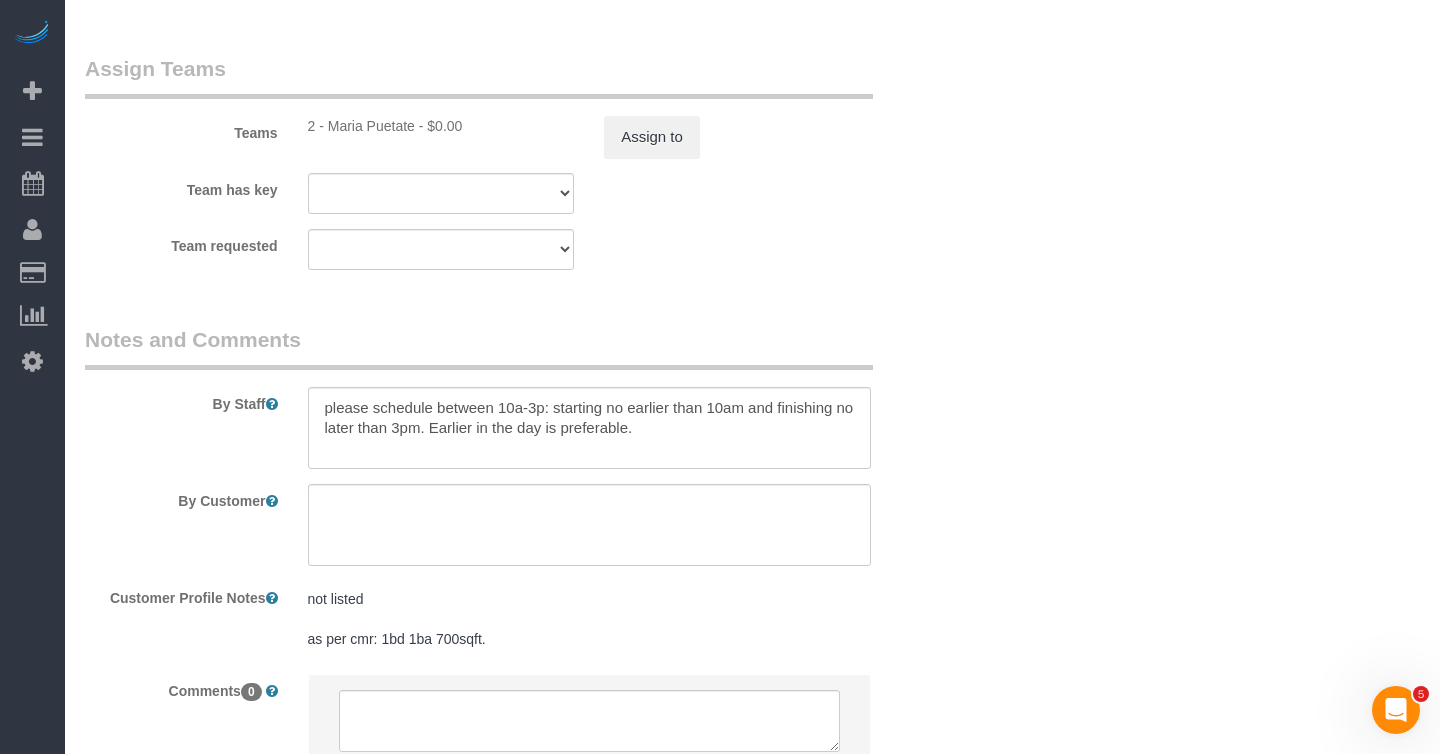 scroll, scrollTop: 2668, scrollLeft: 0, axis: vertical 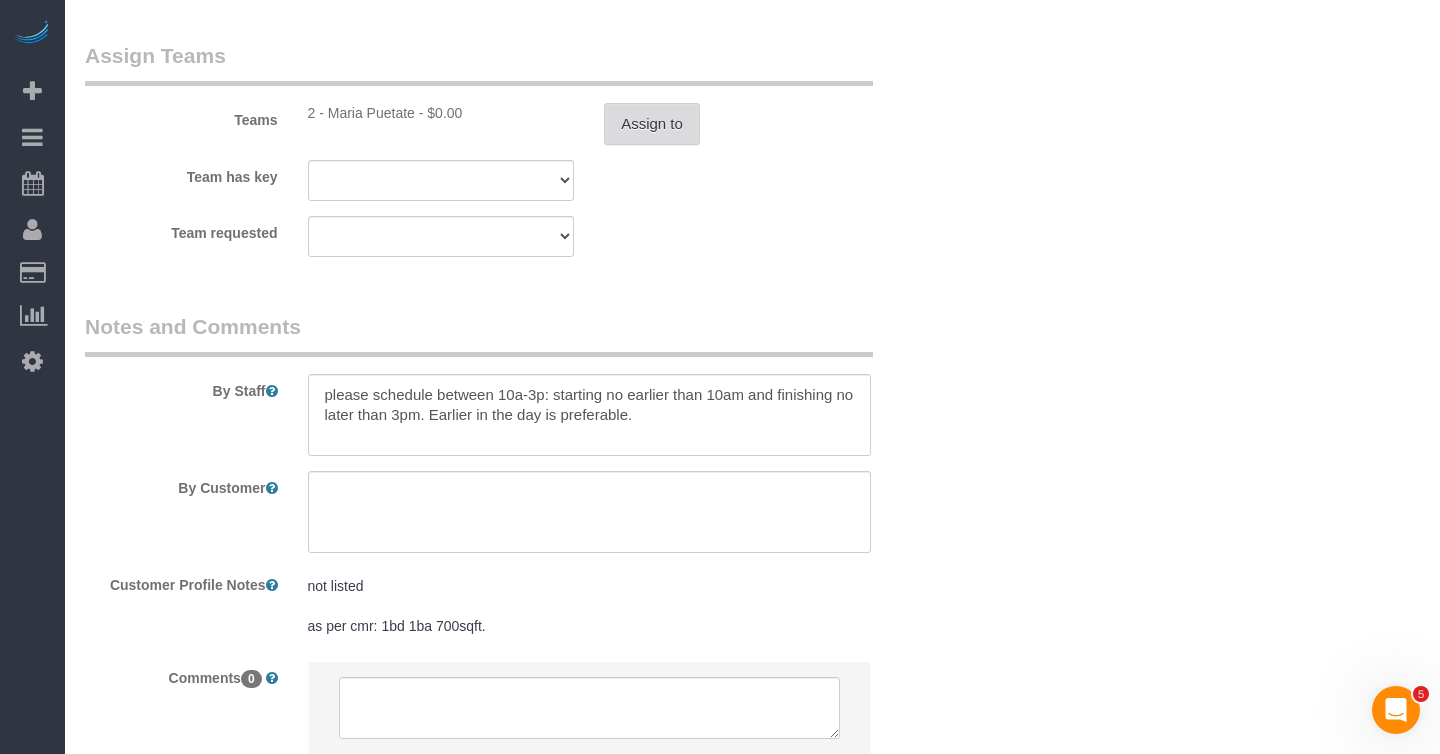 click on "Assign to" at bounding box center [652, 124] 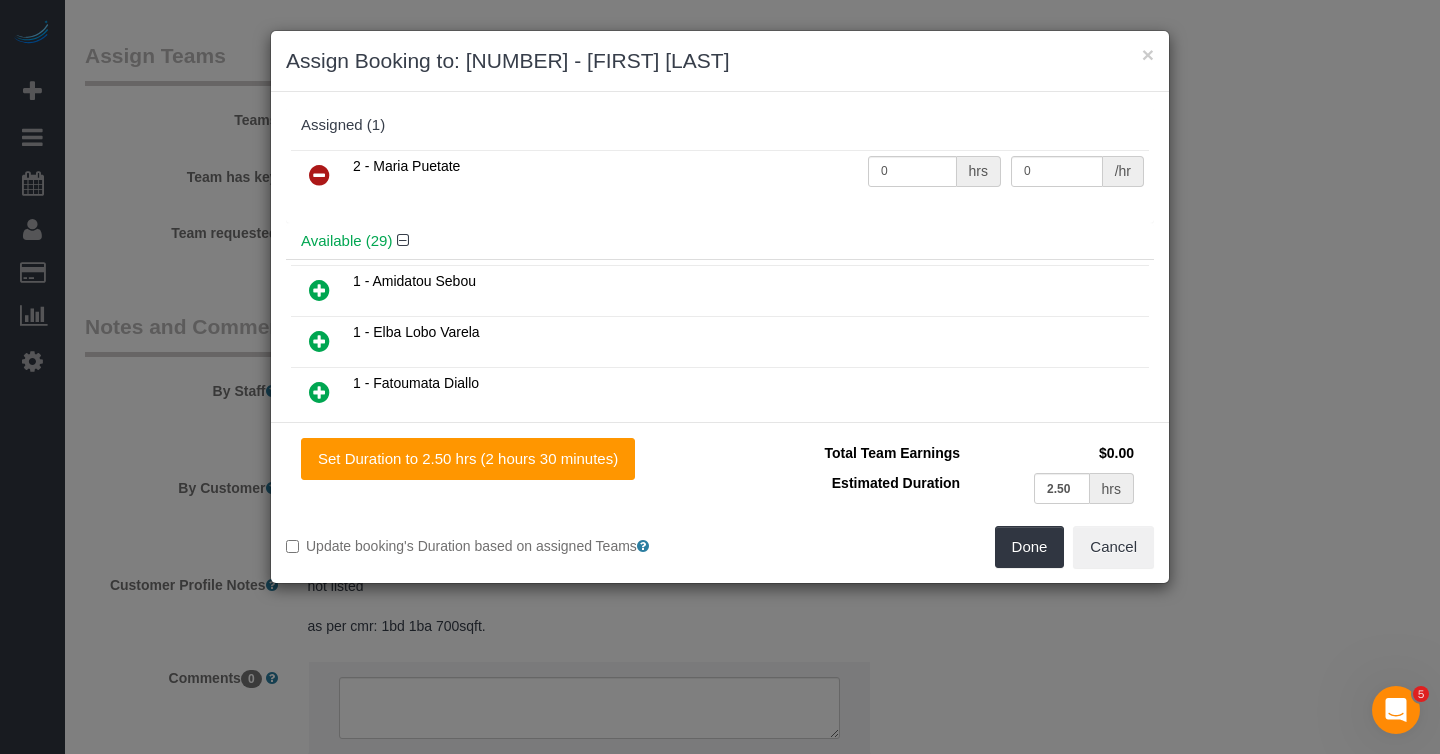 click at bounding box center (319, 175) 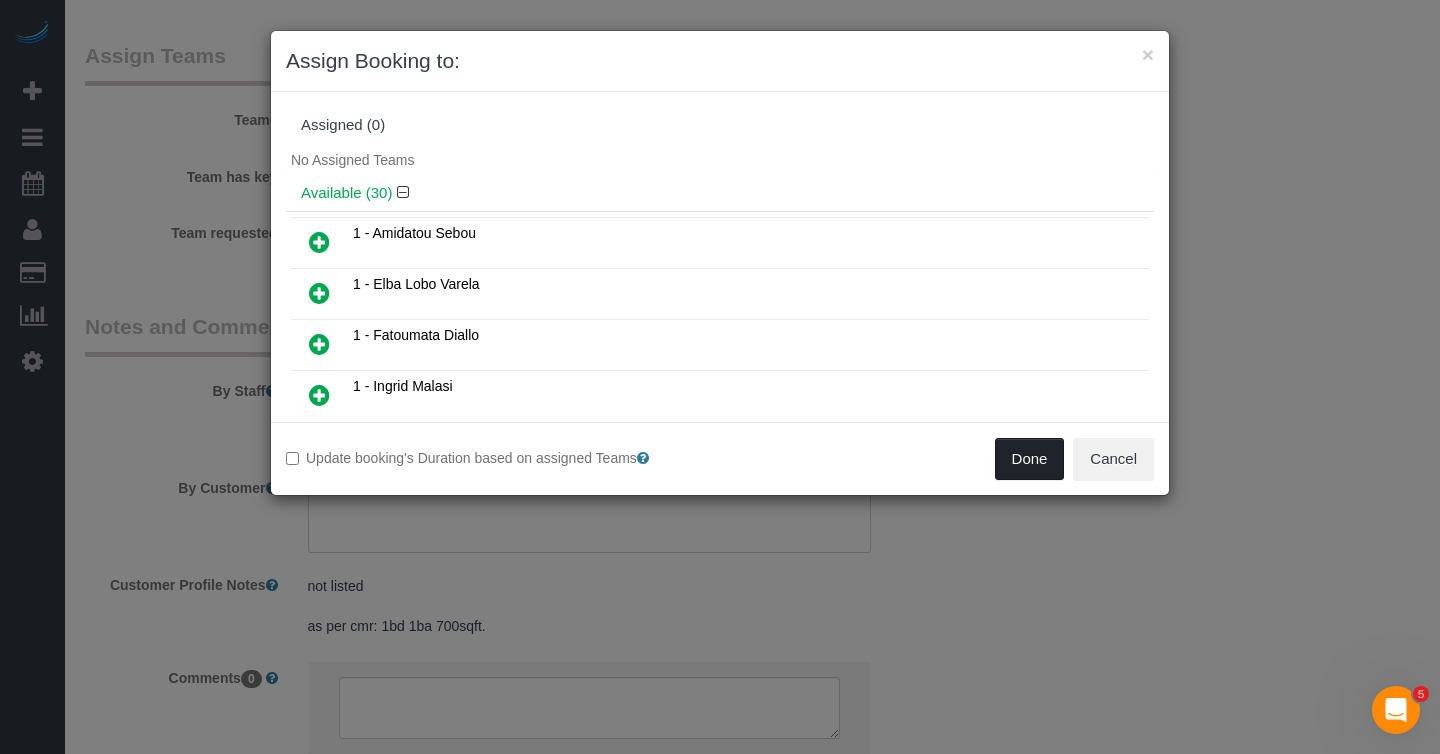 click on "Done" at bounding box center [1030, 459] 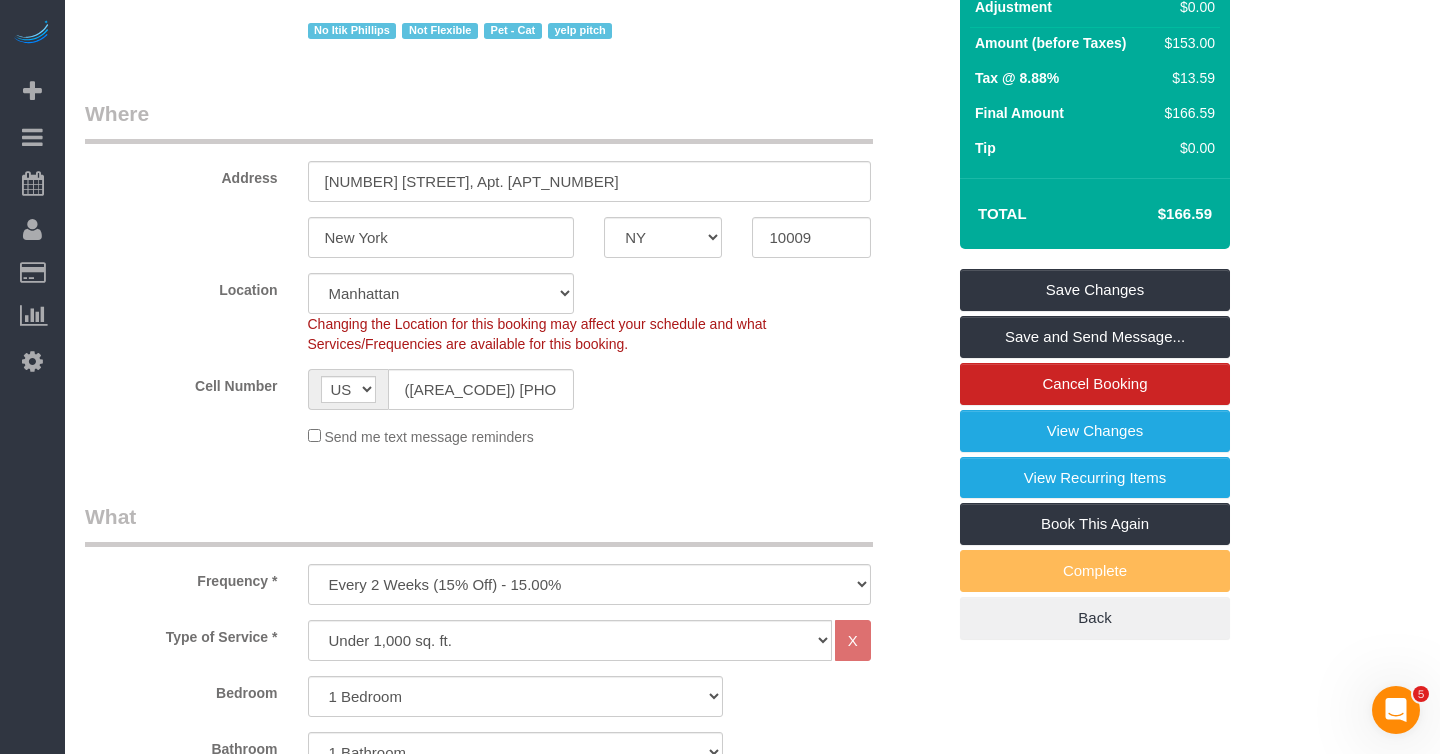 scroll, scrollTop: 163, scrollLeft: 0, axis: vertical 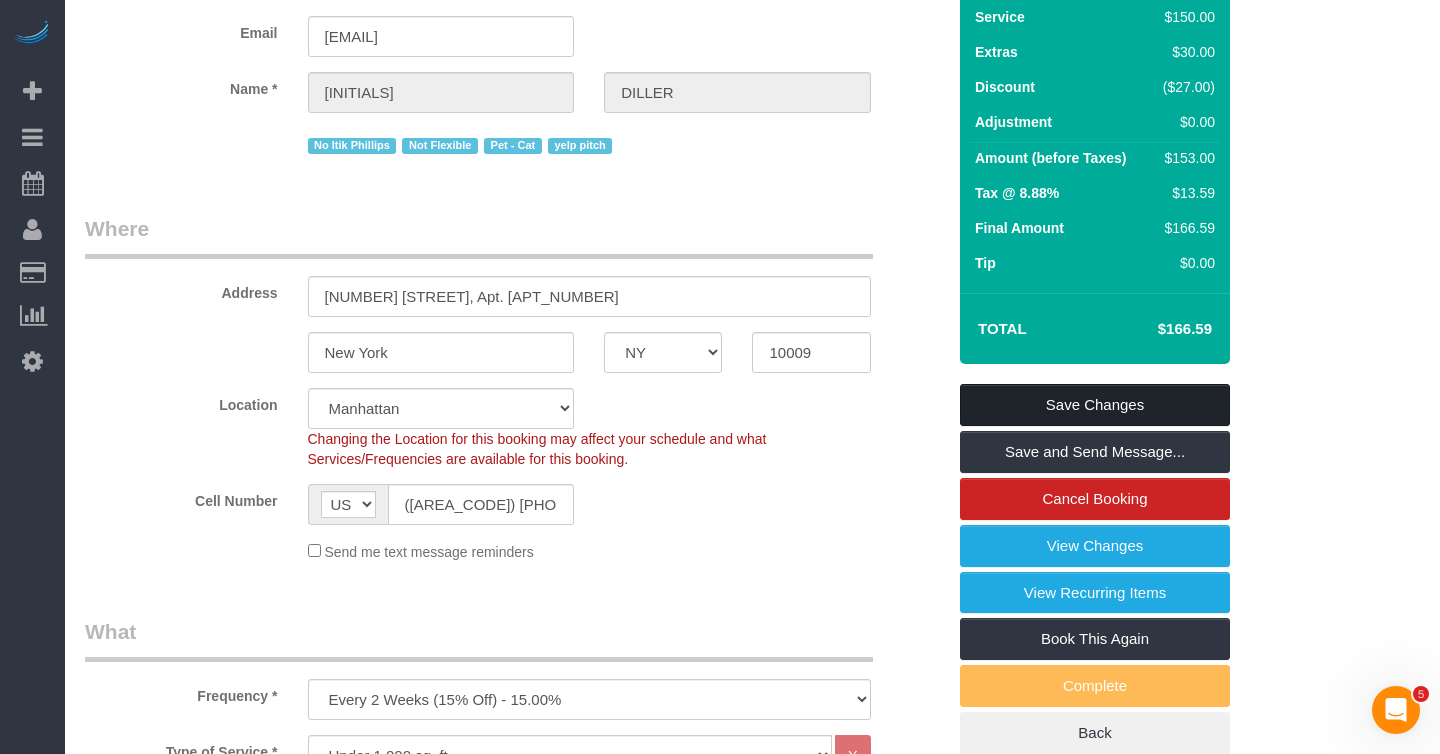 click on "Save Changes" at bounding box center [1095, 405] 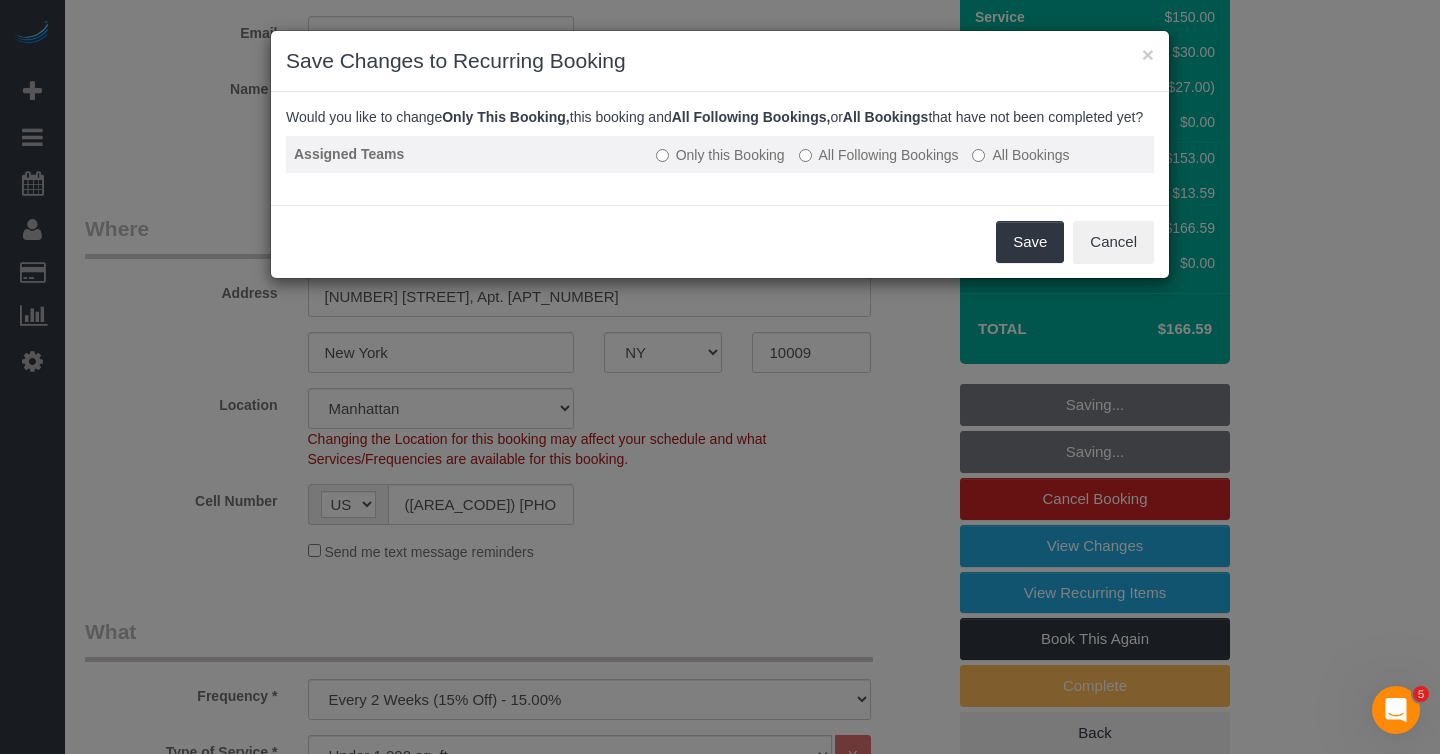 click on "All Following Bookings" at bounding box center (879, 155) 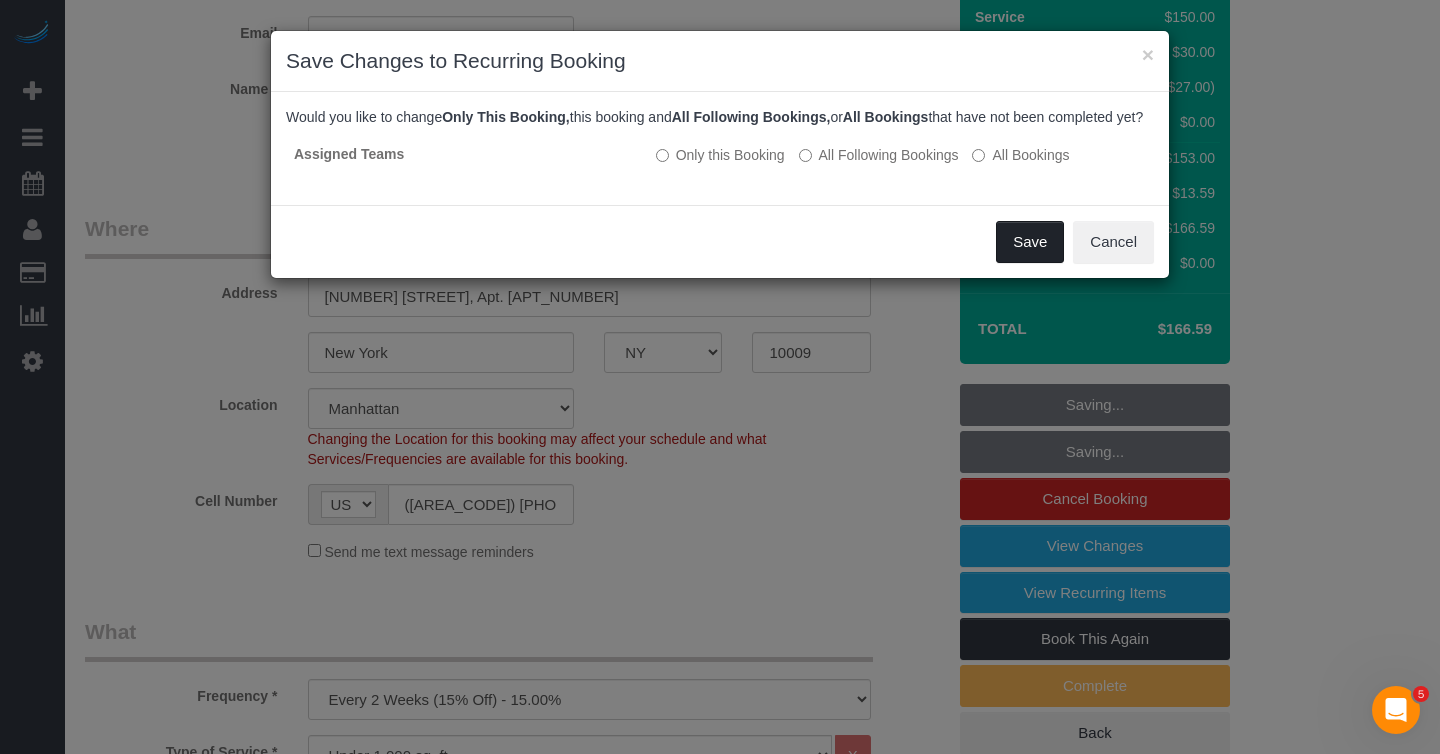 click on "Save" at bounding box center (1030, 242) 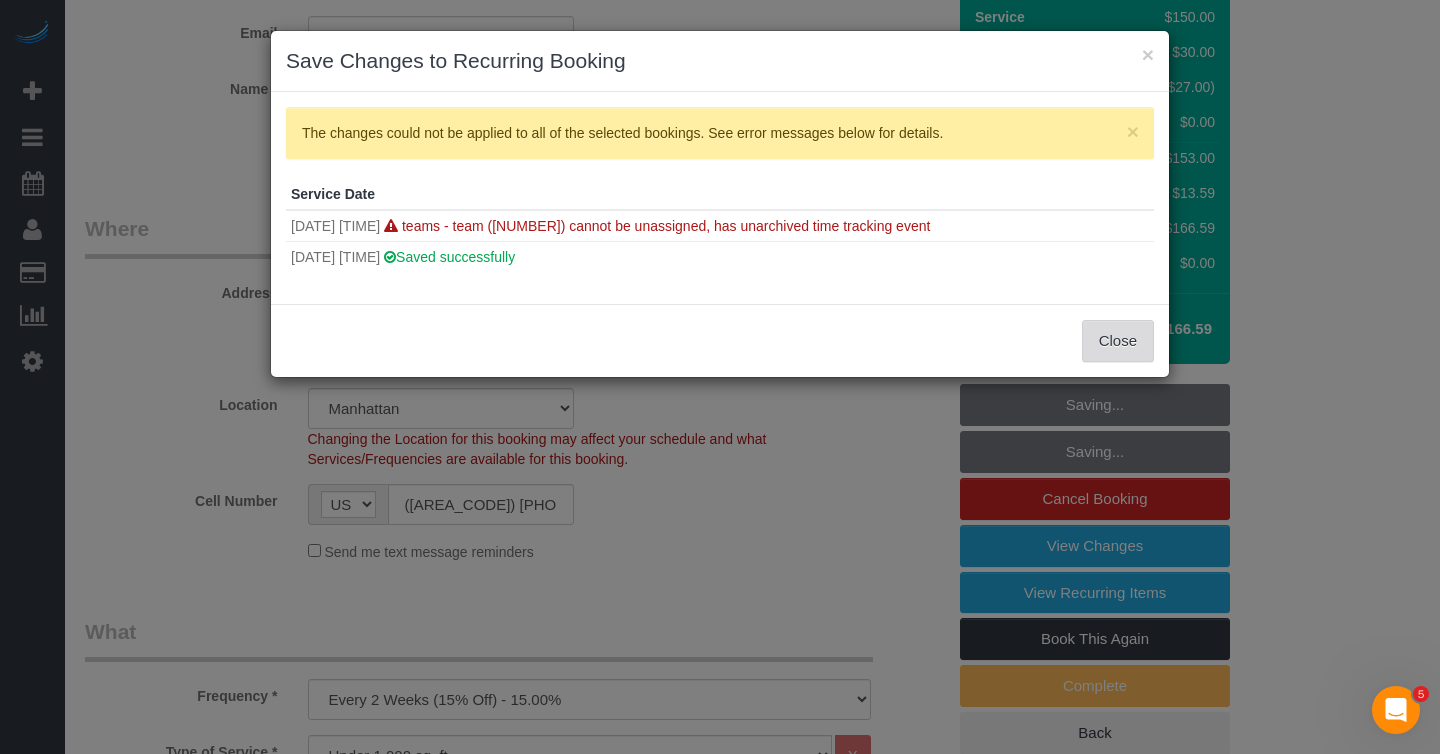 click on "Close" at bounding box center [1118, 341] 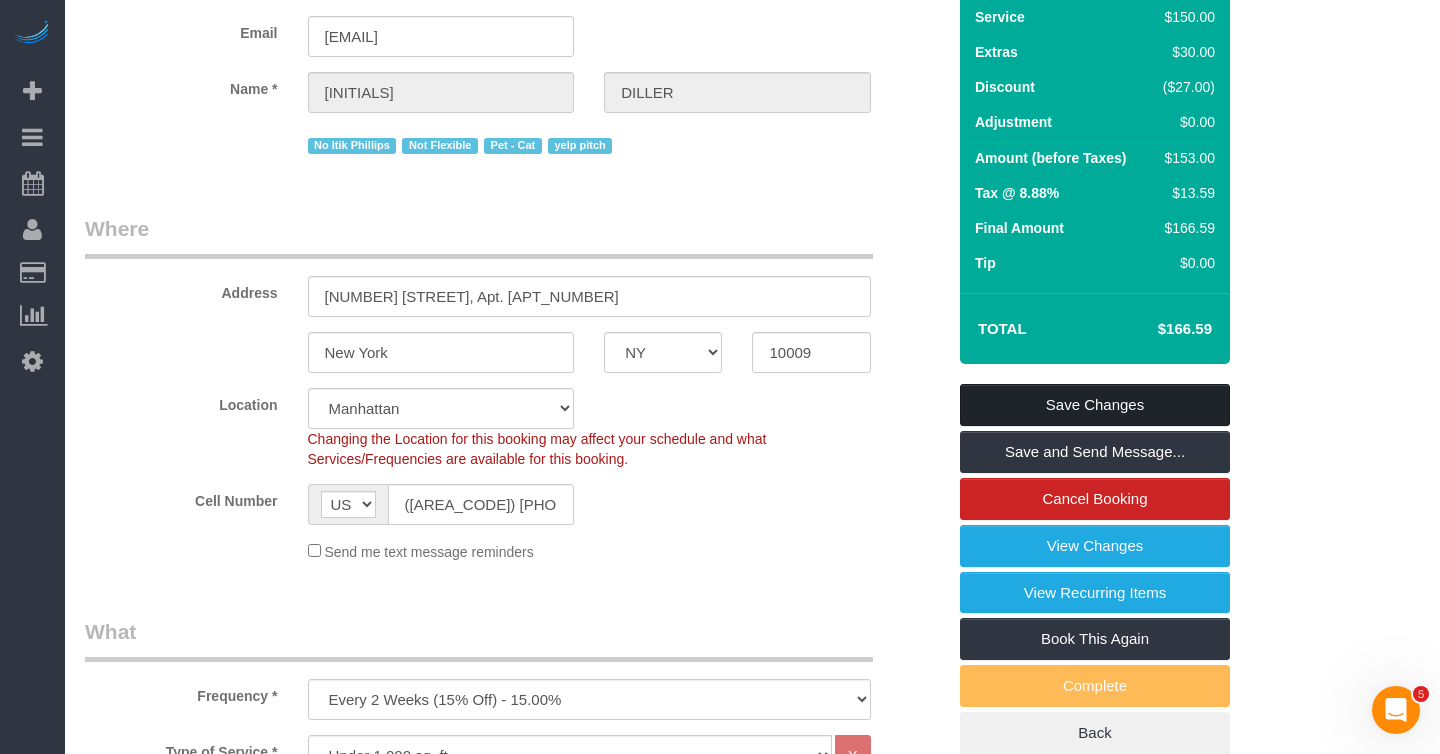 scroll, scrollTop: 0, scrollLeft: 0, axis: both 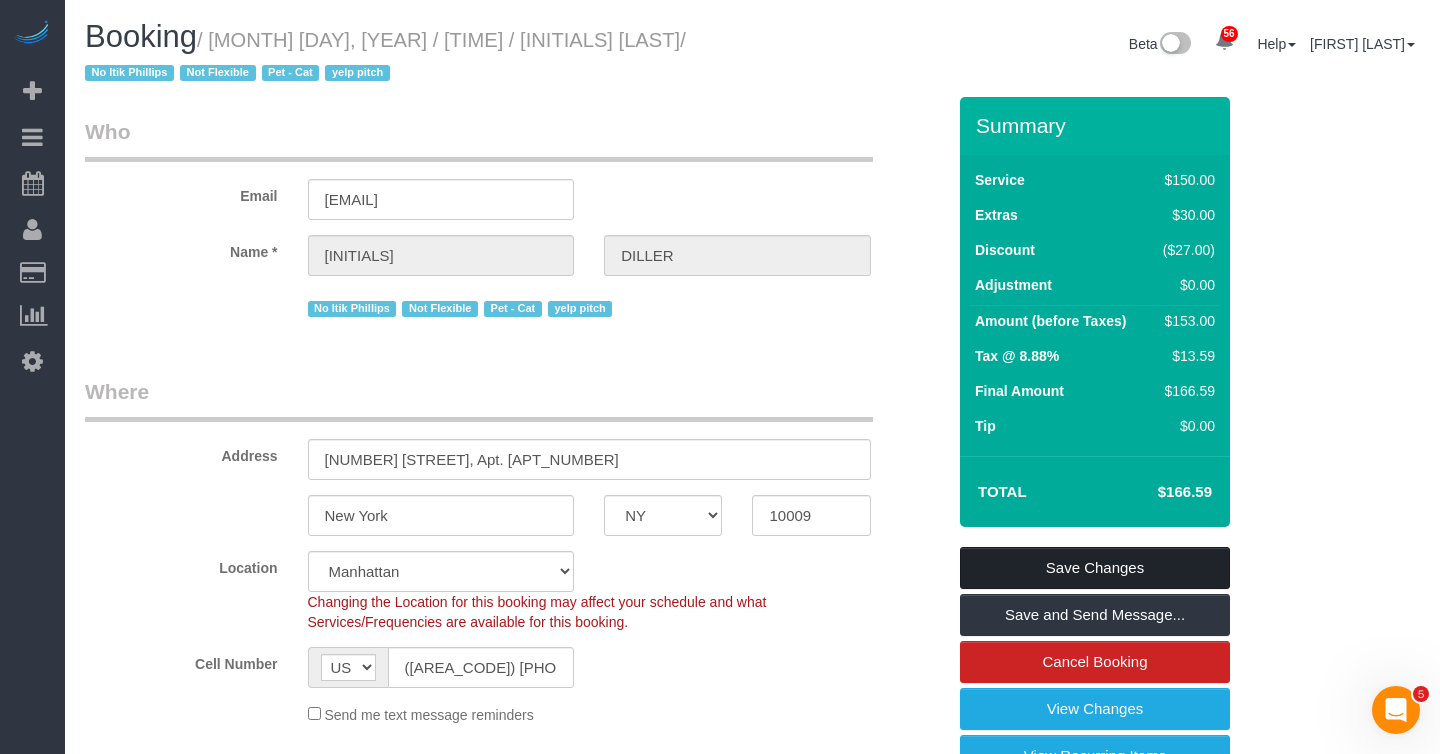 click on "Save Changes" at bounding box center (1095, 568) 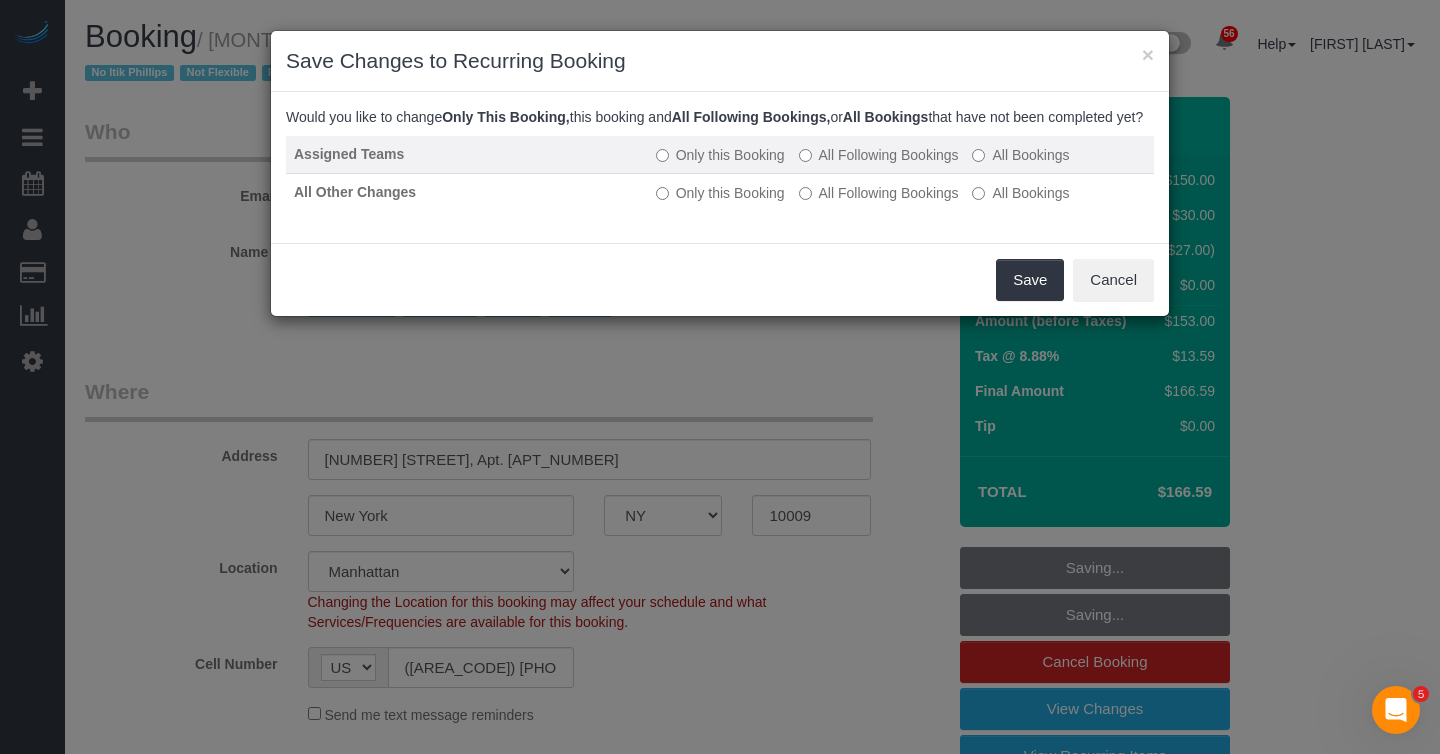 click on "All Following Bookings" at bounding box center [879, 155] 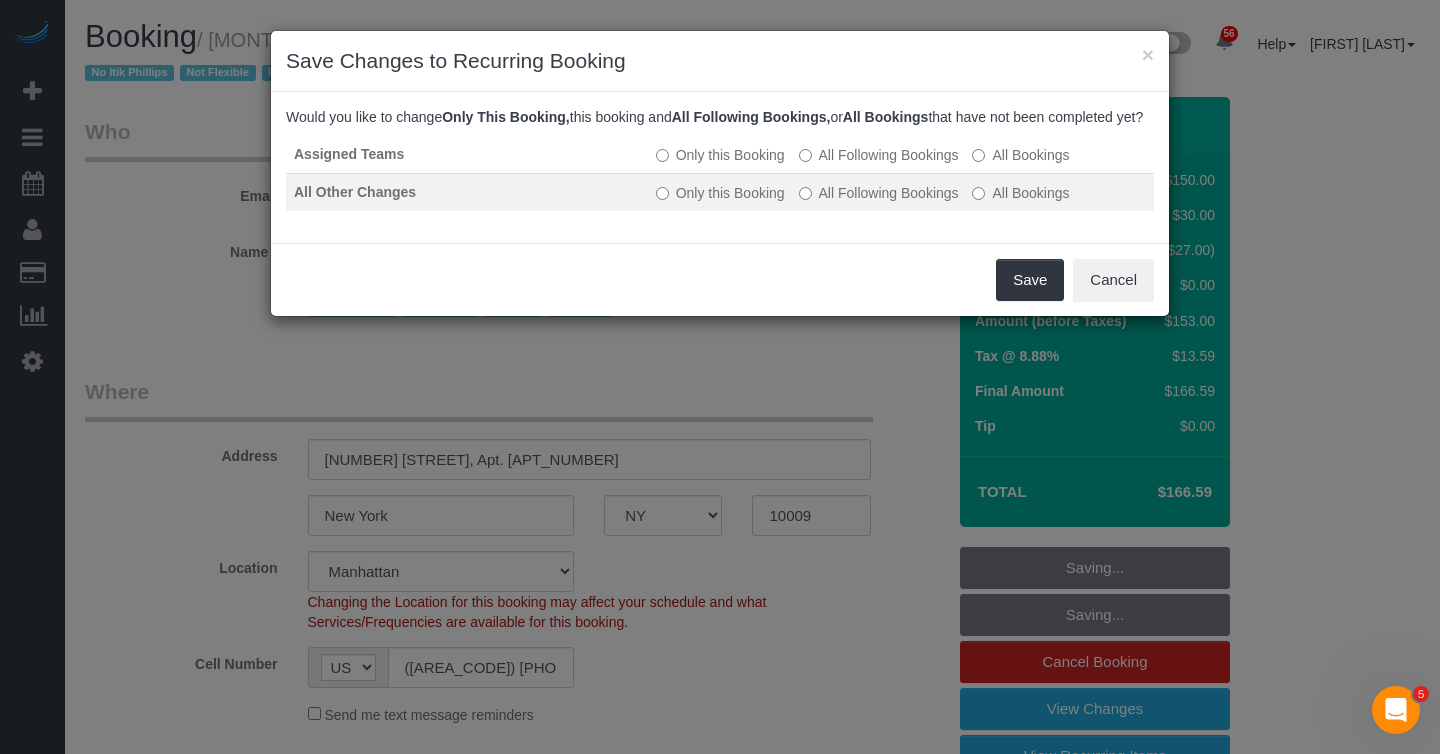 click on "All Following Bookings" at bounding box center (879, 193) 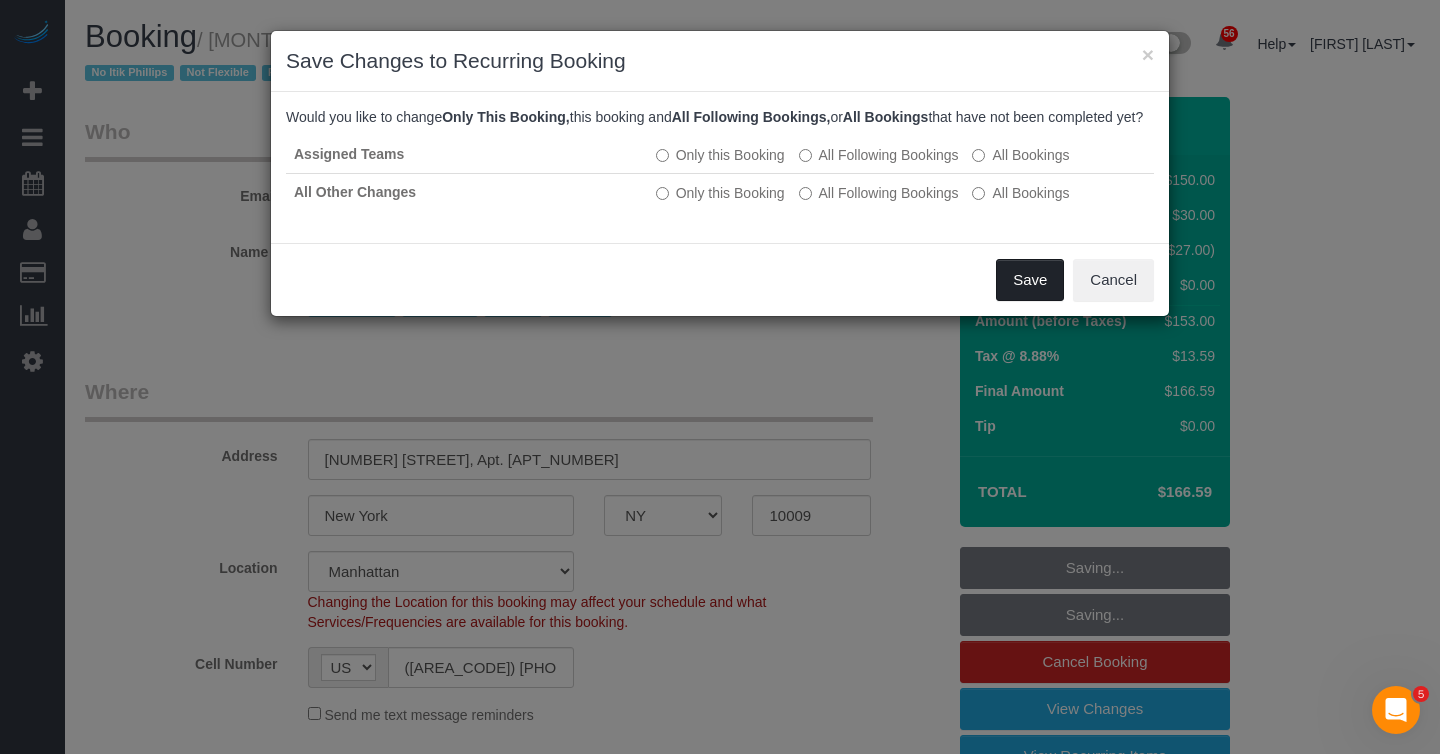 click on "Save" at bounding box center [1030, 280] 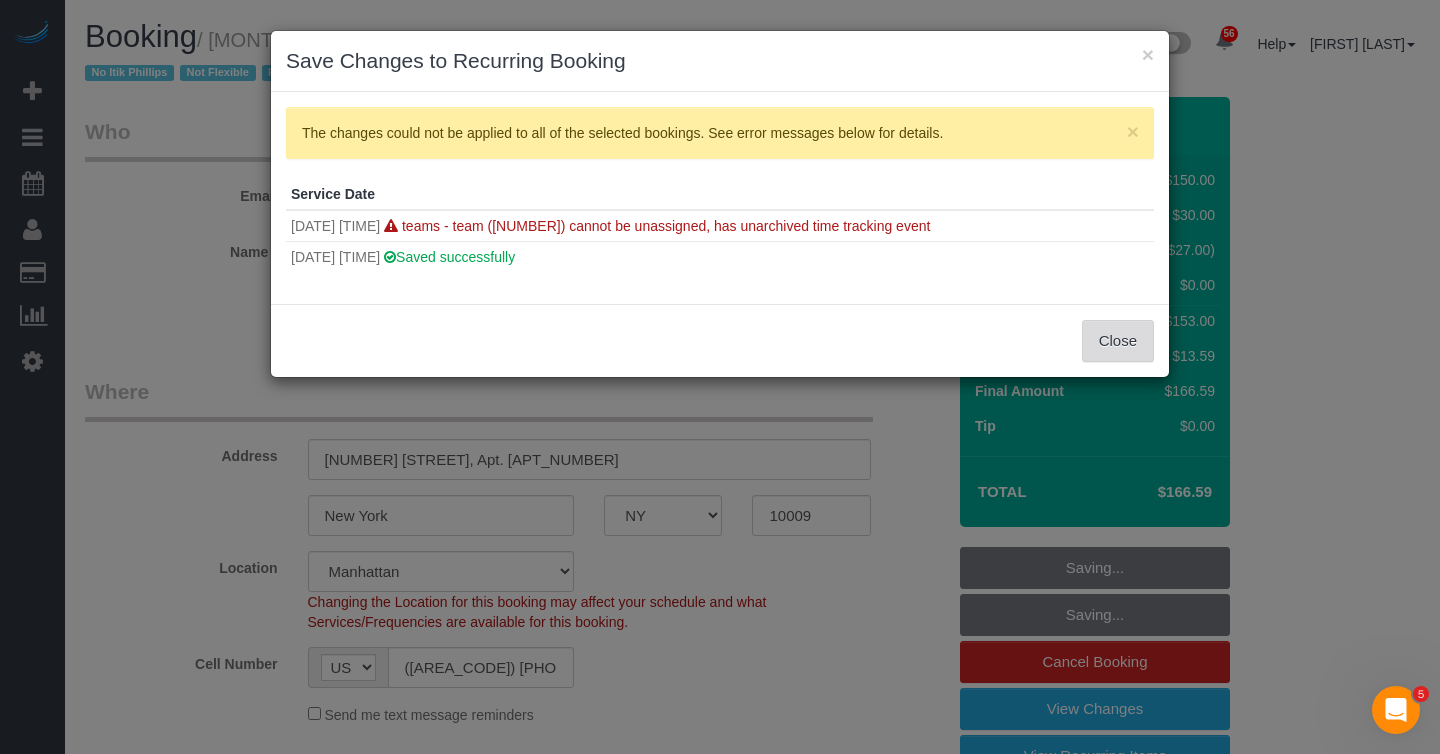 click on "Close" at bounding box center [1118, 341] 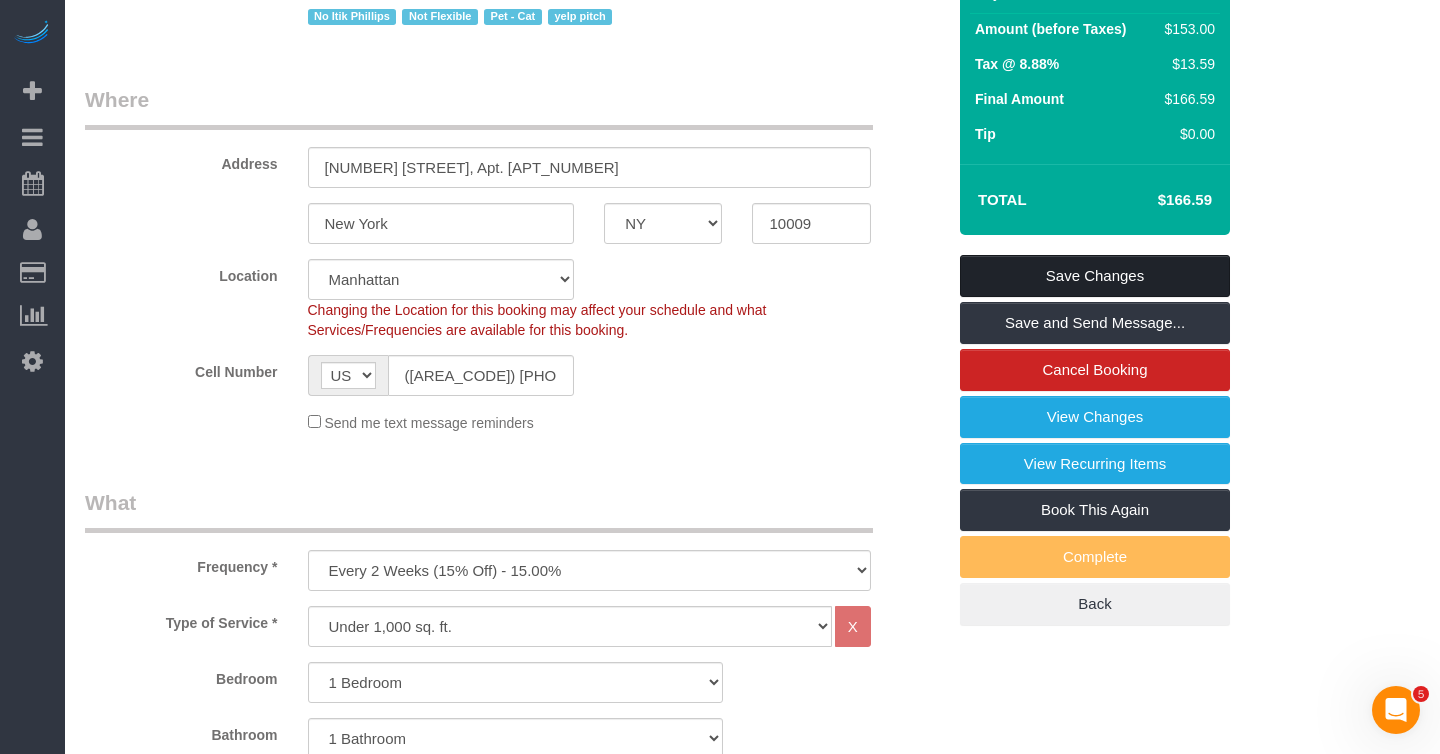 scroll, scrollTop: 0, scrollLeft: 0, axis: both 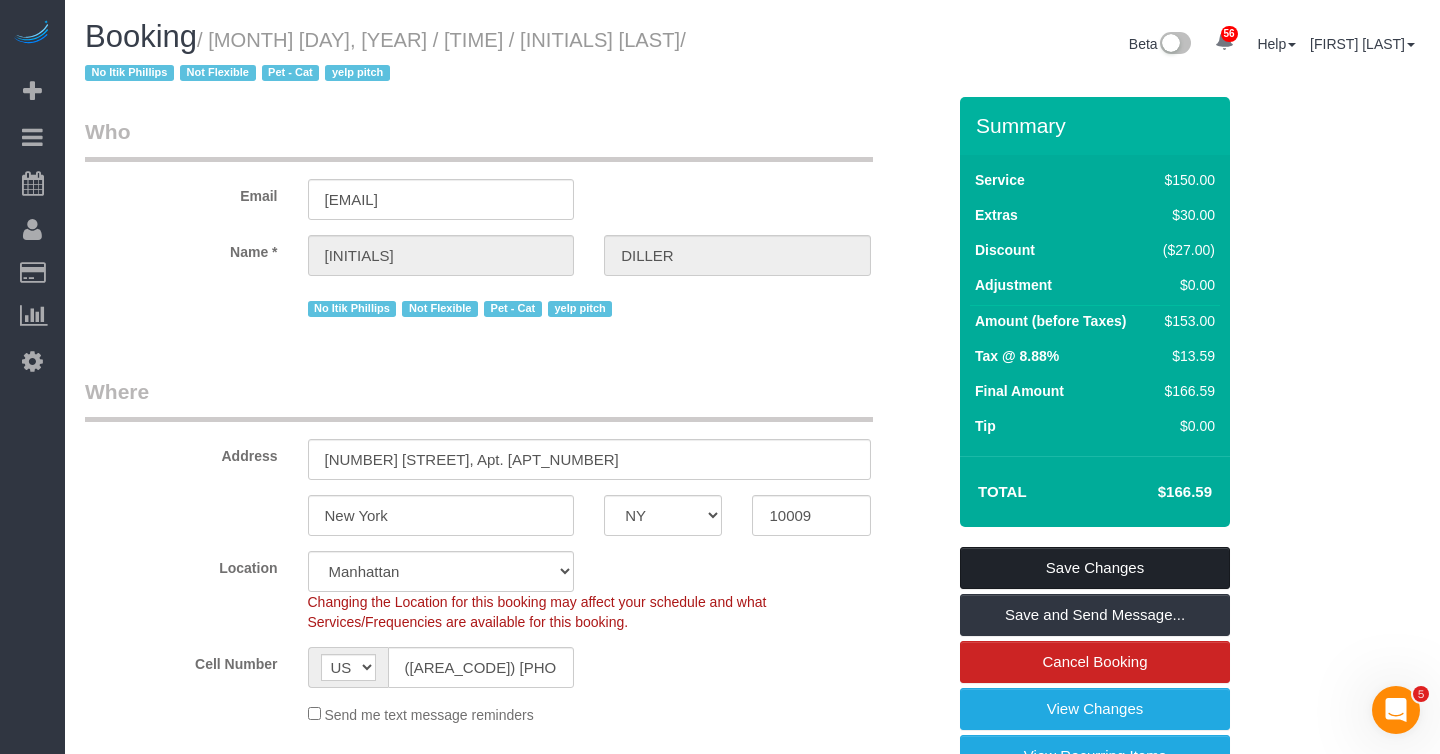 click on "Save Changes" at bounding box center [1095, 568] 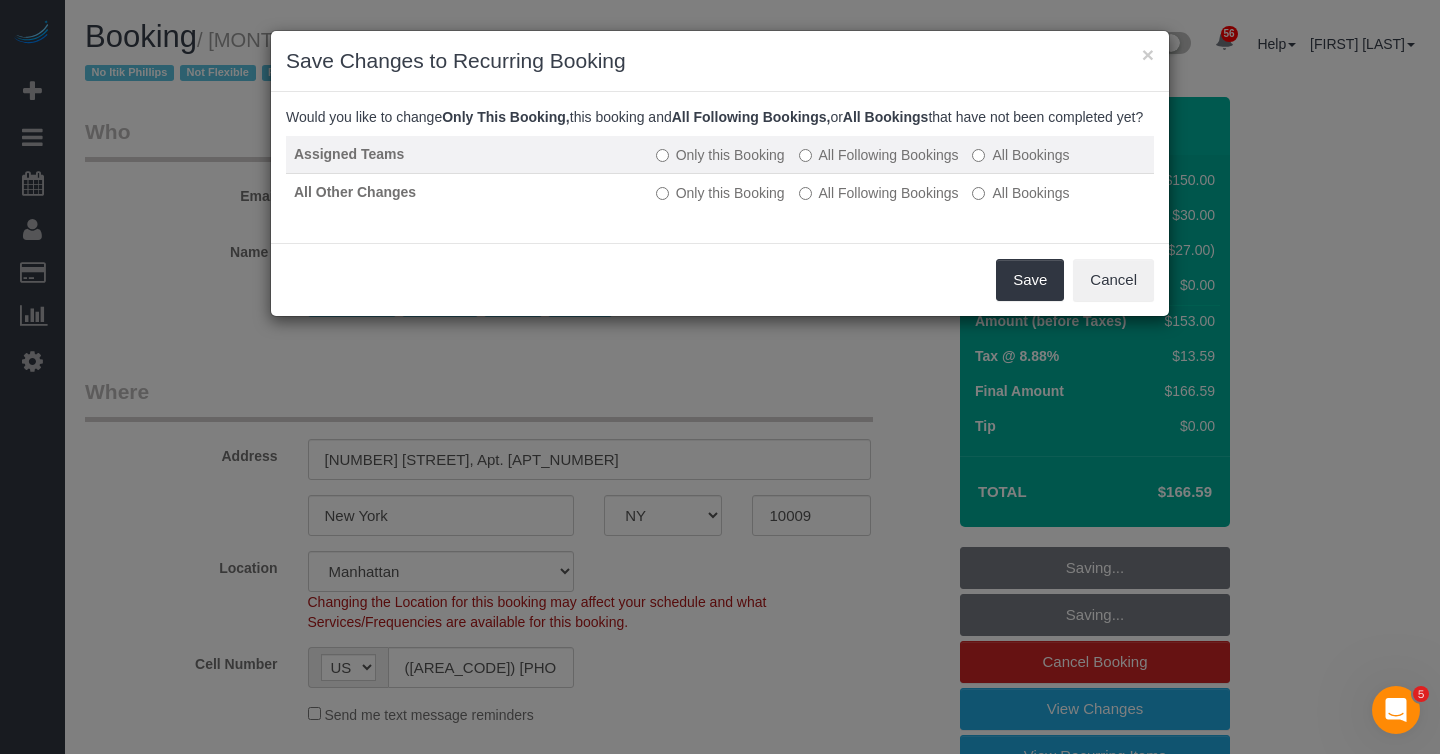 click on "All Following Bookings" at bounding box center [879, 155] 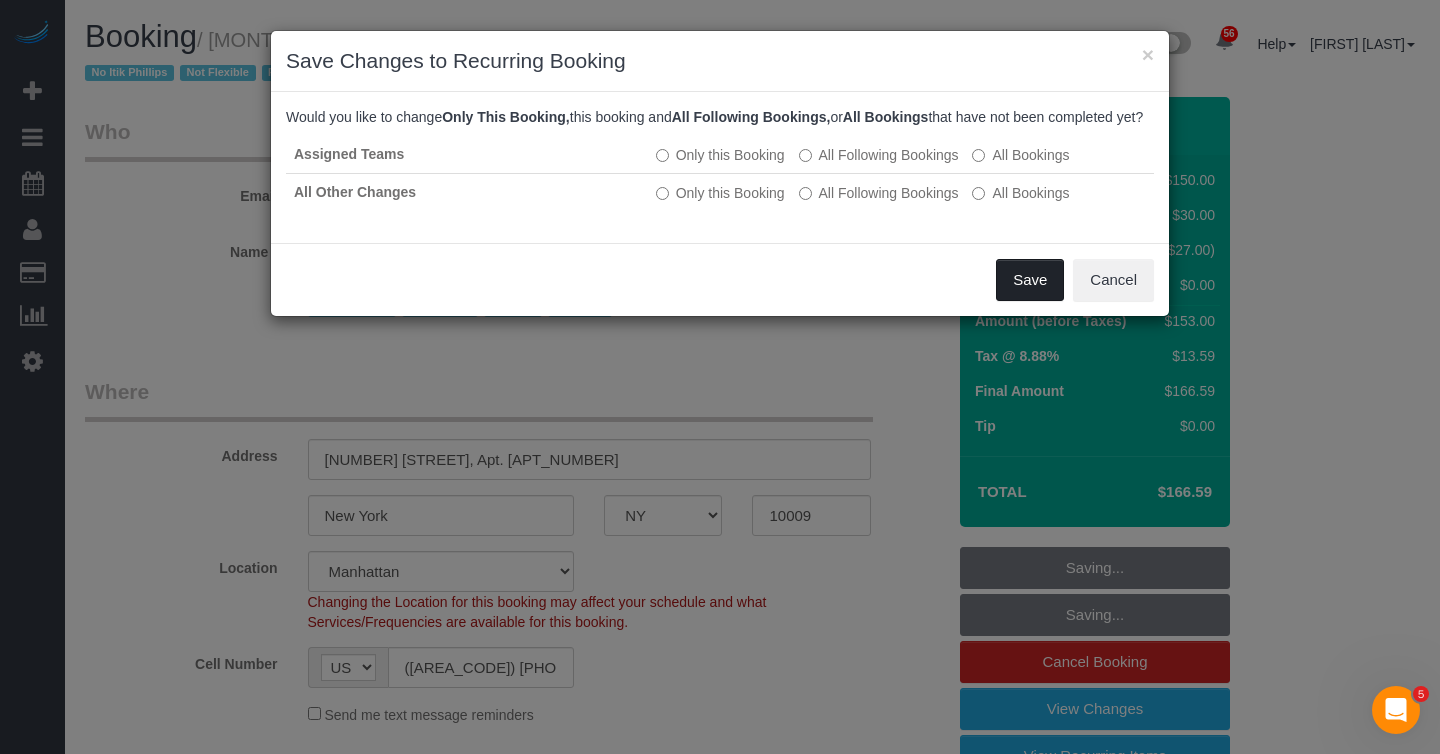 click on "Save" at bounding box center [1030, 280] 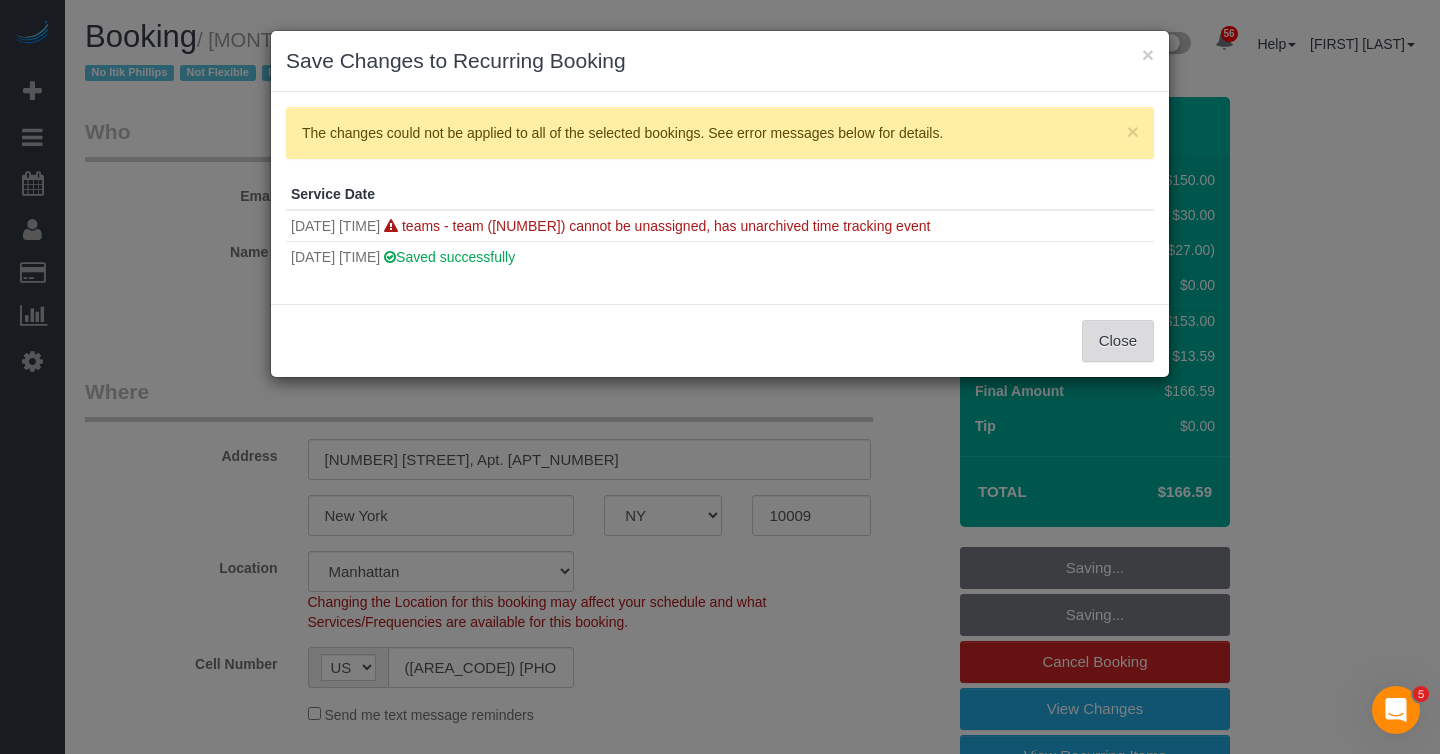 click on "Close" at bounding box center (1118, 341) 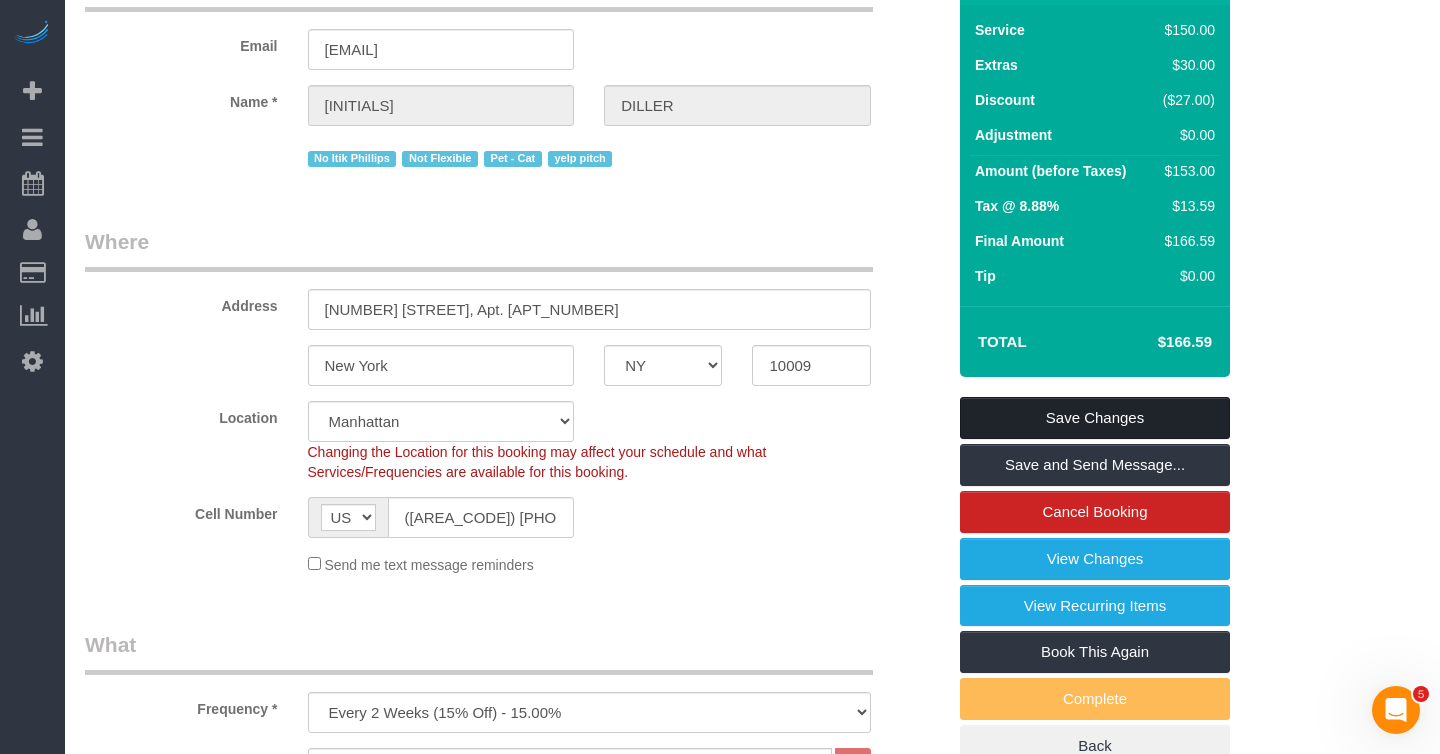 scroll, scrollTop: 180, scrollLeft: 0, axis: vertical 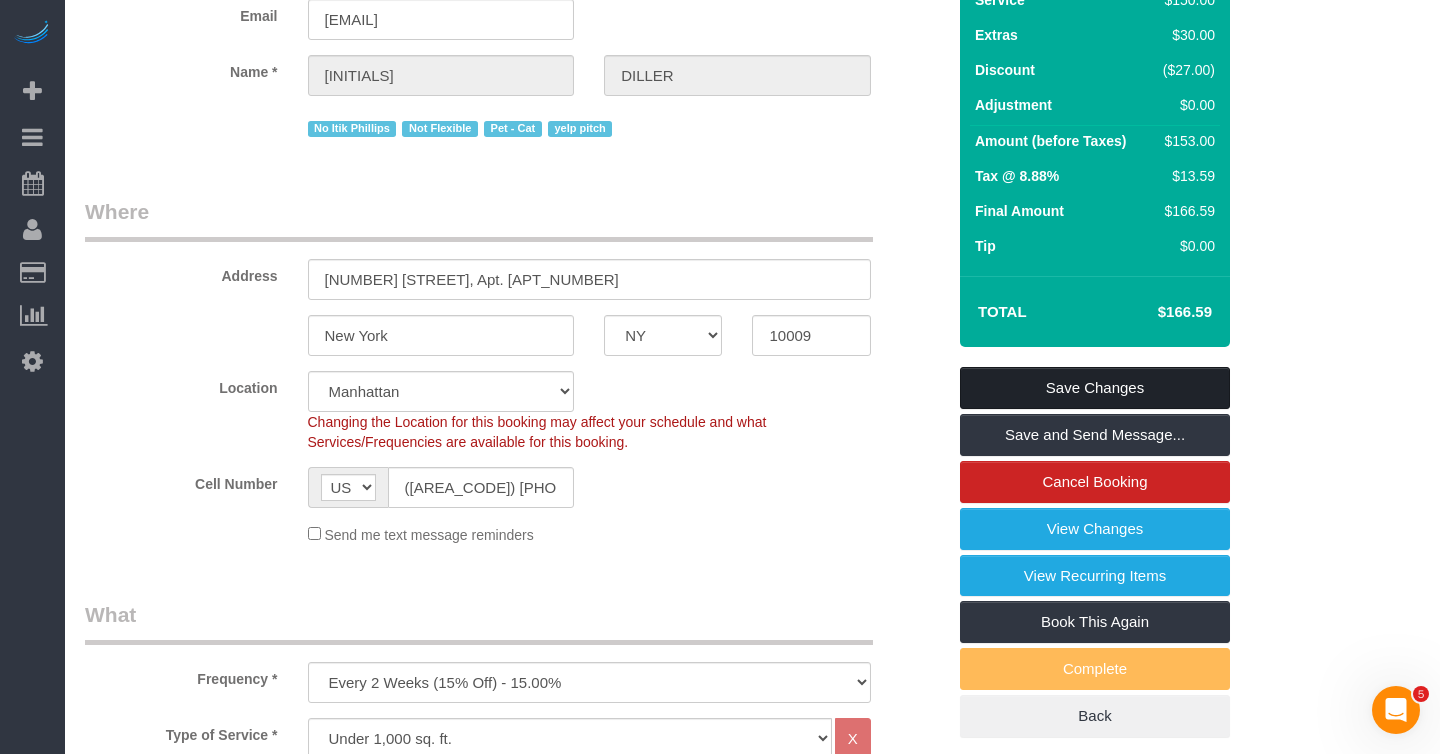 click on "Save Changes" at bounding box center (1095, 388) 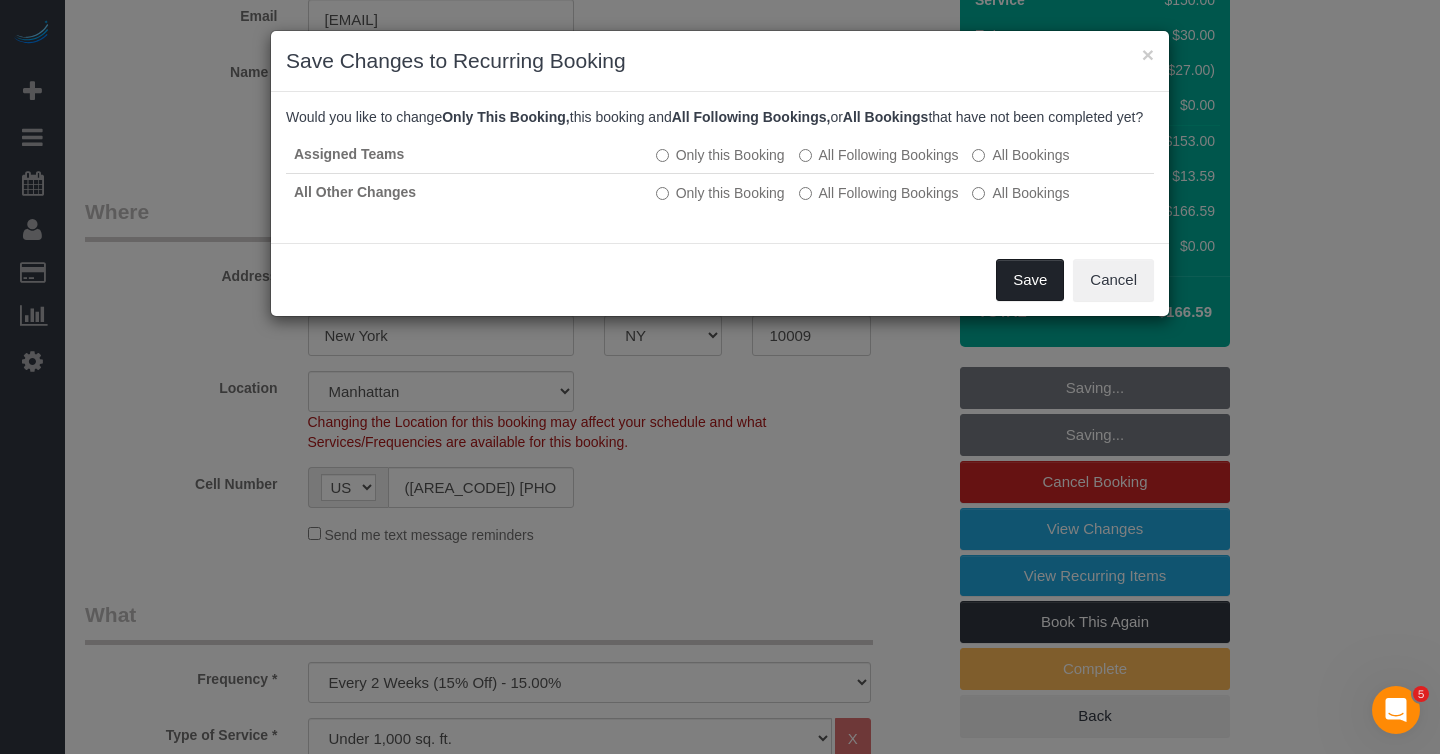 click on "Save" at bounding box center (1030, 280) 